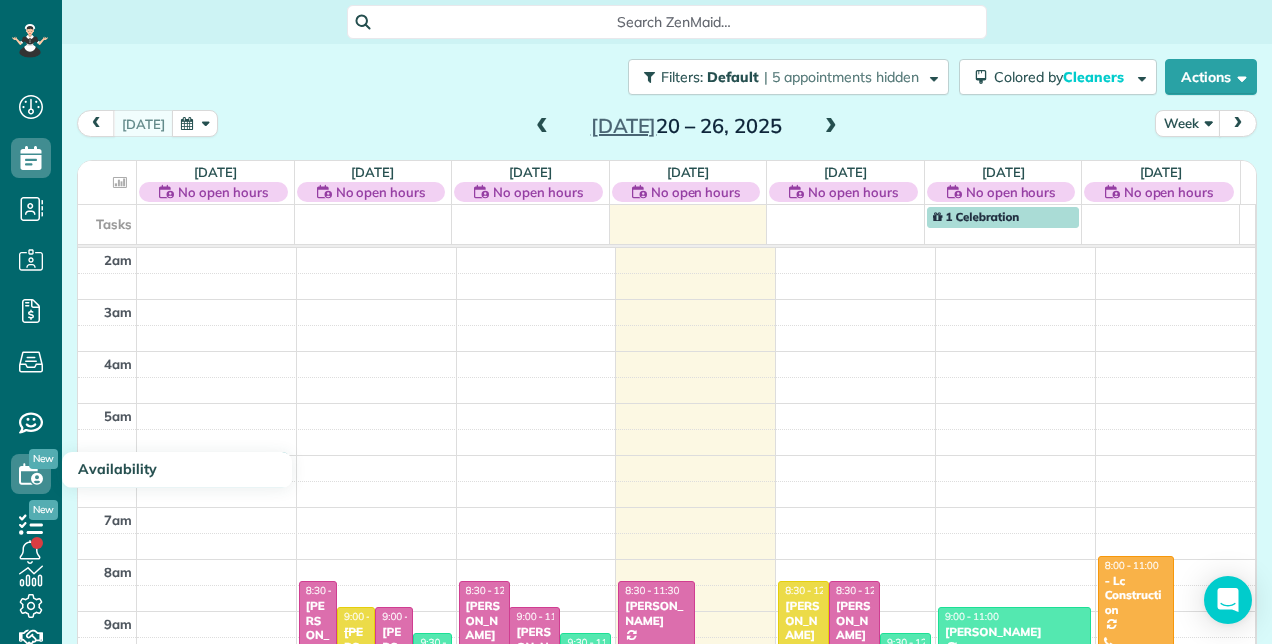 scroll, scrollTop: 0, scrollLeft: 0, axis: both 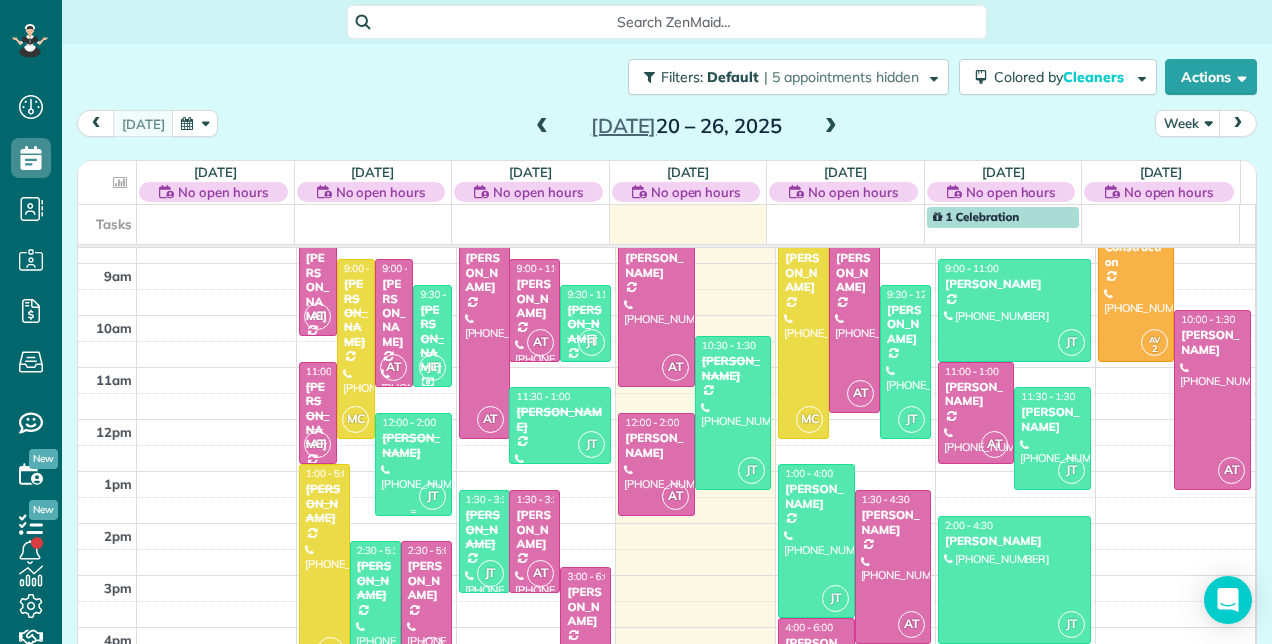 click on "Linda Kempes" at bounding box center [413, 445] 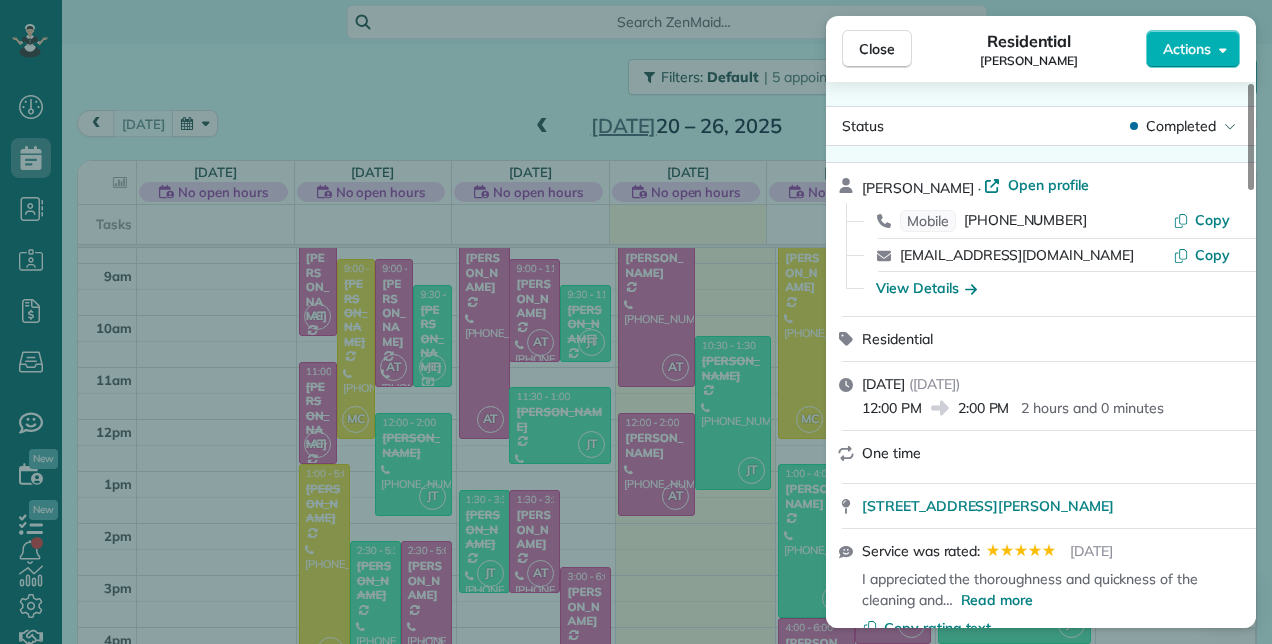 click 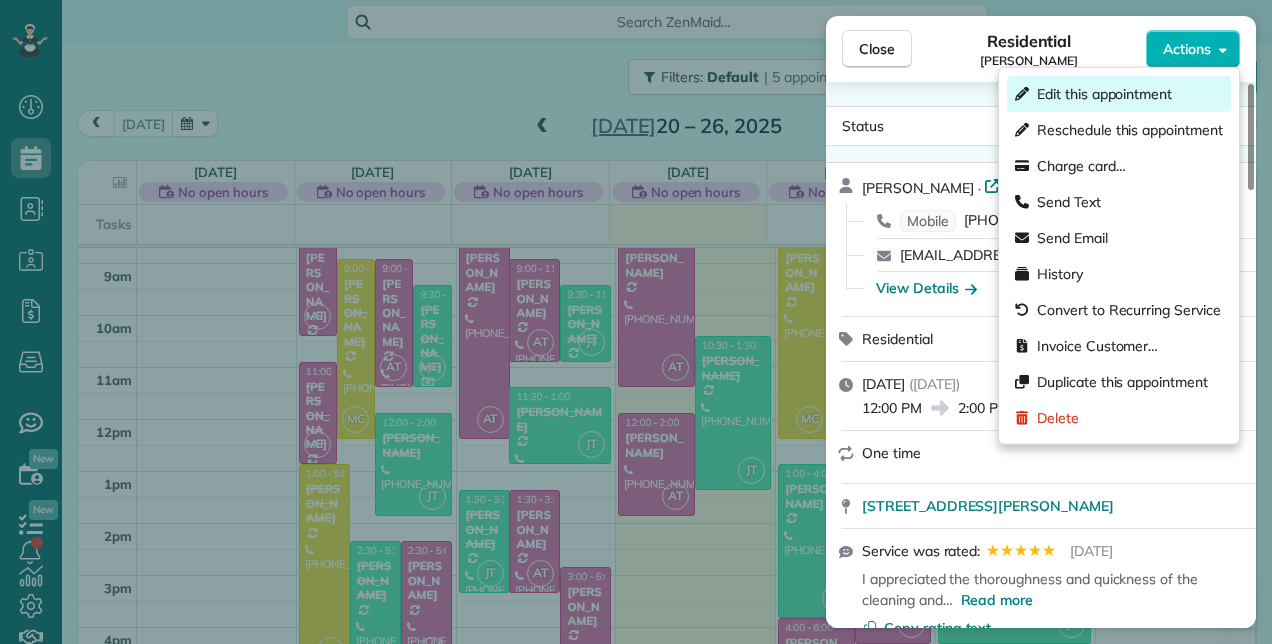 click on "Edit this appointment" at bounding box center [1104, 94] 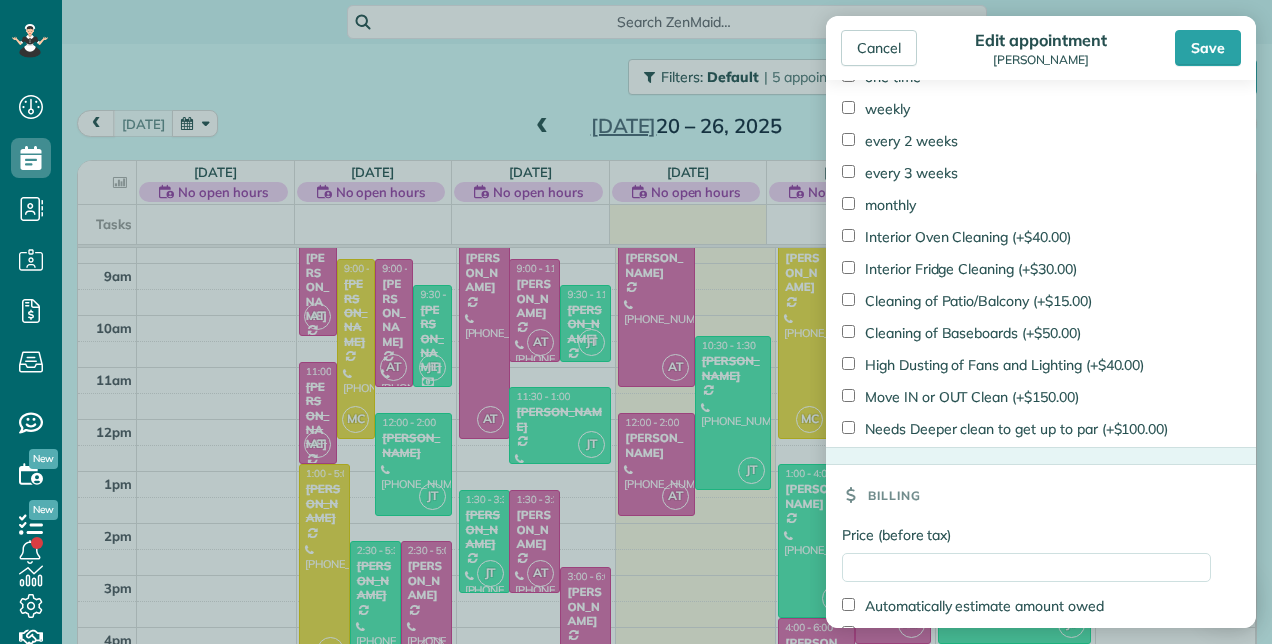 scroll, scrollTop: 1636, scrollLeft: 0, axis: vertical 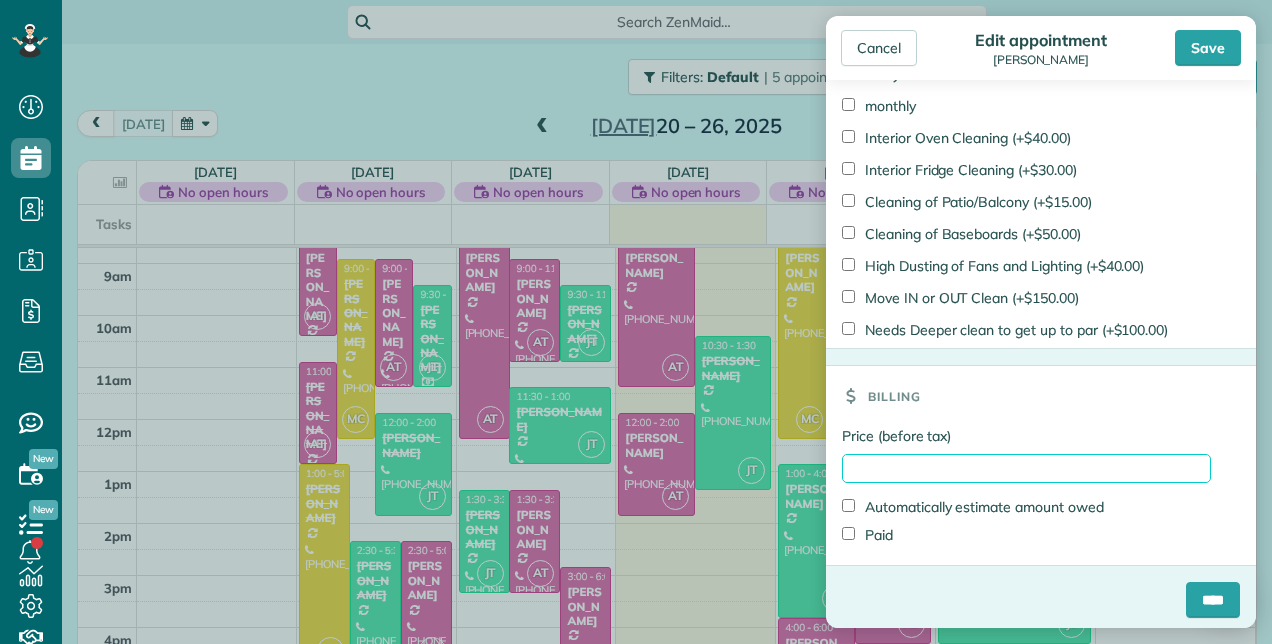 click on "Price (before tax)" at bounding box center [1026, 468] 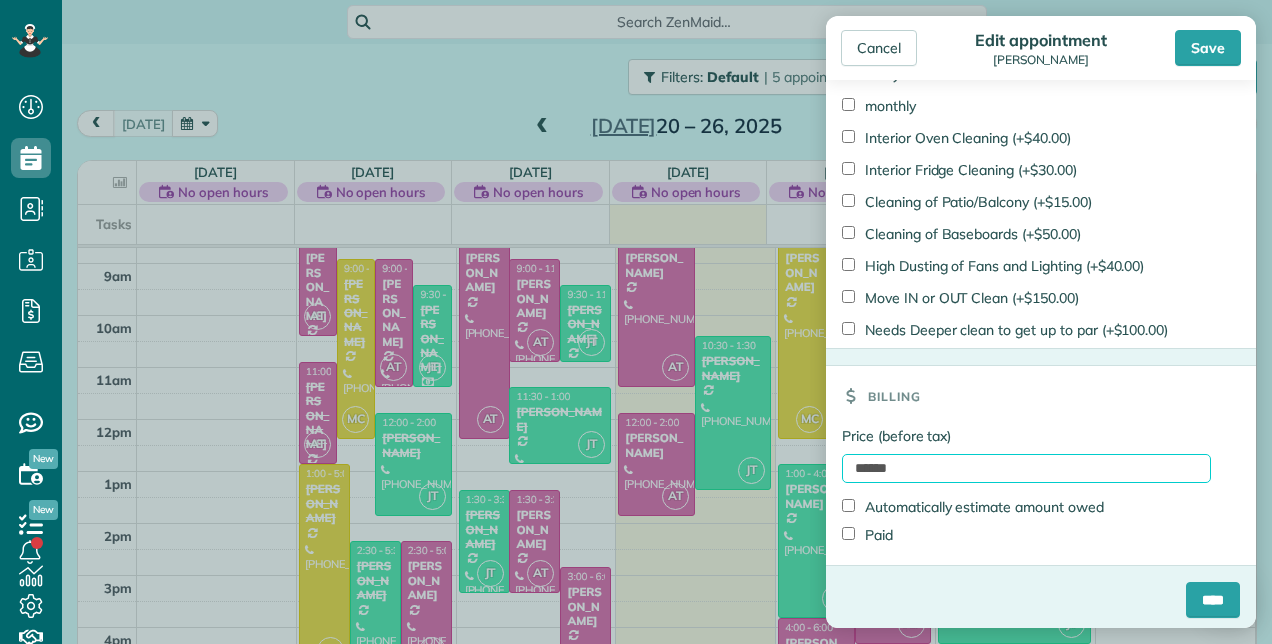 type on "******" 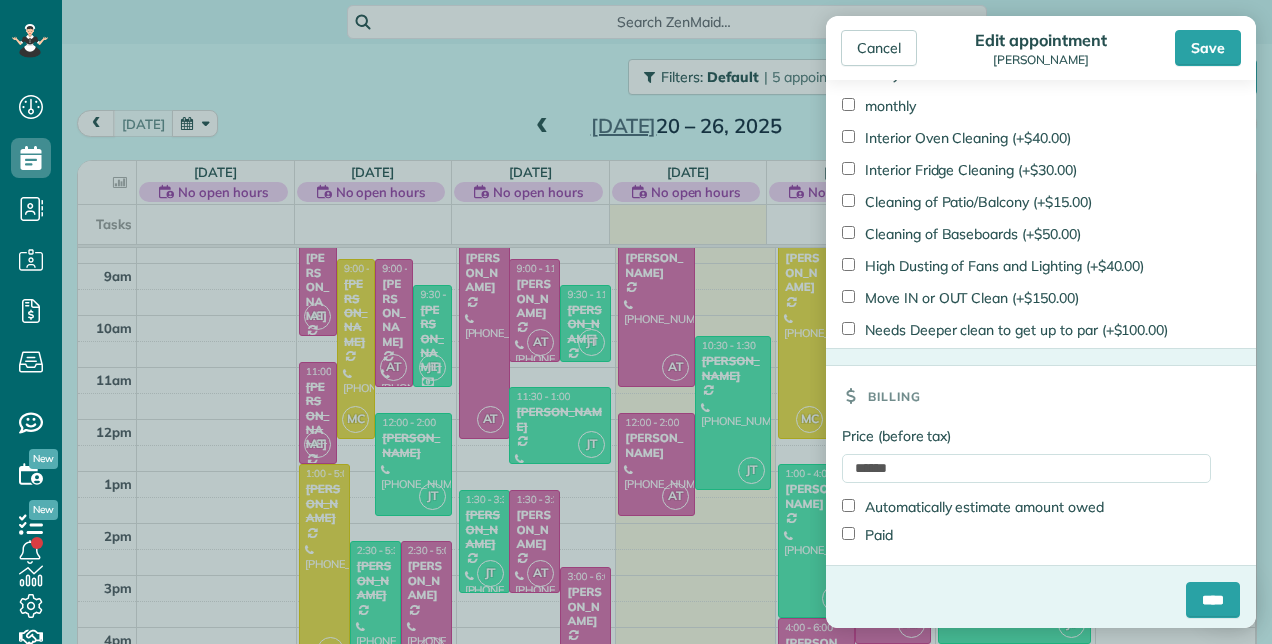 click on "Paid" at bounding box center (867, 535) 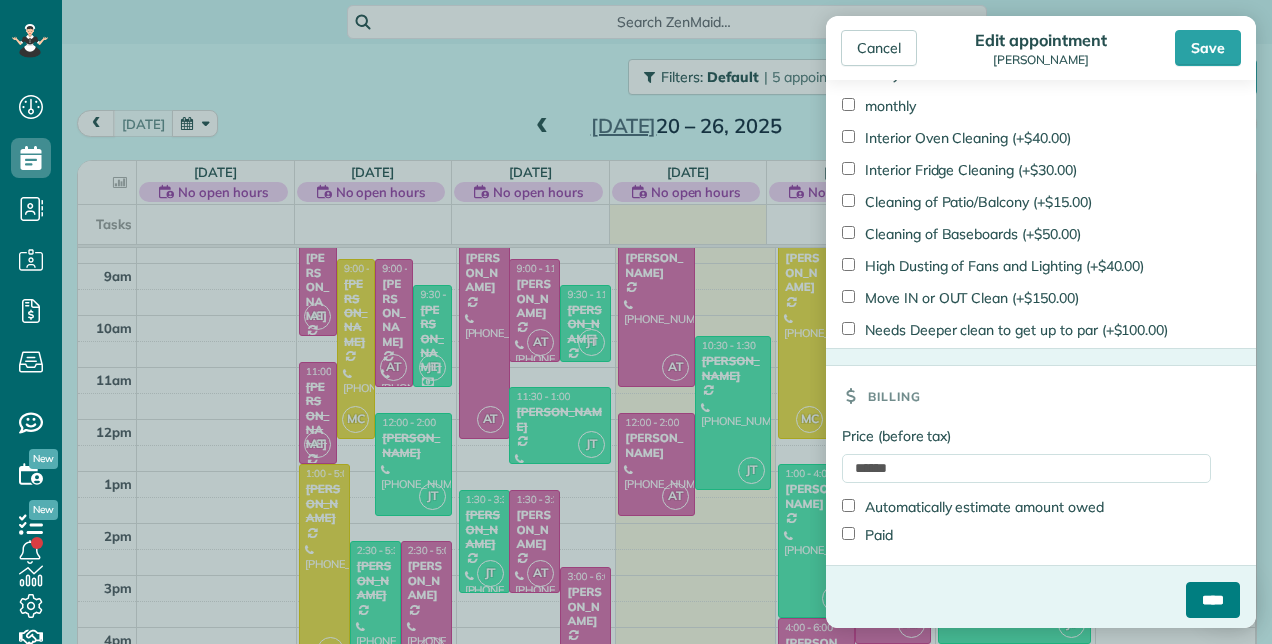 click on "****" at bounding box center [1213, 600] 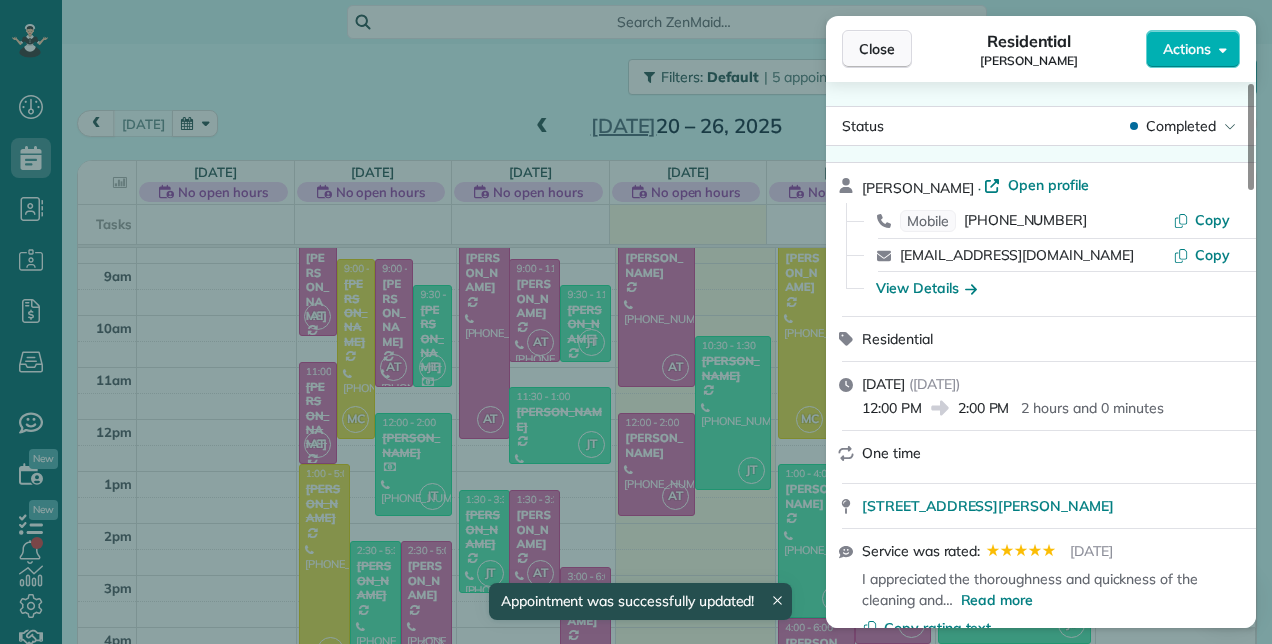 click on "Close" at bounding box center (877, 49) 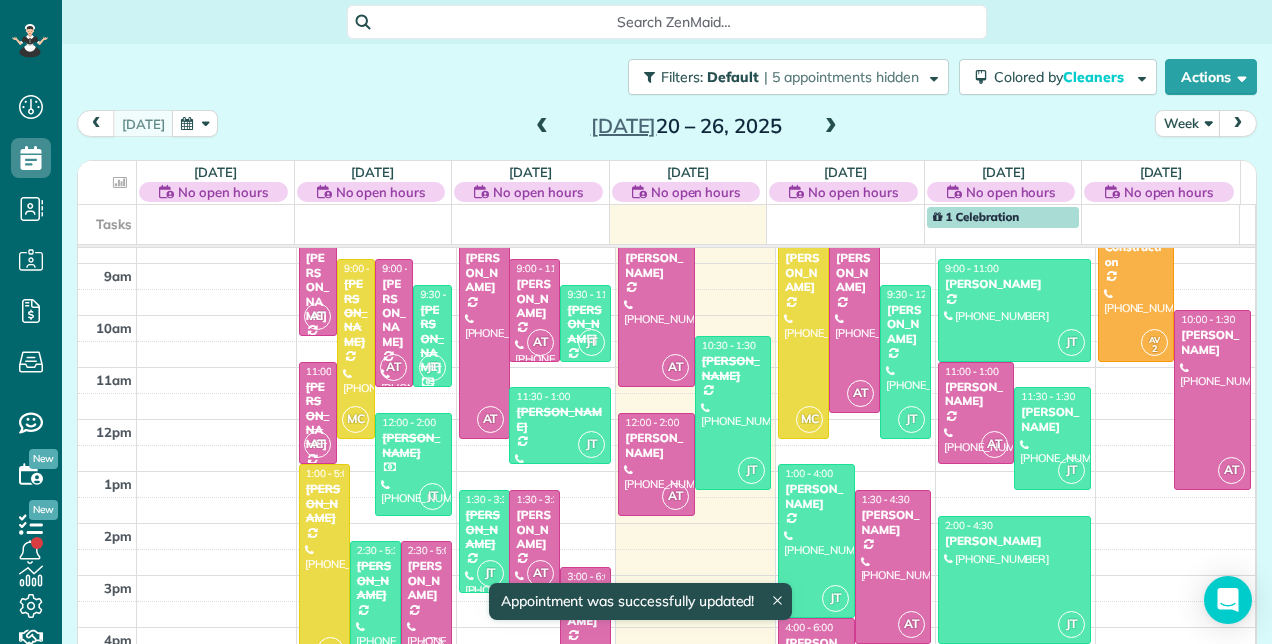 click on "Linda DeSimone" at bounding box center (432, 339) 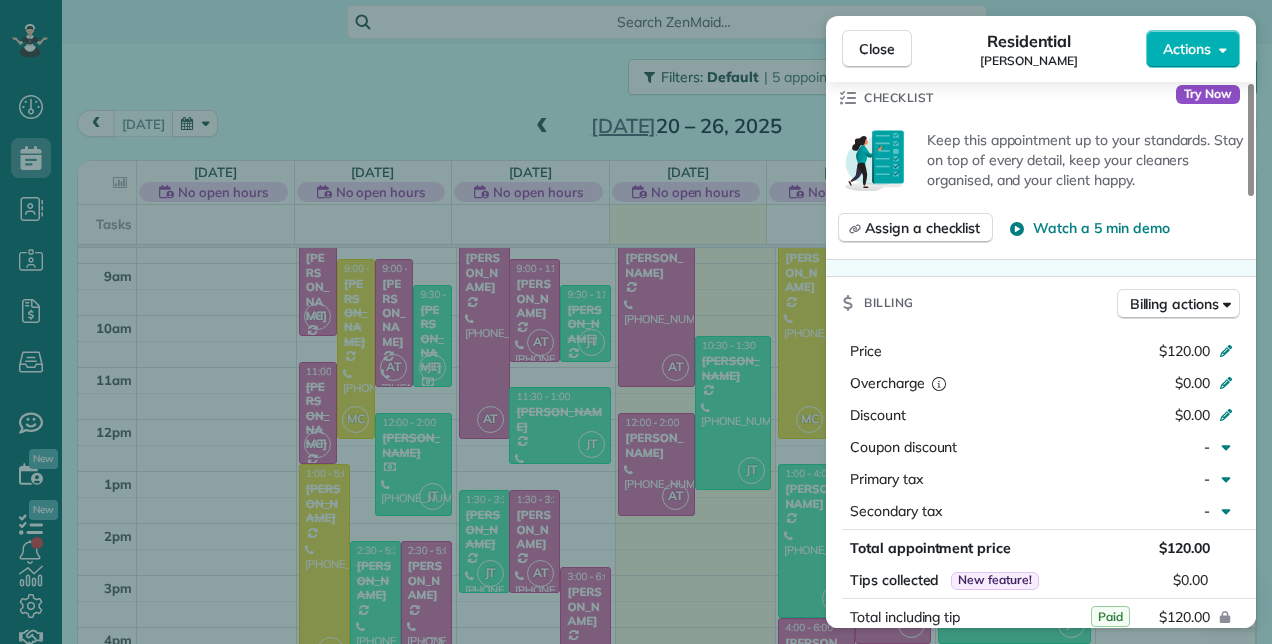 scroll, scrollTop: 600, scrollLeft: 0, axis: vertical 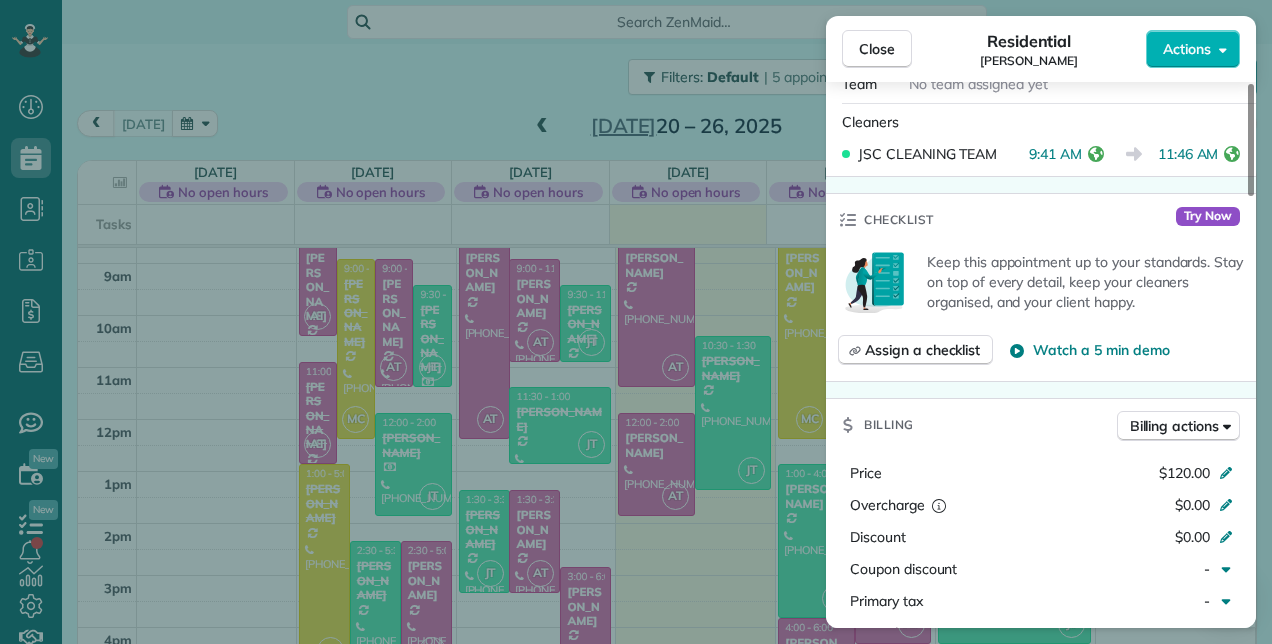 click on "Close Residential Linda DeSimone Actions" at bounding box center (1041, 49) 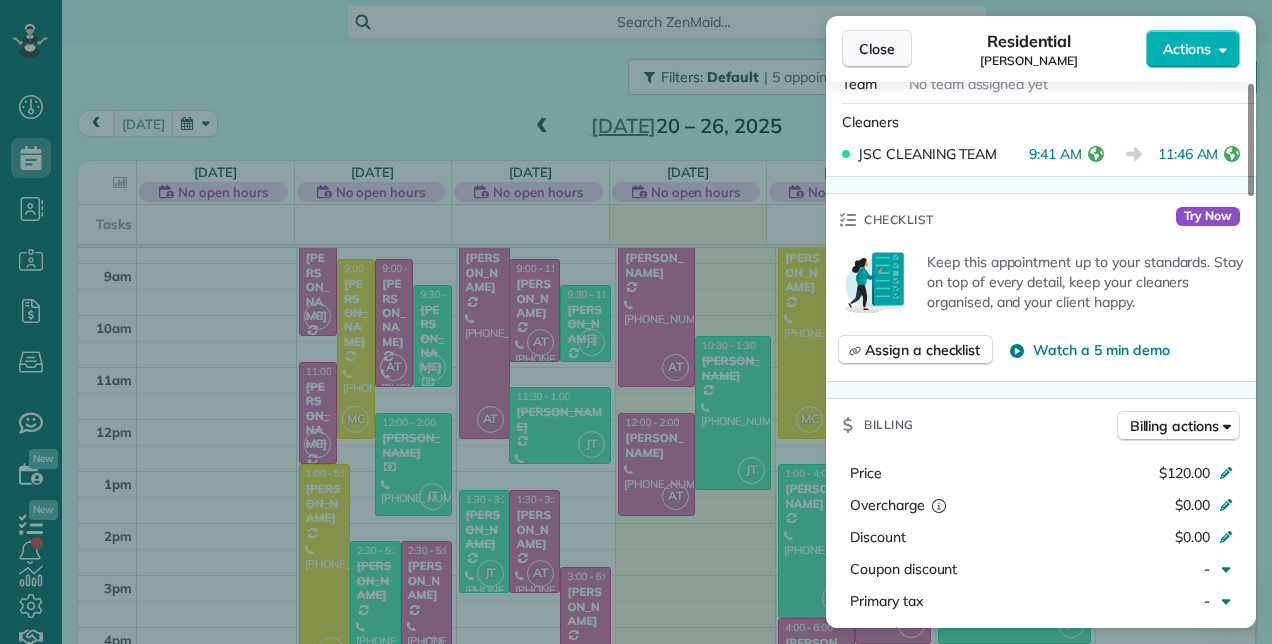 click on "Close" at bounding box center [877, 49] 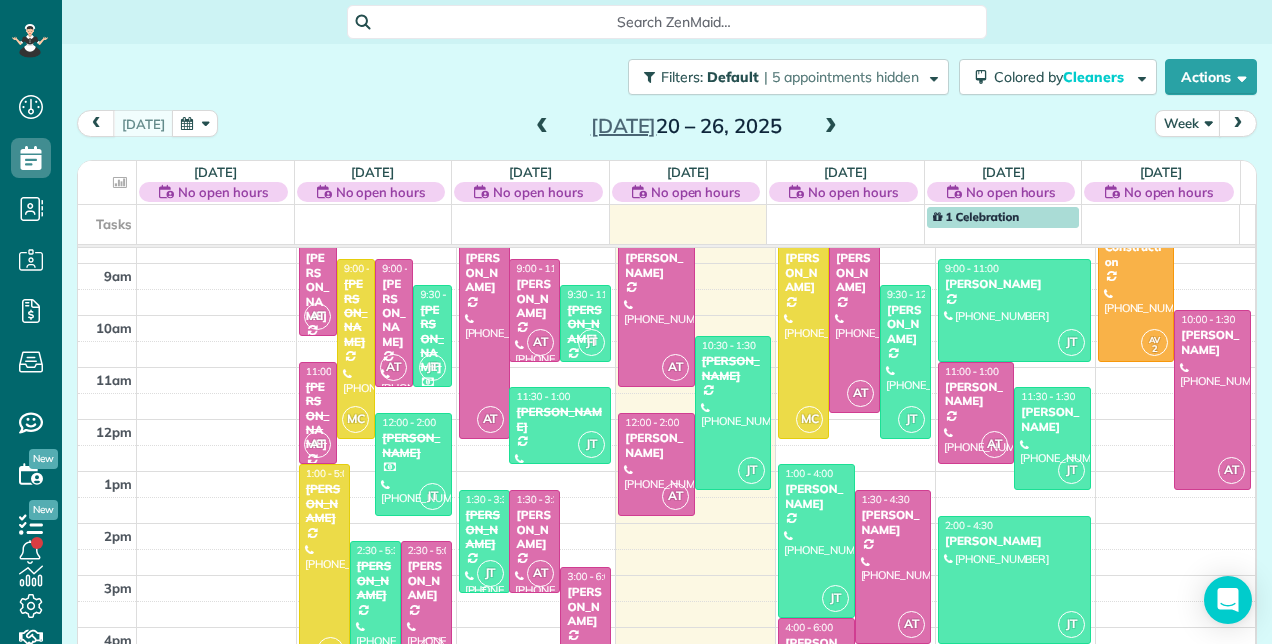click on "JT" at bounding box center (490, 573) 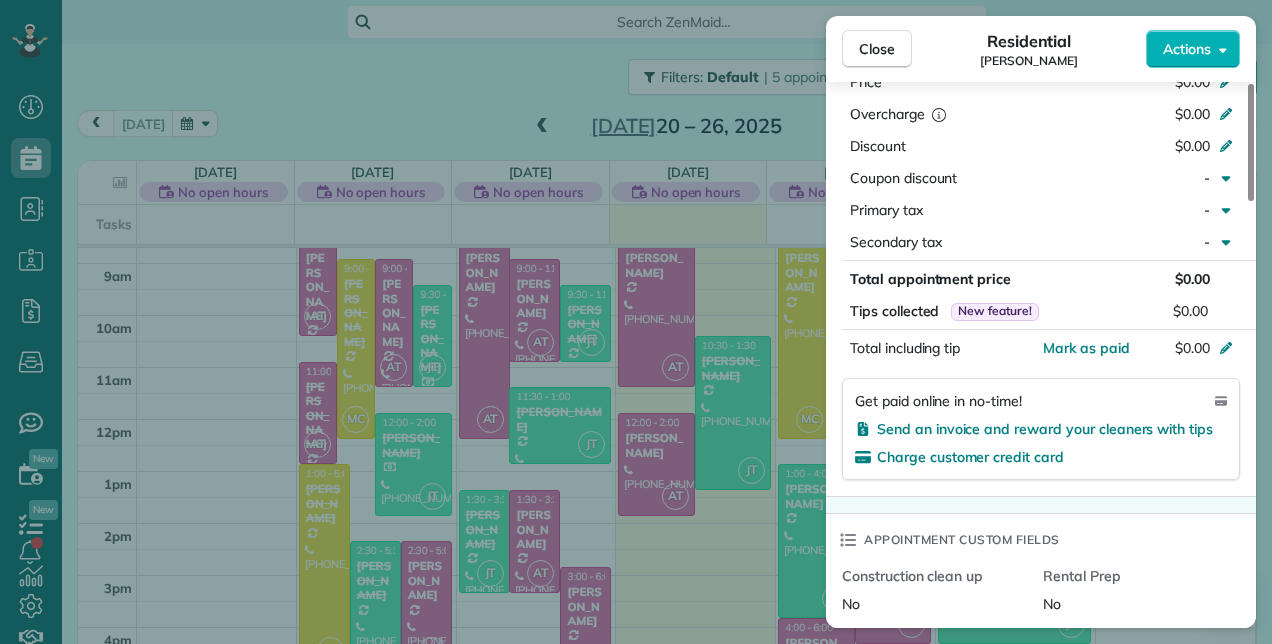 scroll, scrollTop: 1000, scrollLeft: 0, axis: vertical 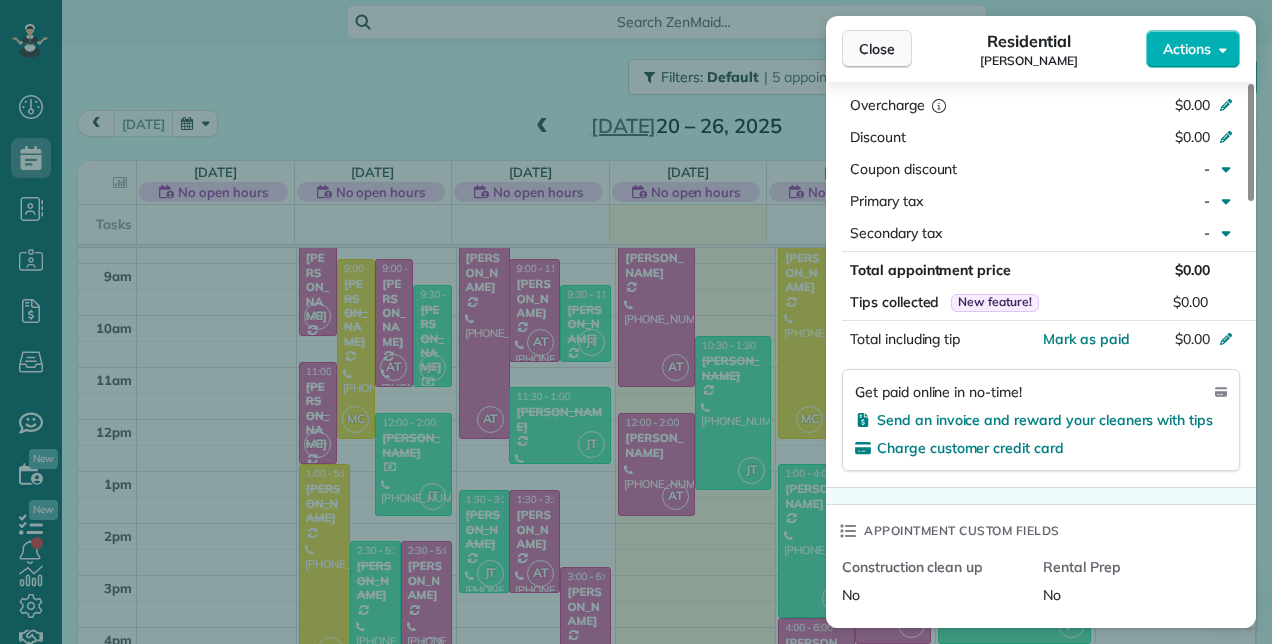 click on "Close" at bounding box center (877, 49) 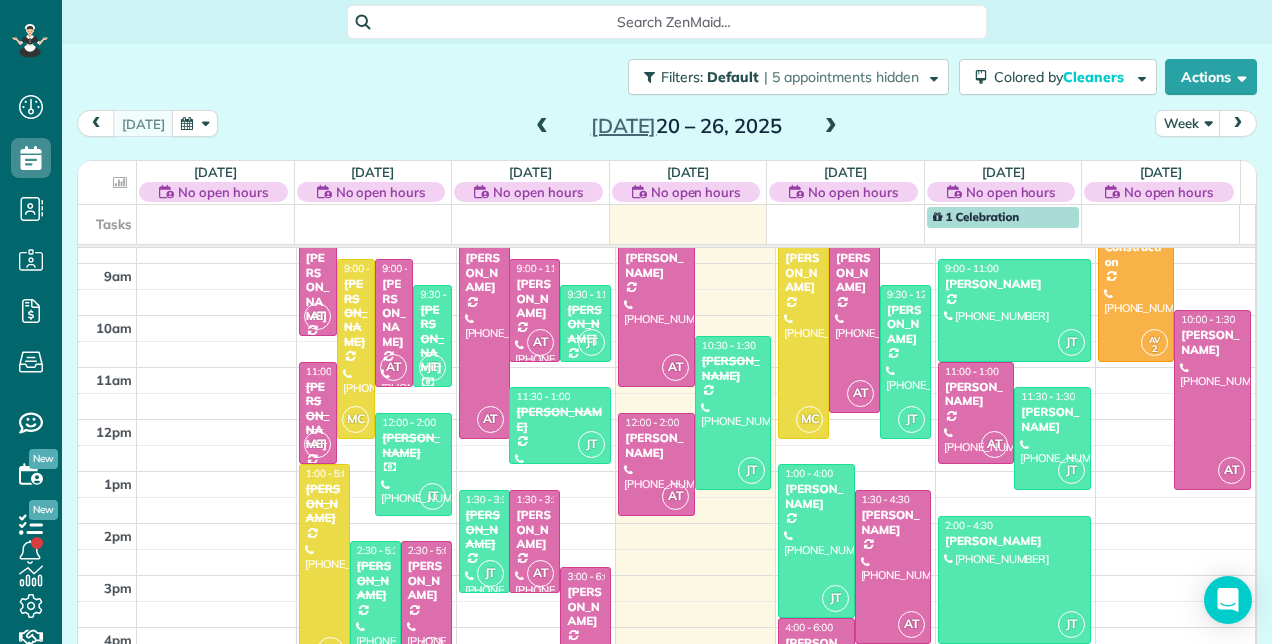 click at bounding box center (542, 127) 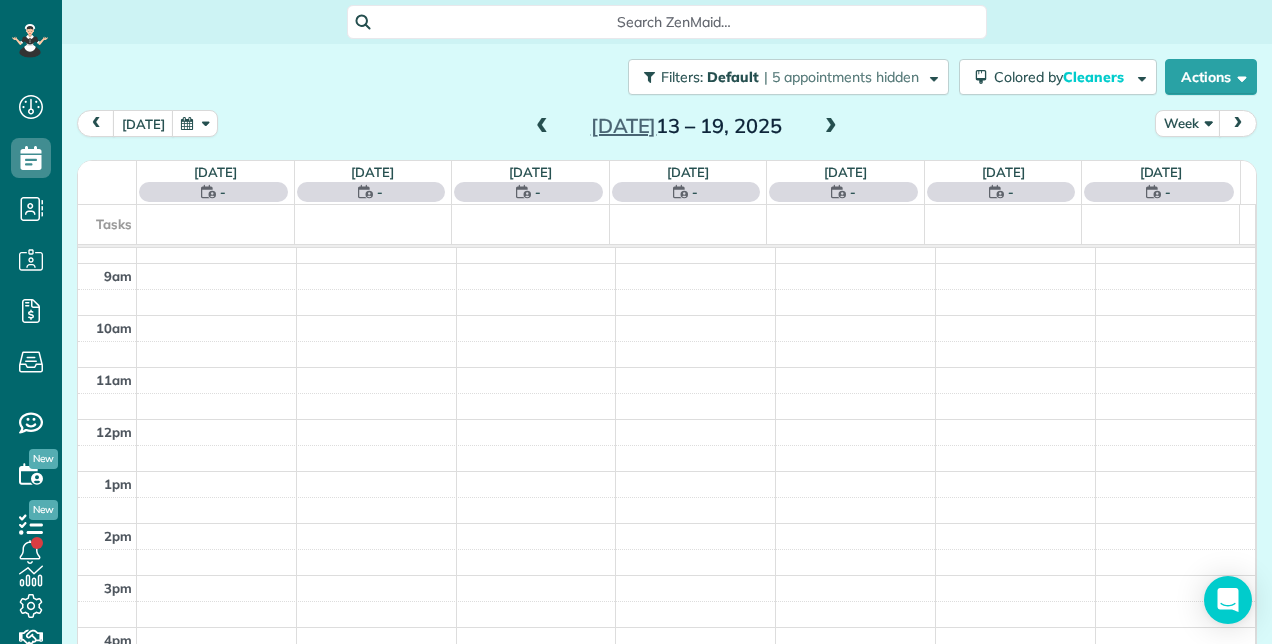 scroll, scrollTop: 258, scrollLeft: 0, axis: vertical 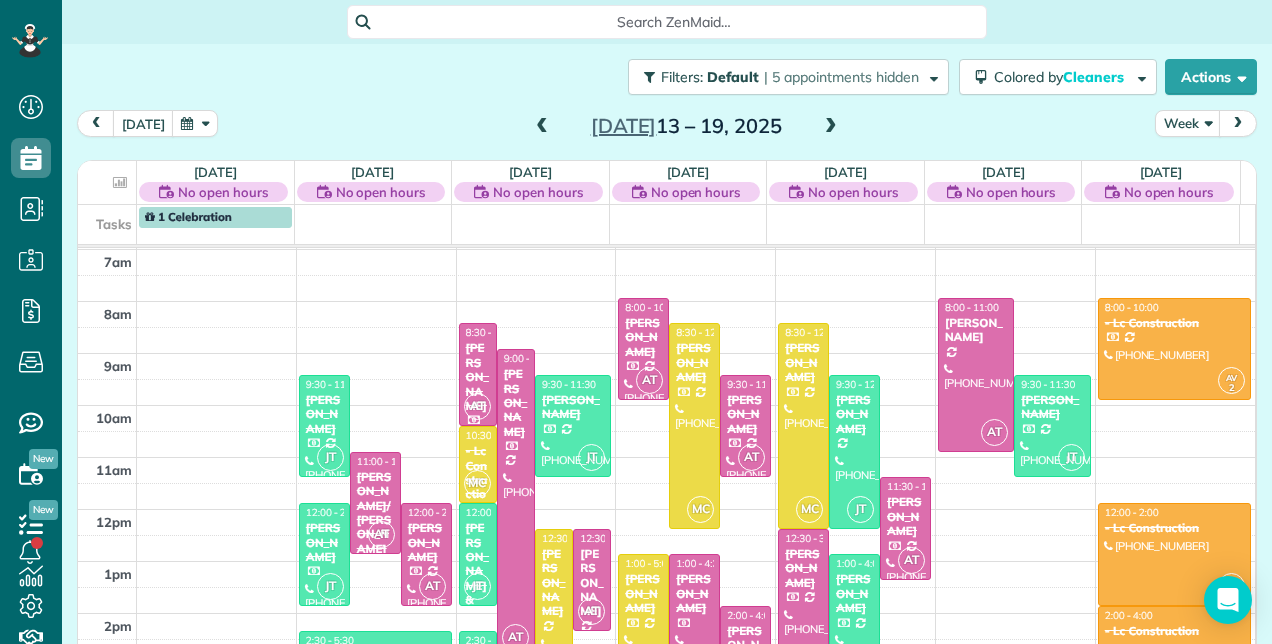 click at bounding box center (542, 127) 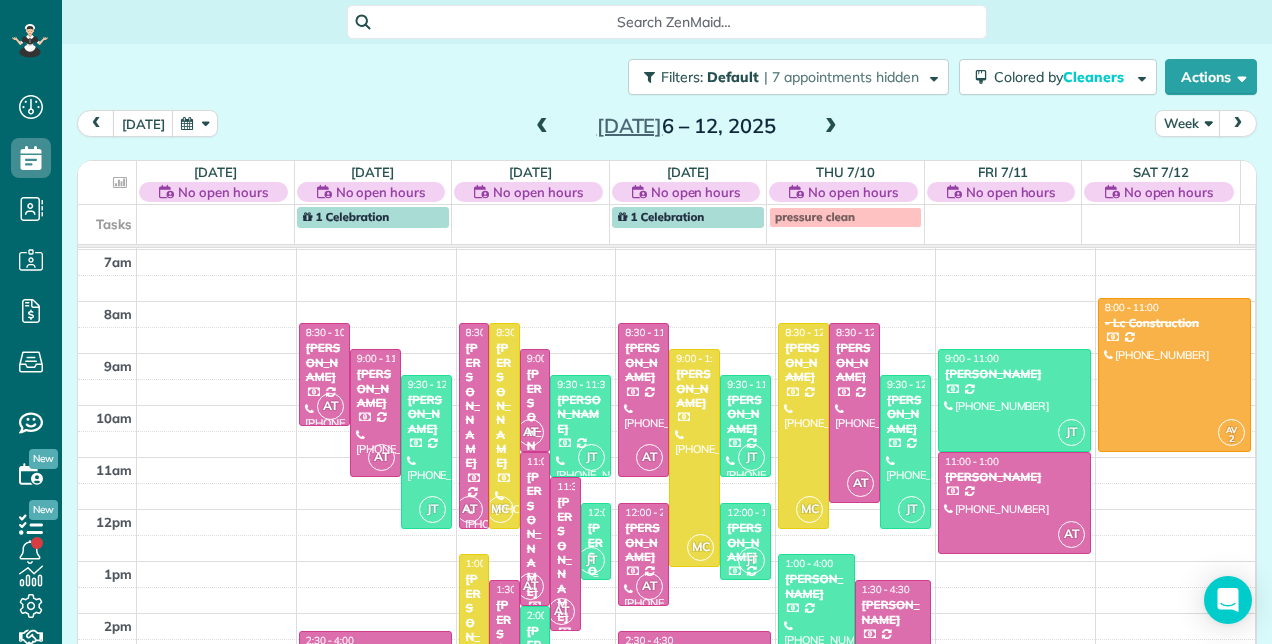 click on "Christine Richardson" at bounding box center [596, 585] 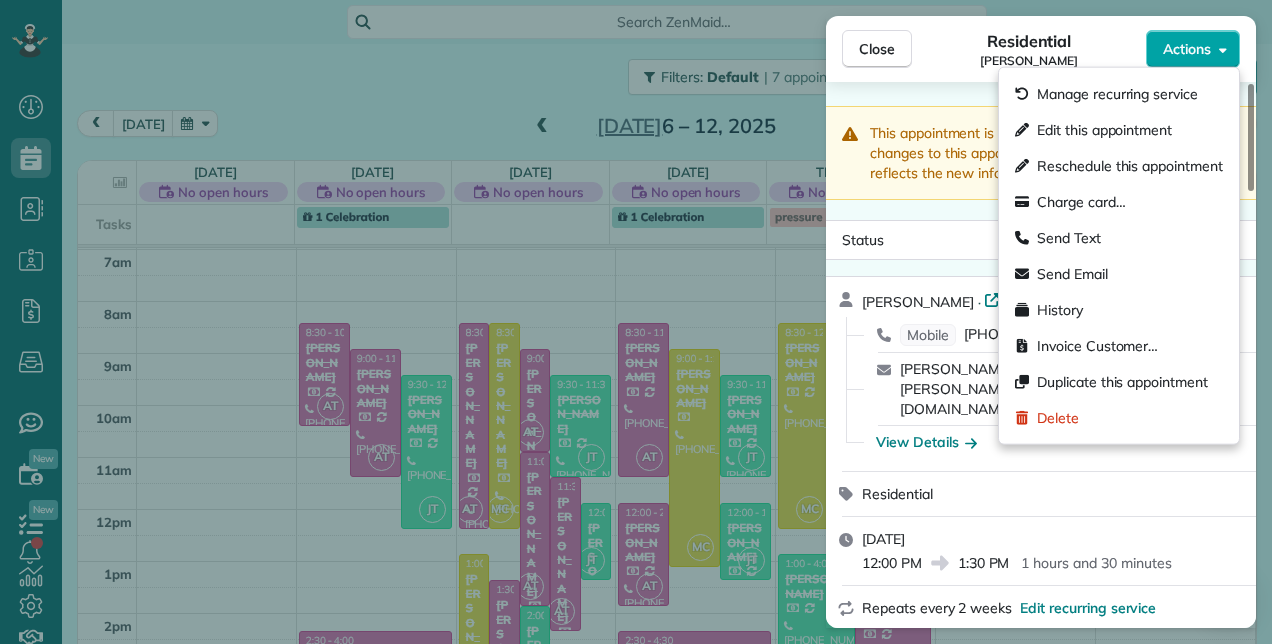 click on "Actions" at bounding box center (1193, 49) 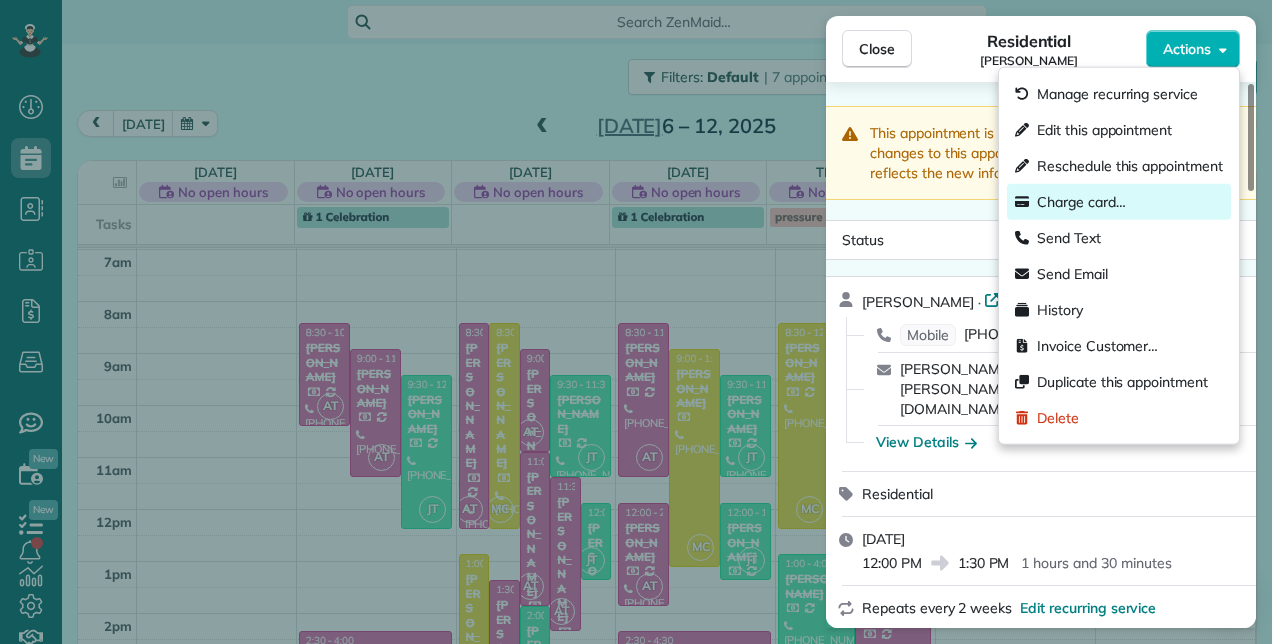 click on "Charge card…" at bounding box center [1119, 202] 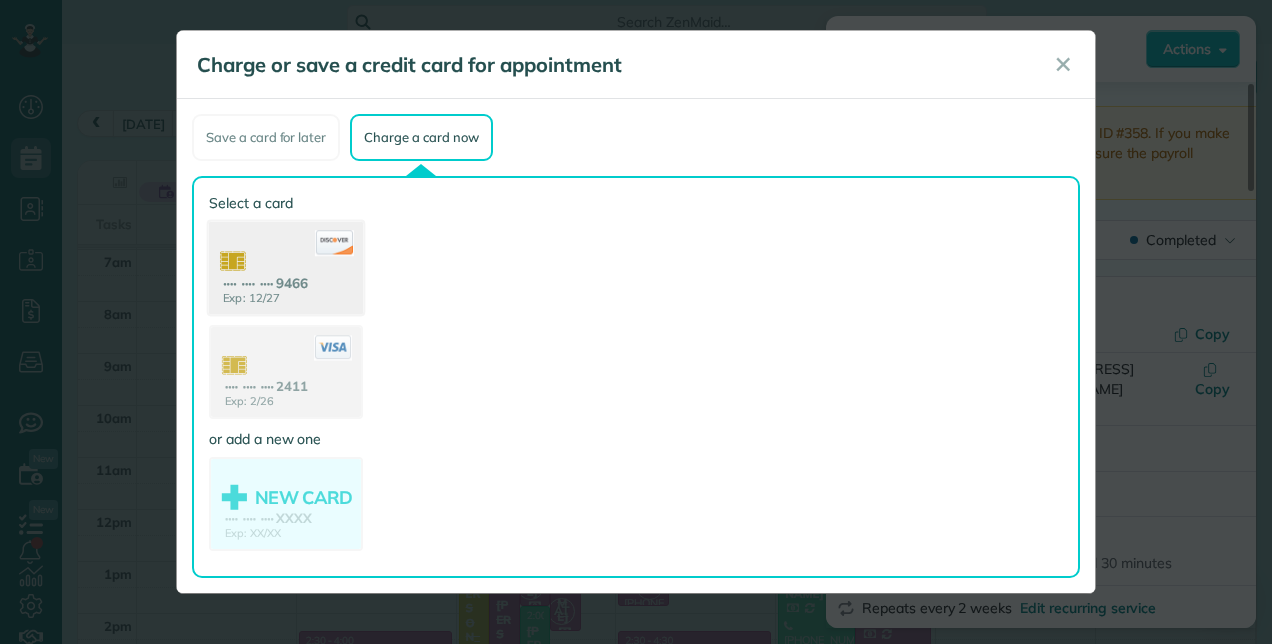 click 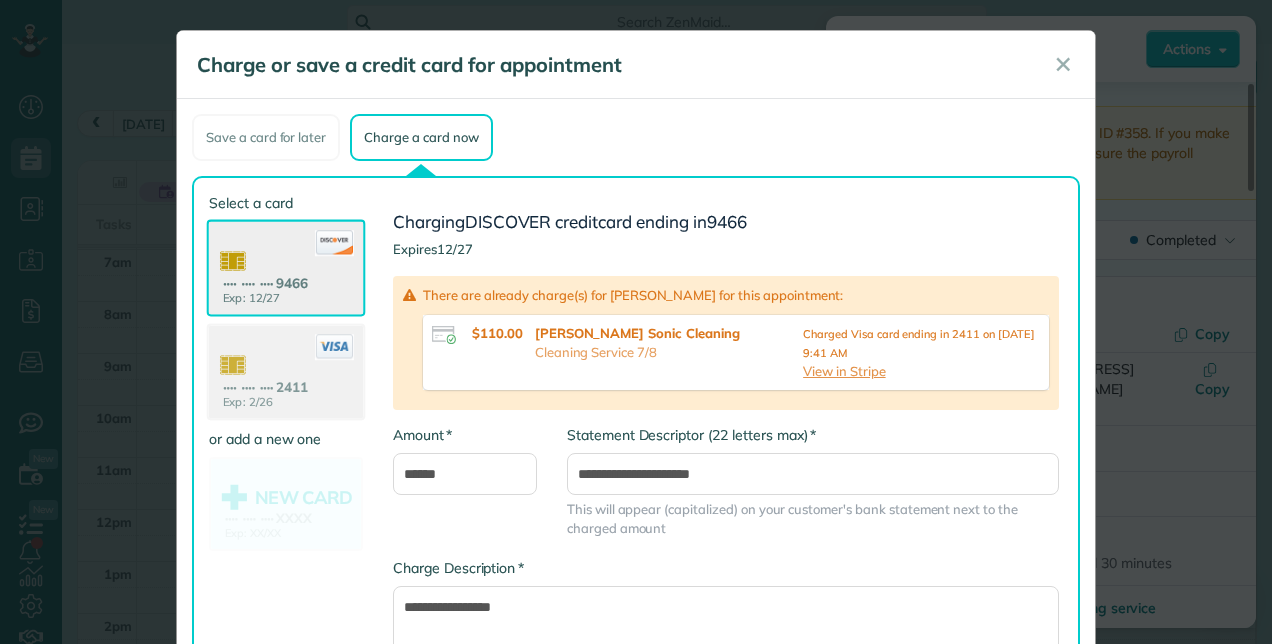 click 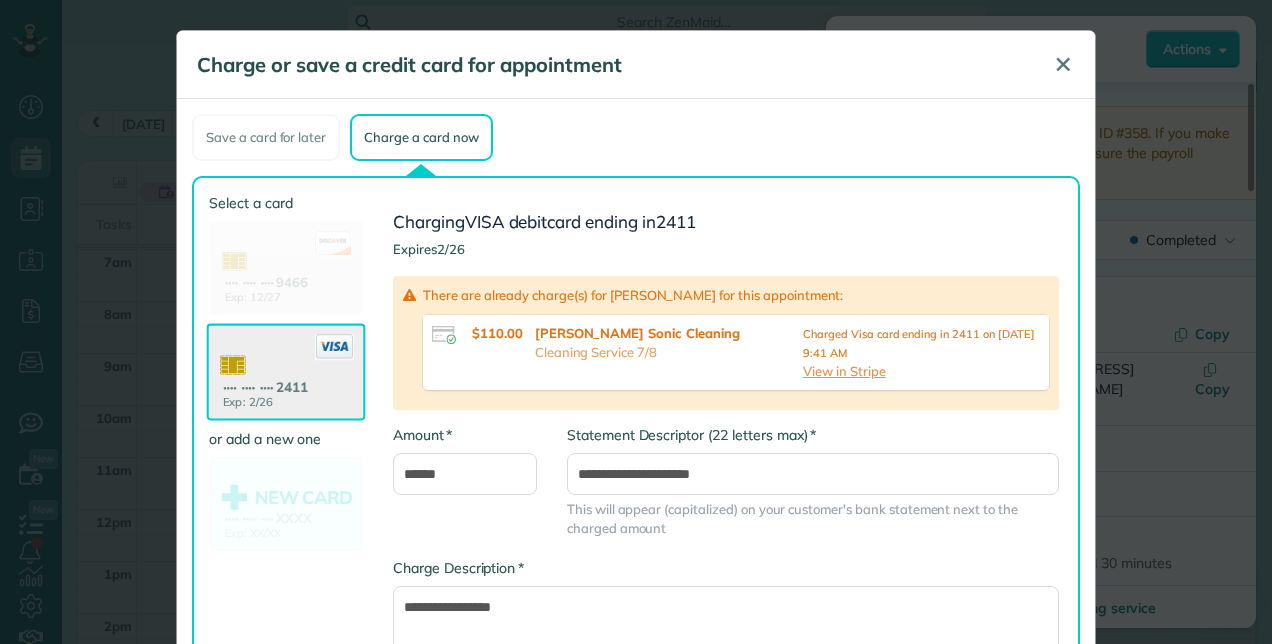 click on "✕" at bounding box center [1063, 64] 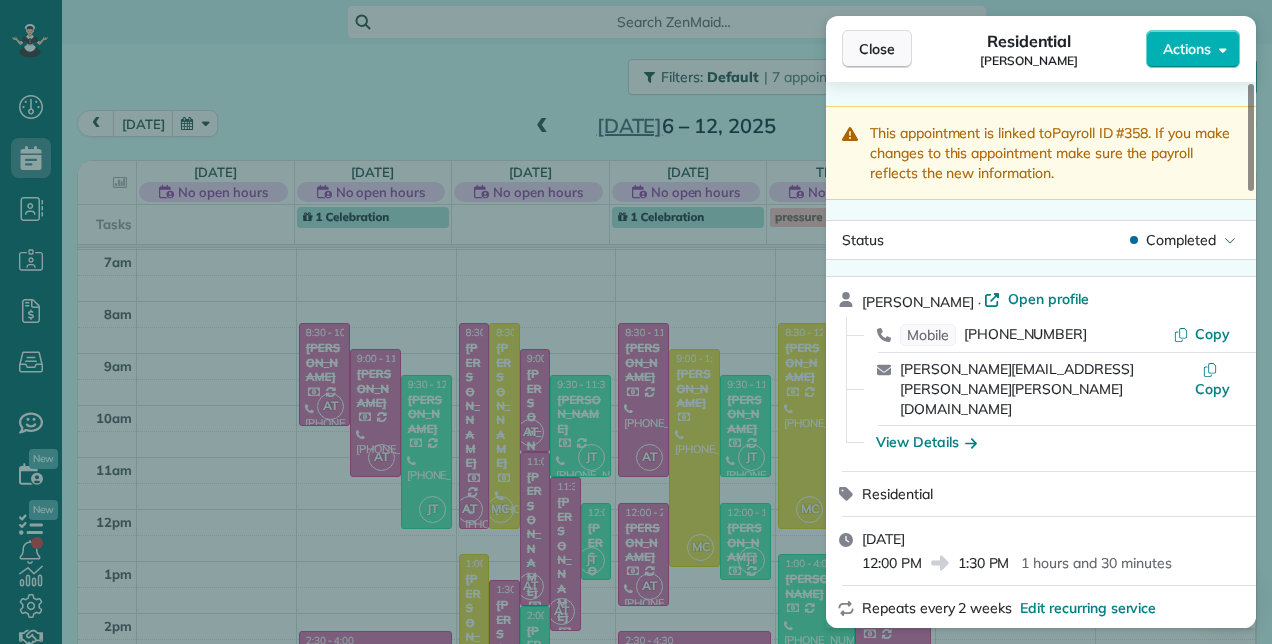 click on "Close" at bounding box center [877, 49] 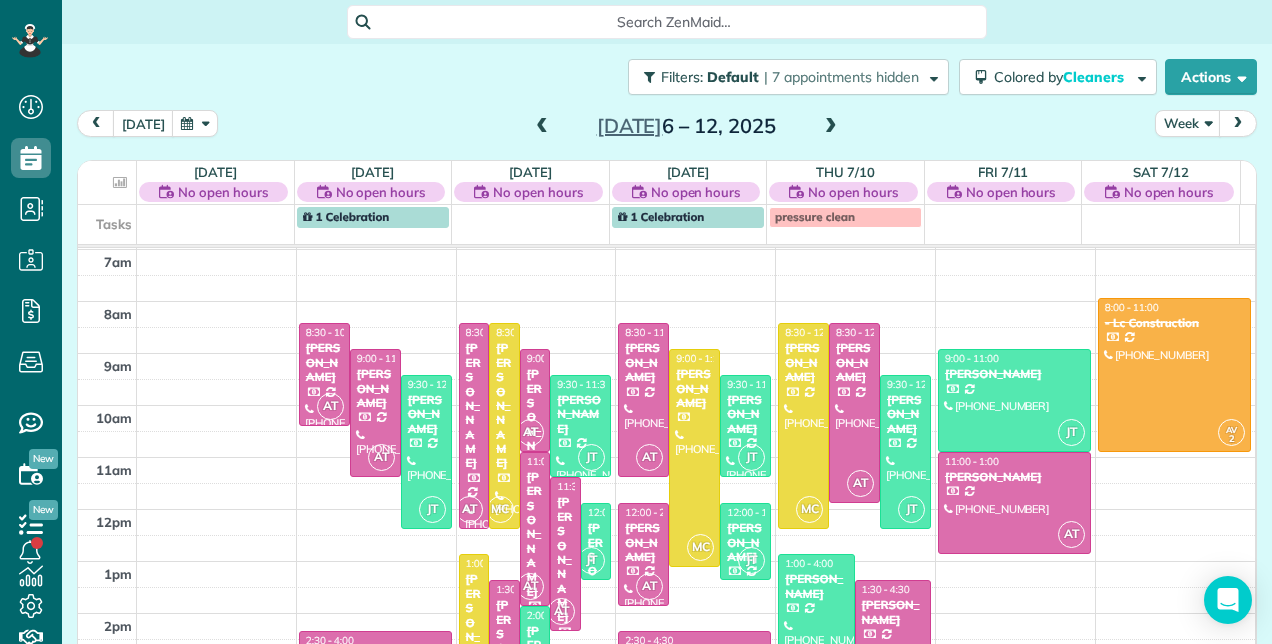 click at bounding box center (831, 127) 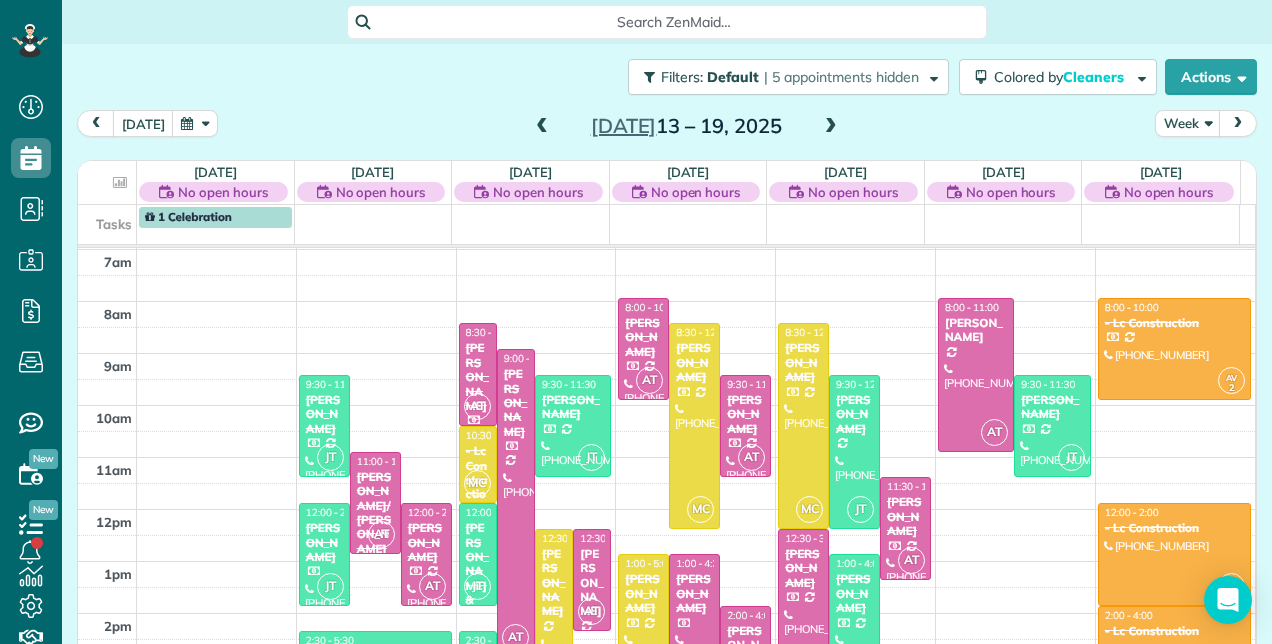 click at bounding box center (831, 127) 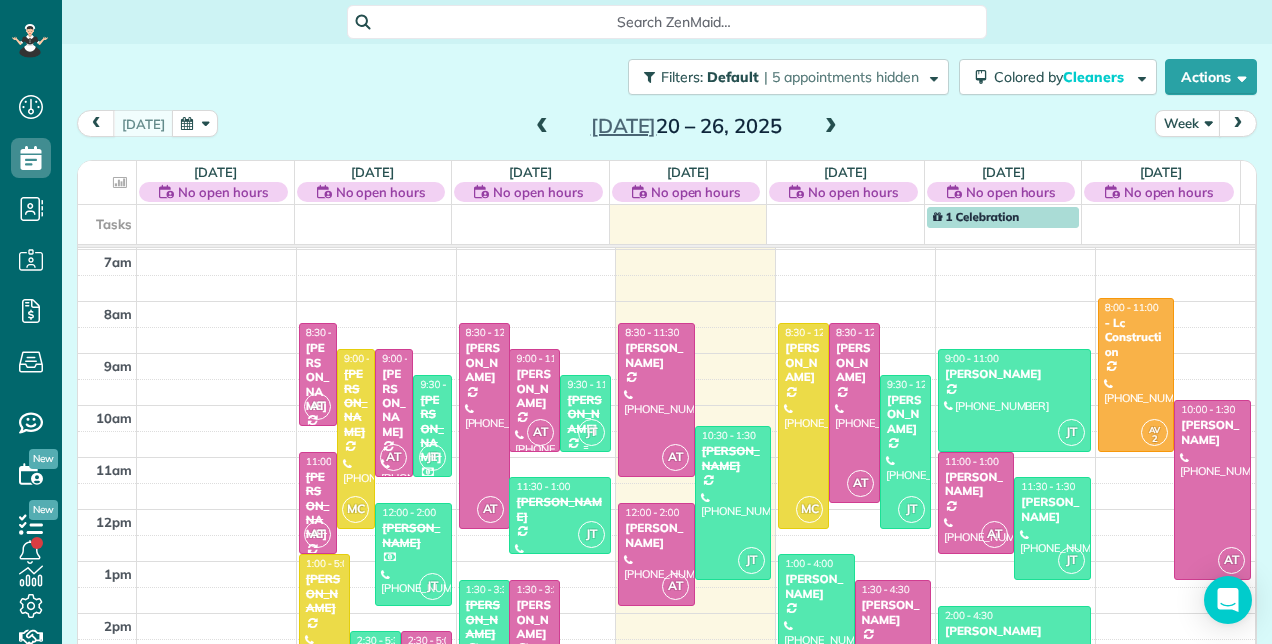 click on "9:30 - 11:00" at bounding box center (594, 384) 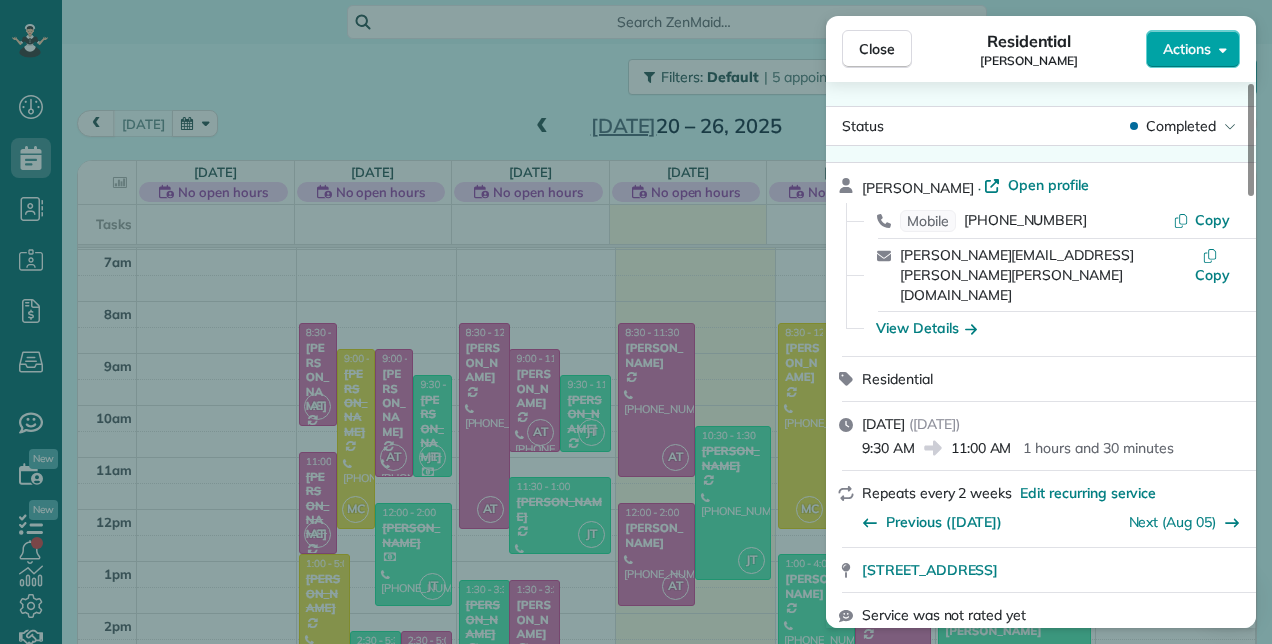 click on "Actions" at bounding box center [1193, 49] 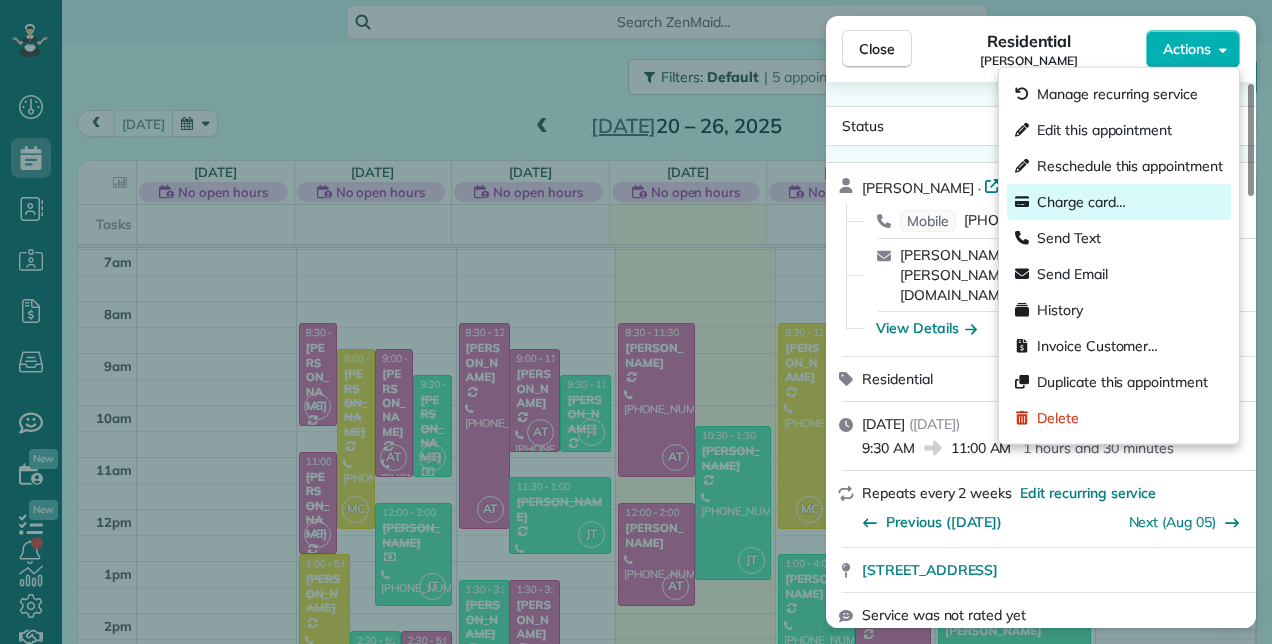 click on "Charge card…" at bounding box center [1081, 202] 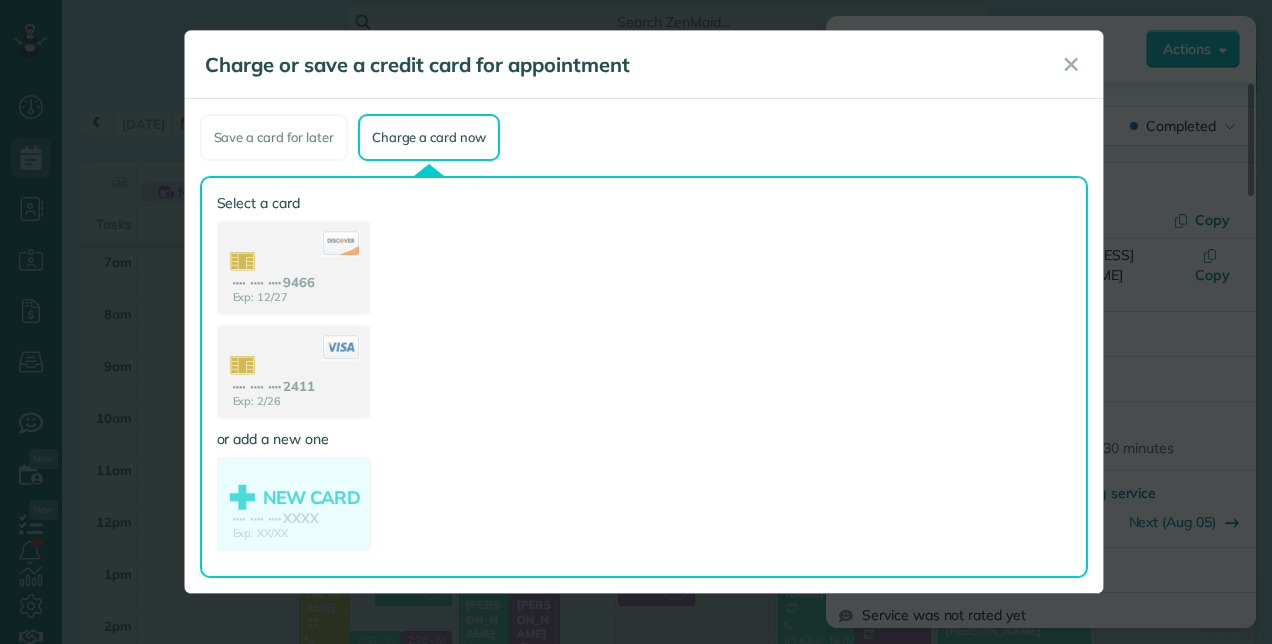 drag, startPoint x: 324, startPoint y: 373, endPoint x: 376, endPoint y: 376, distance: 52.086468 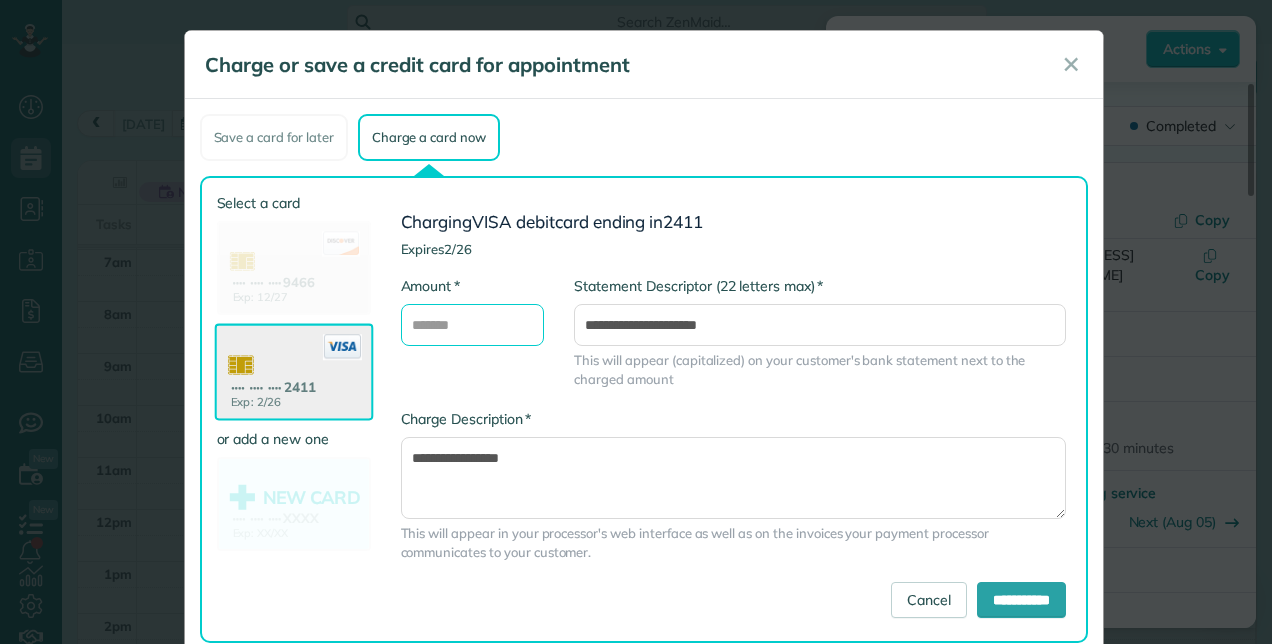 click on "*  Amount" at bounding box center (473, 325) 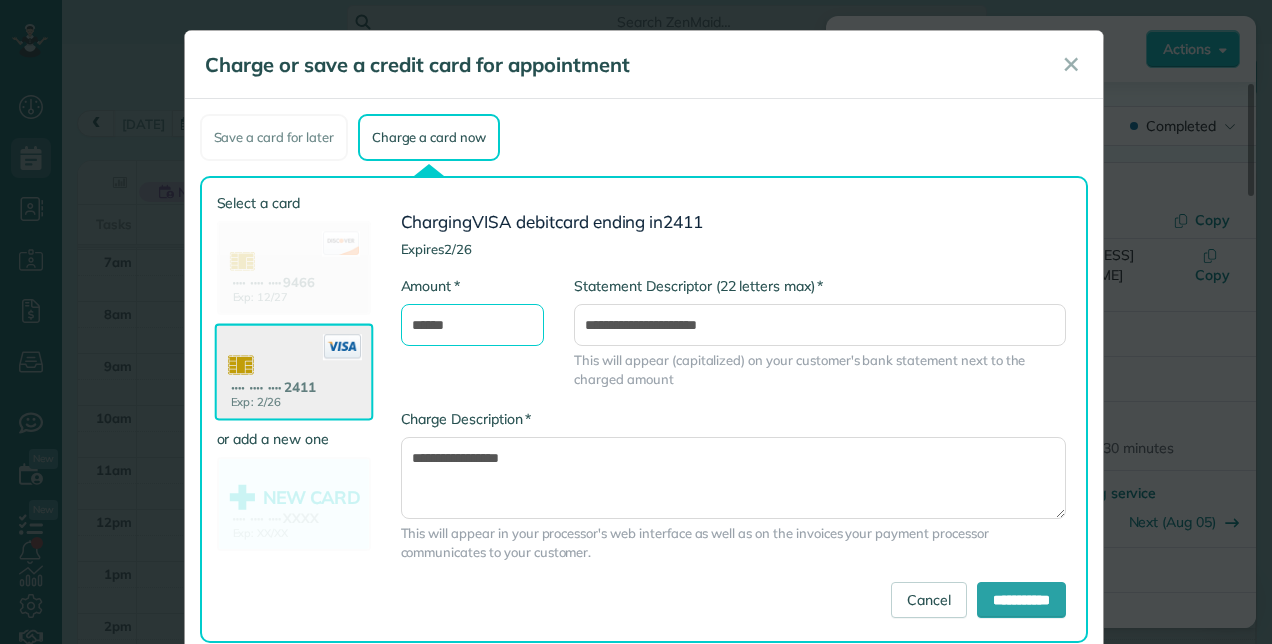 type on "******" 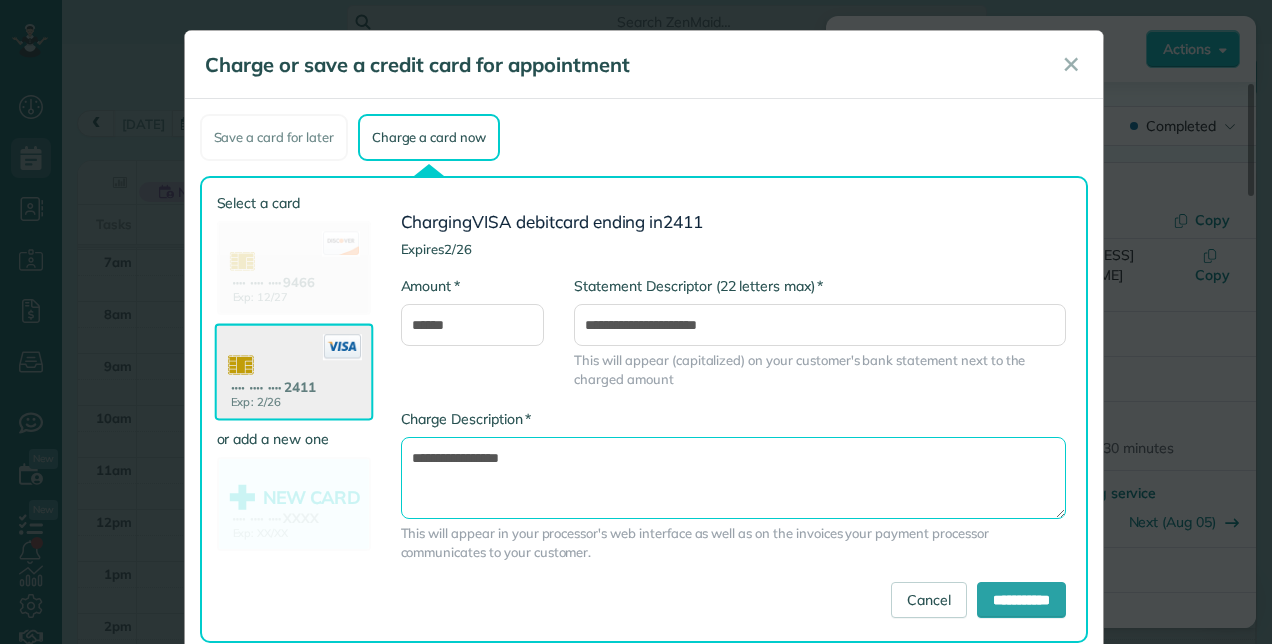 click on "**********" at bounding box center (734, 477) 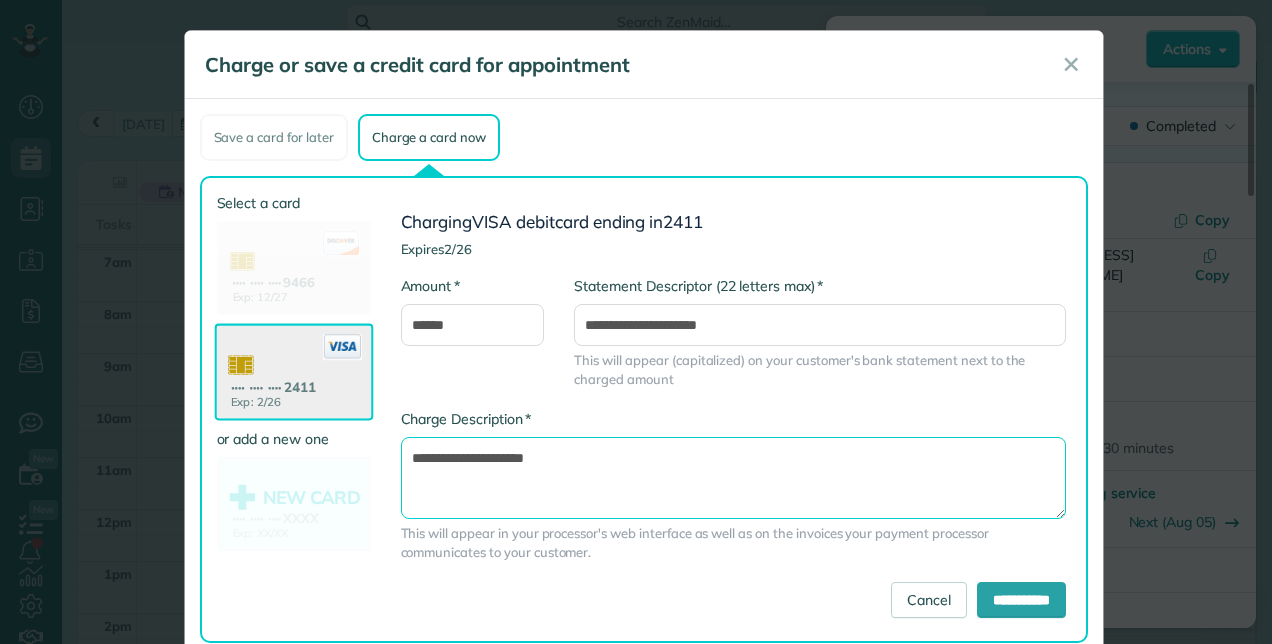 type on "**********" 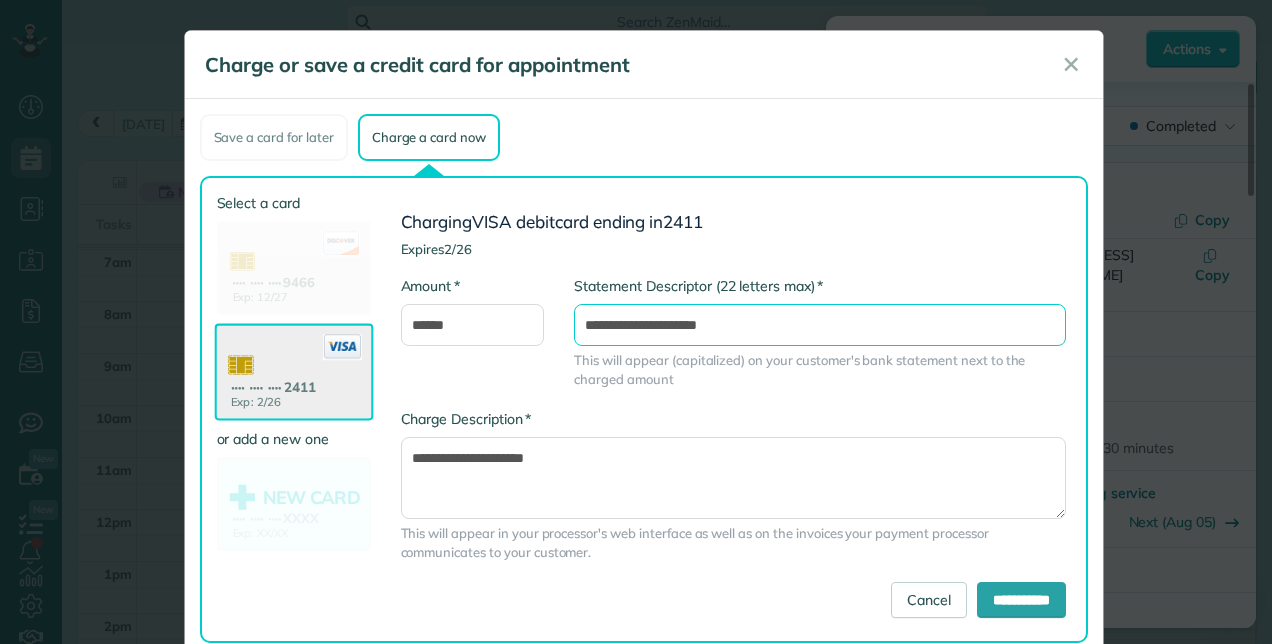 click on "**********" at bounding box center [820, 325] 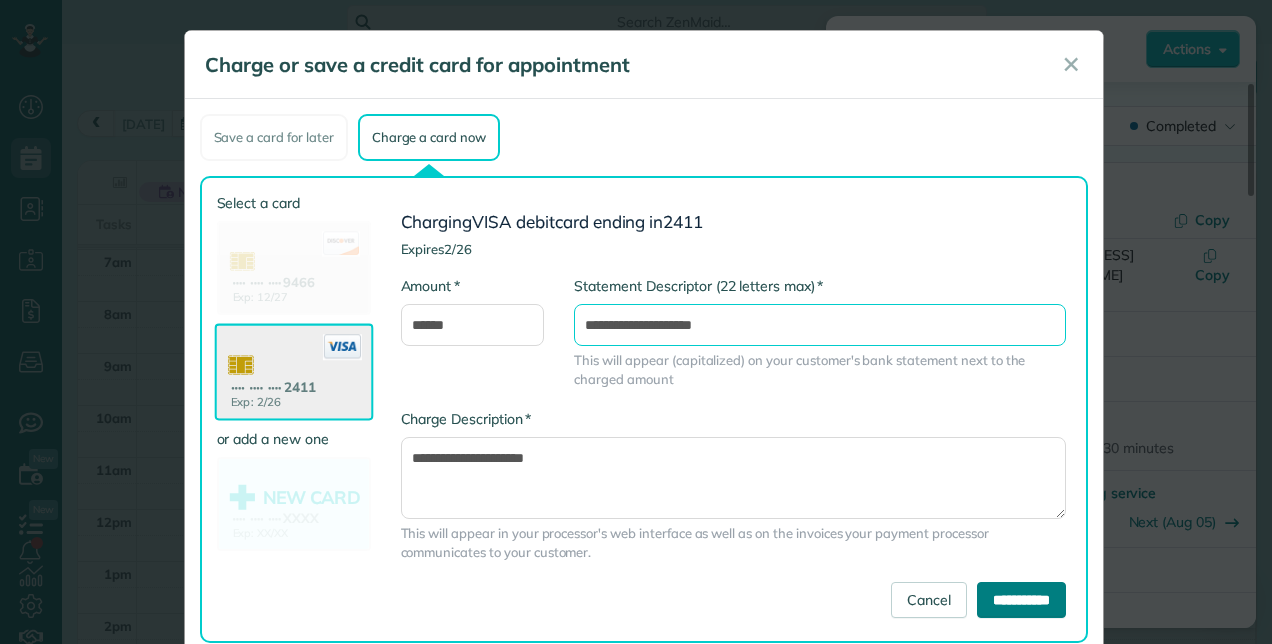 type on "**********" 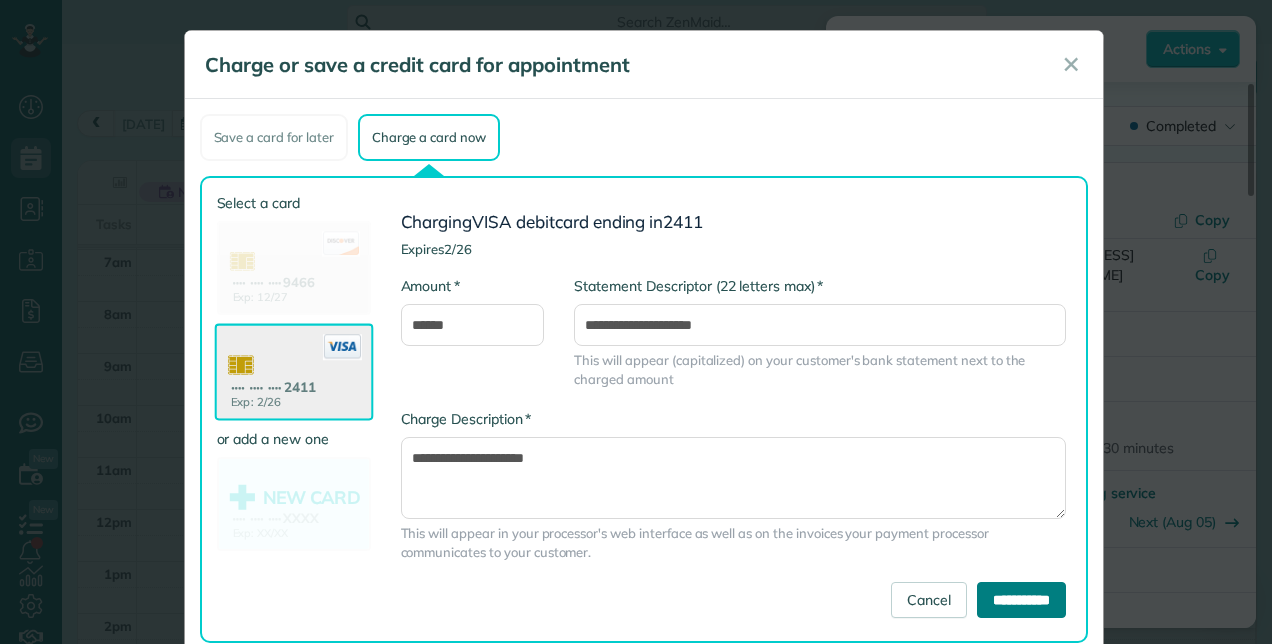 click on "**********" at bounding box center [1021, 600] 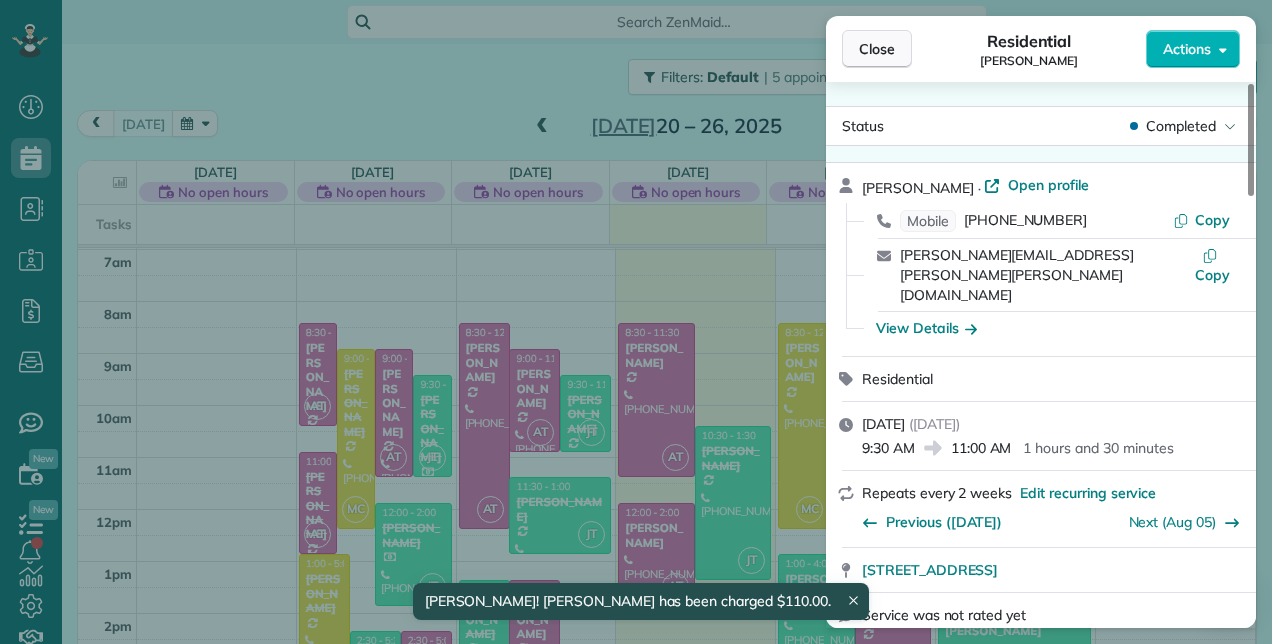 click on "Close" at bounding box center [877, 49] 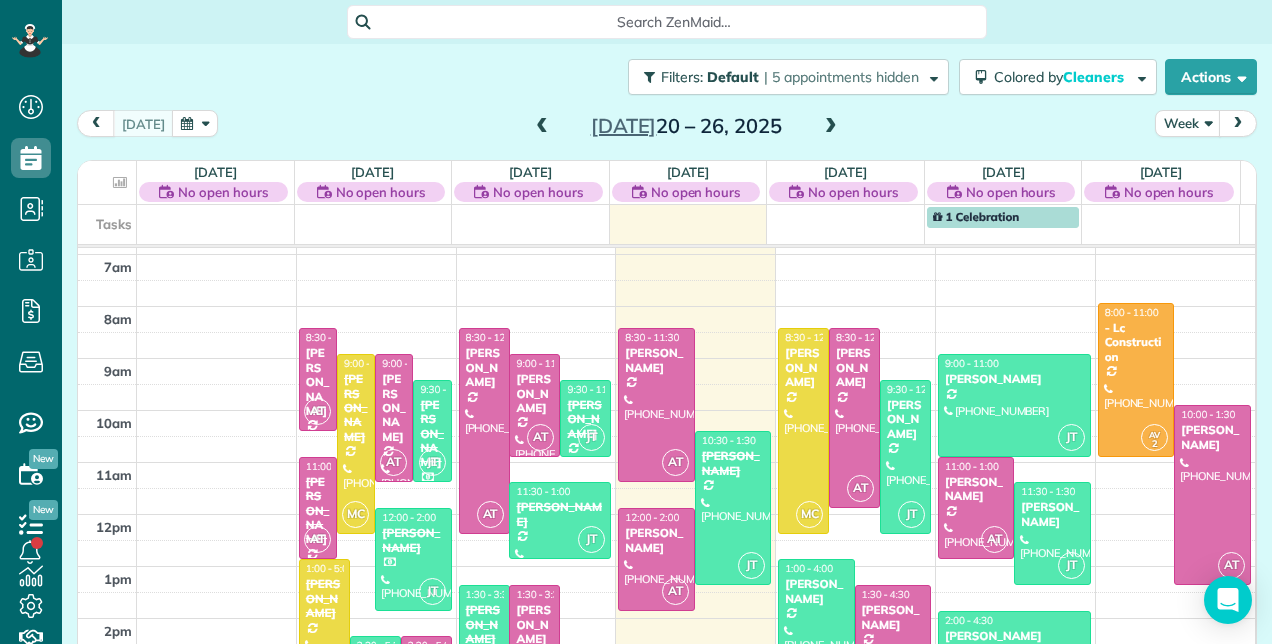 scroll, scrollTop: 248, scrollLeft: 0, axis: vertical 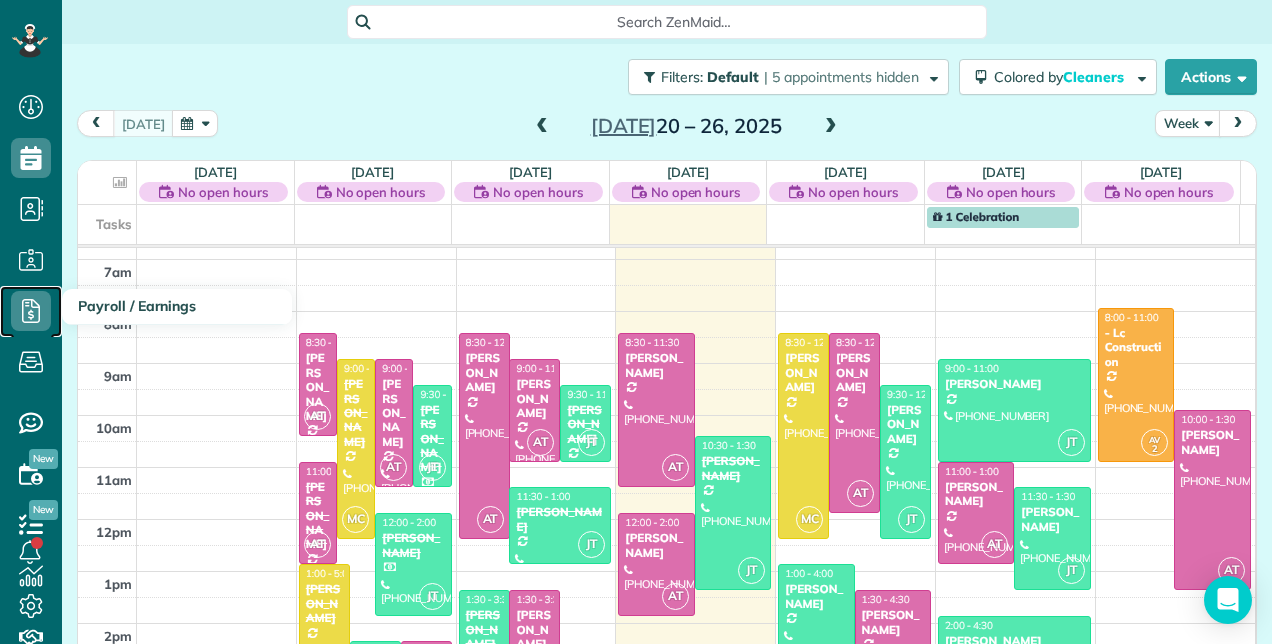 click 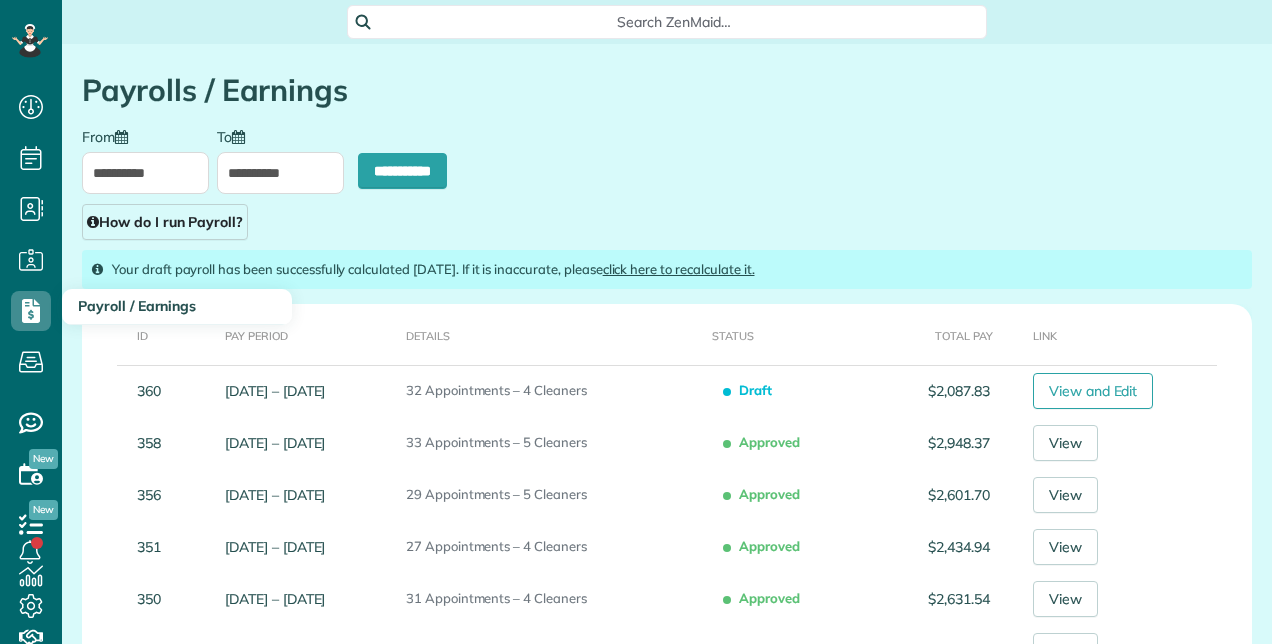 scroll, scrollTop: 0, scrollLeft: 0, axis: both 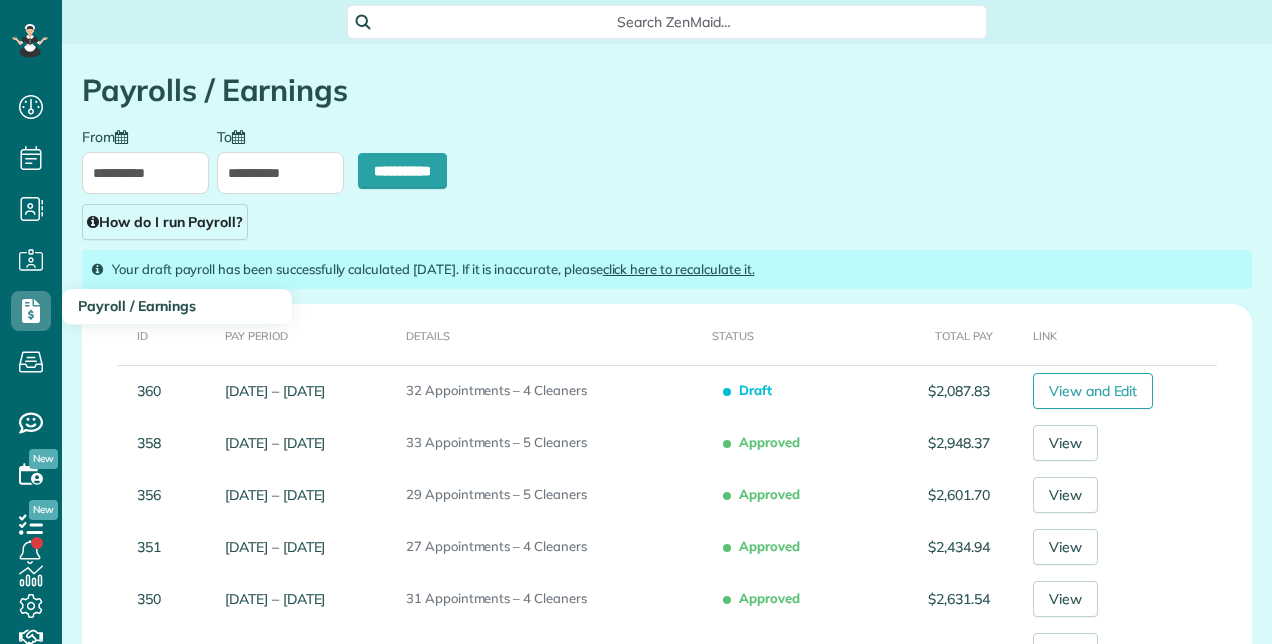 type on "**********" 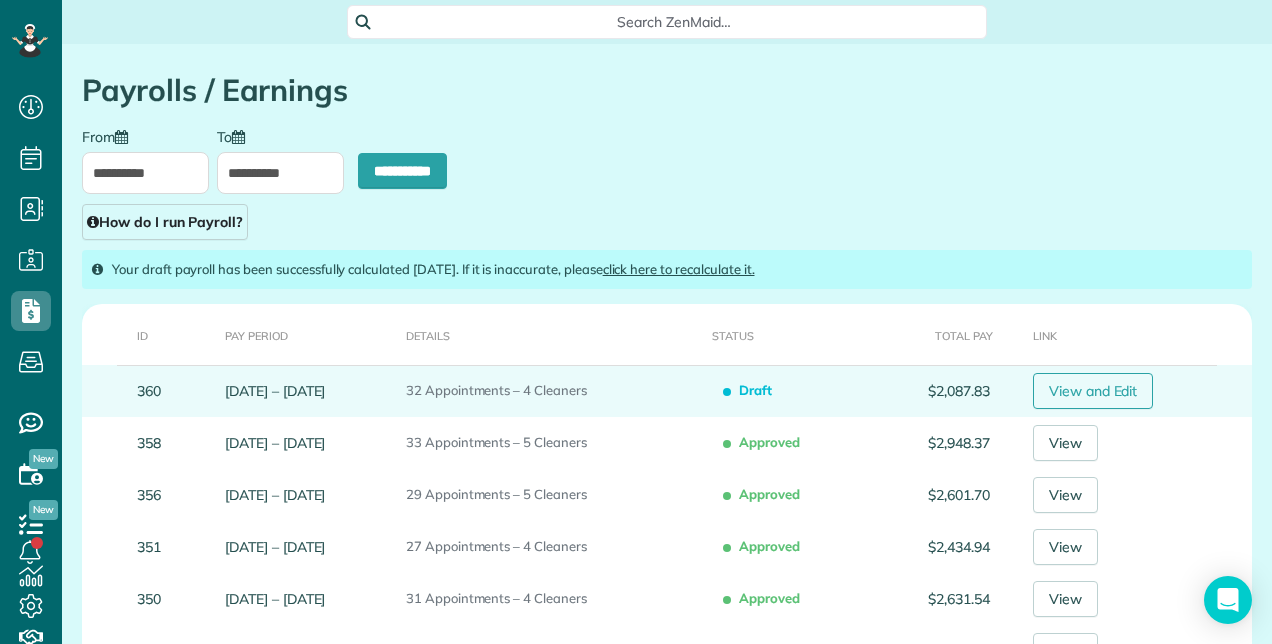 click on "View and Edit" at bounding box center (1093, 391) 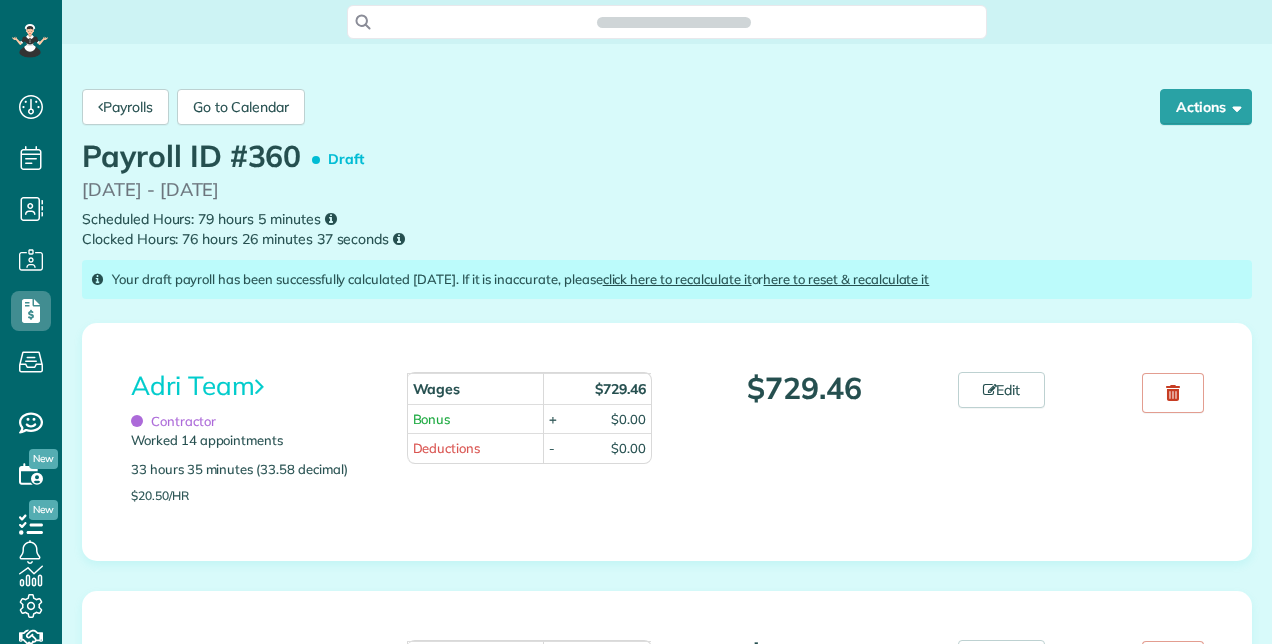scroll, scrollTop: 0, scrollLeft: 0, axis: both 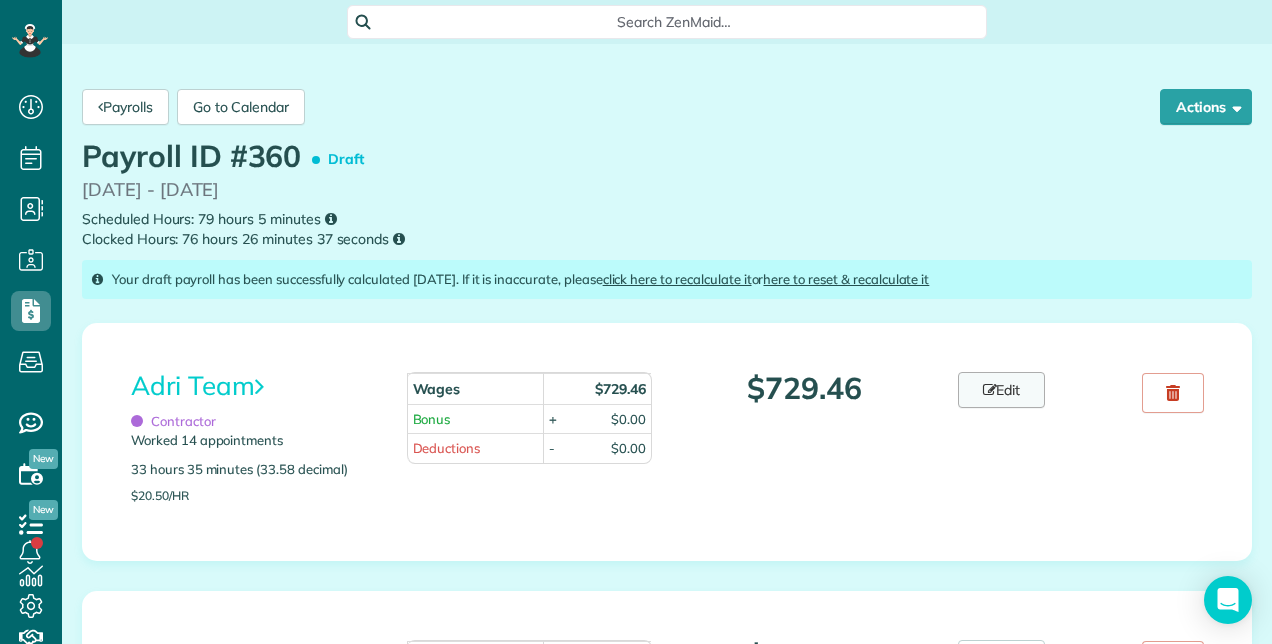 click on "Edit" at bounding box center [1002, 390] 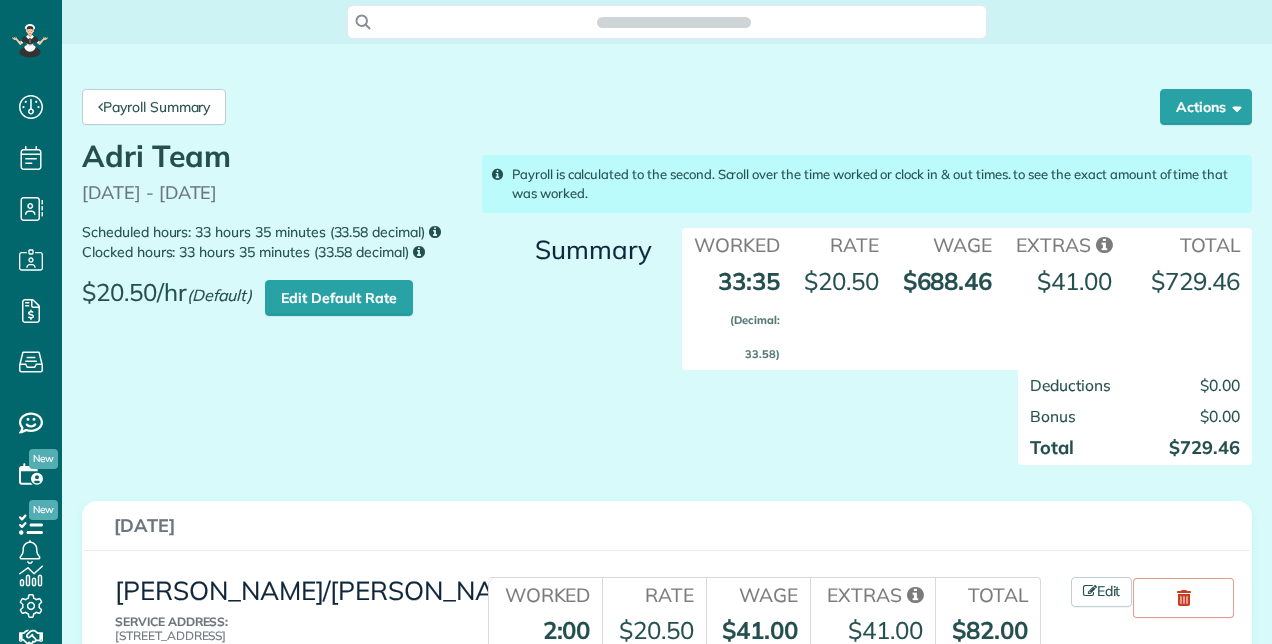 scroll, scrollTop: 0, scrollLeft: 0, axis: both 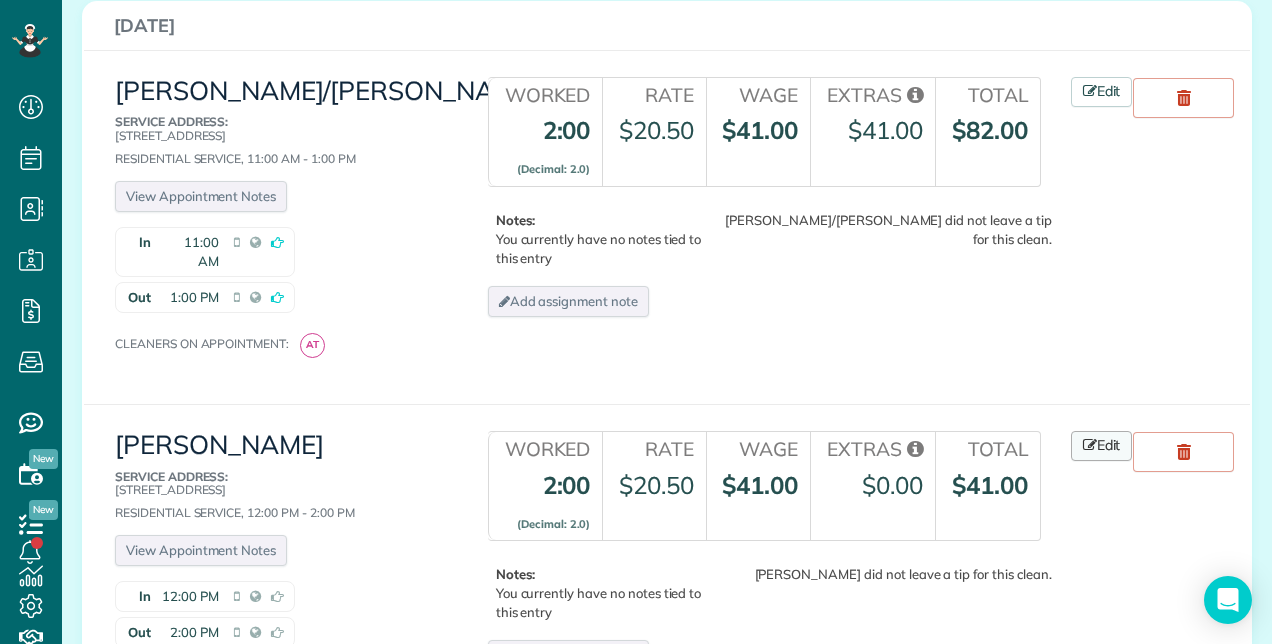 click on "Edit" at bounding box center [1102, 446] 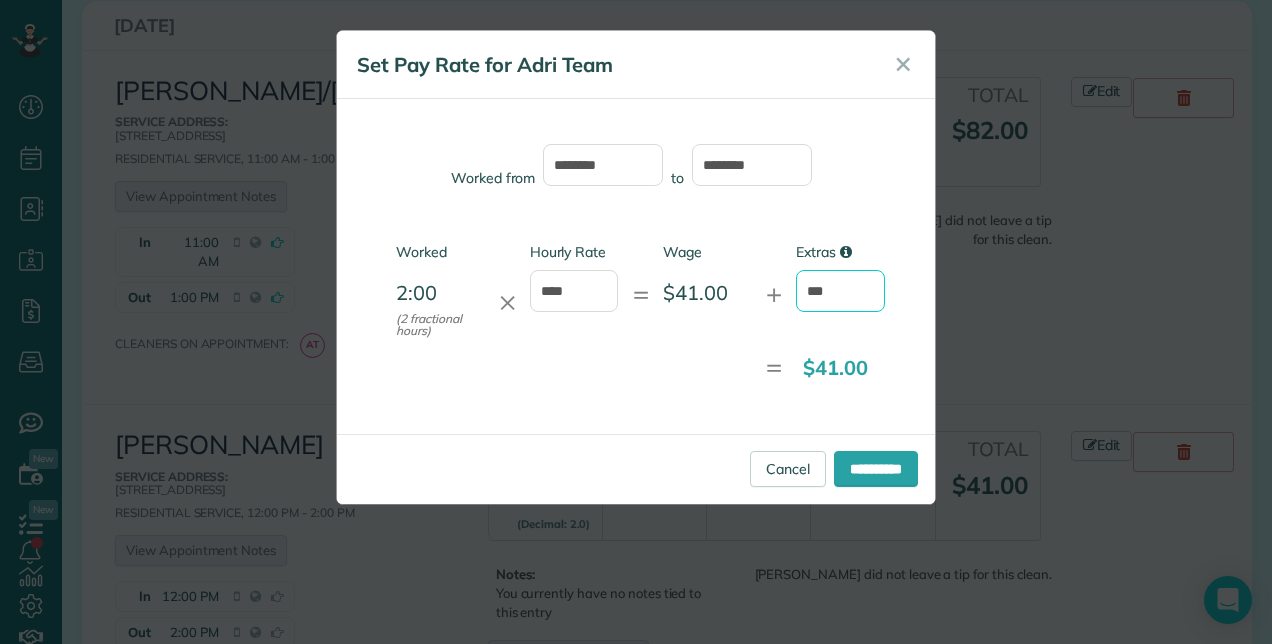click on "***" at bounding box center [840, 291] 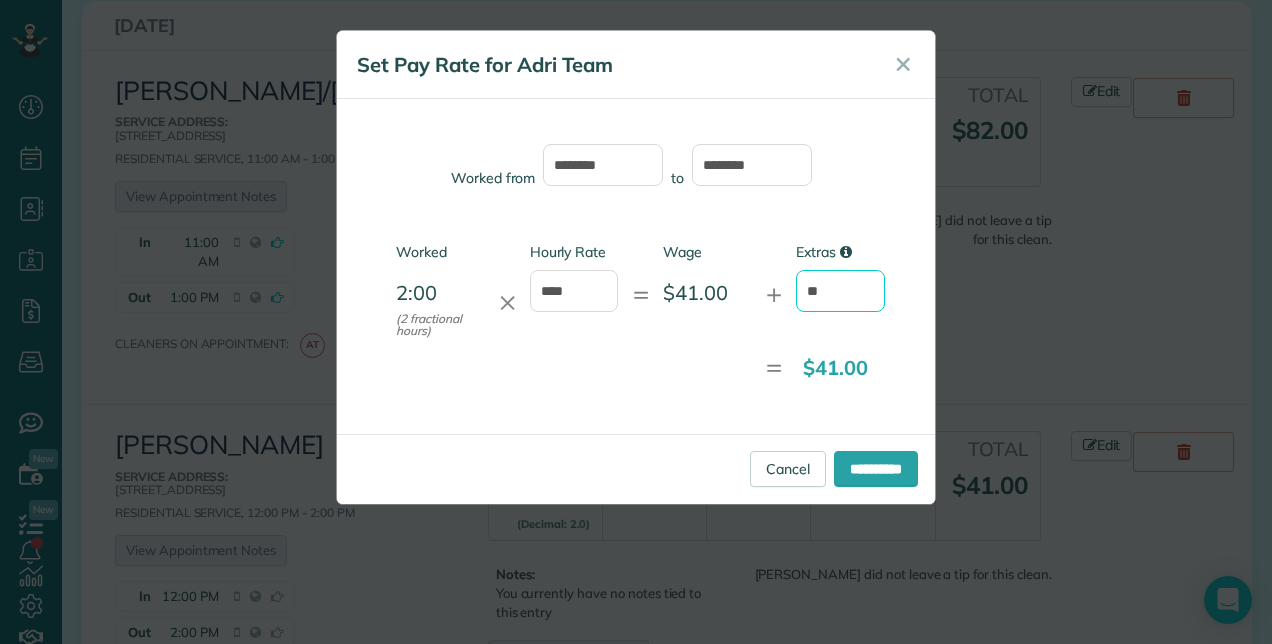 type on "*" 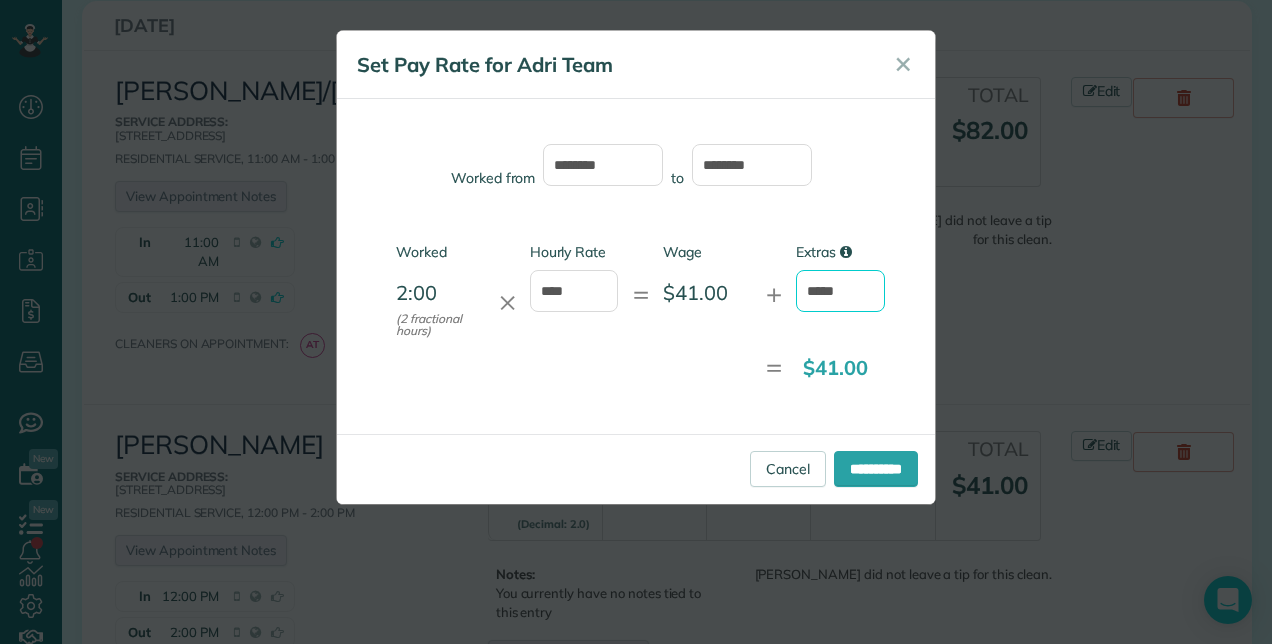 type on "*****" 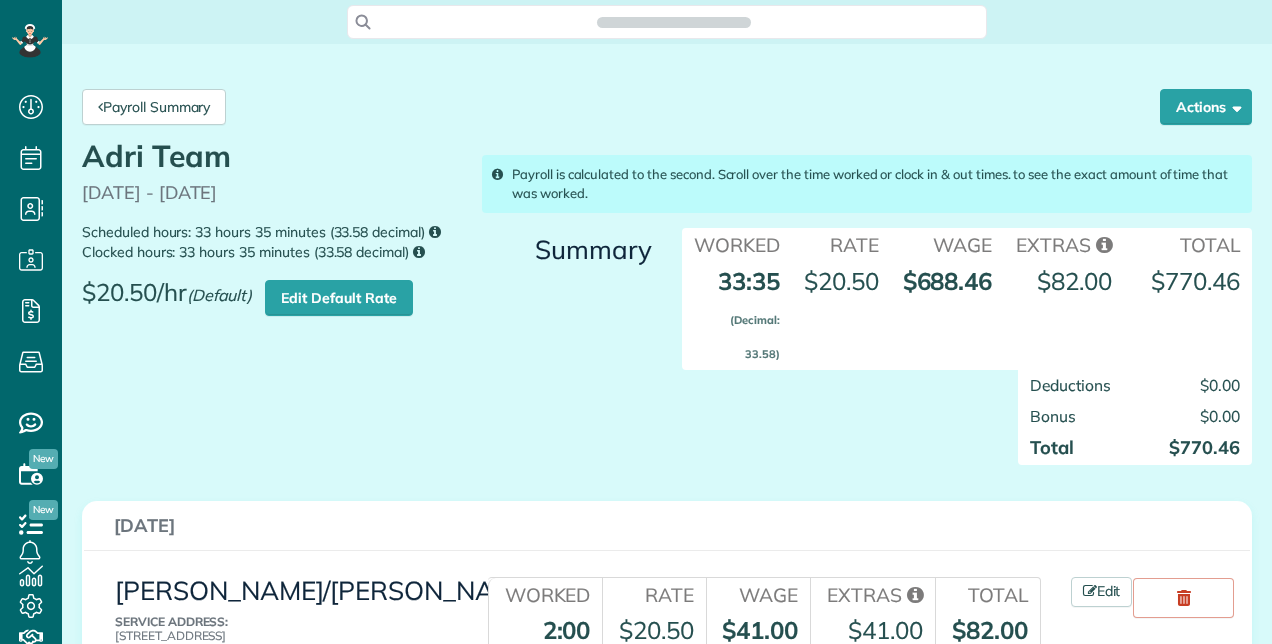 scroll, scrollTop: 0, scrollLeft: 0, axis: both 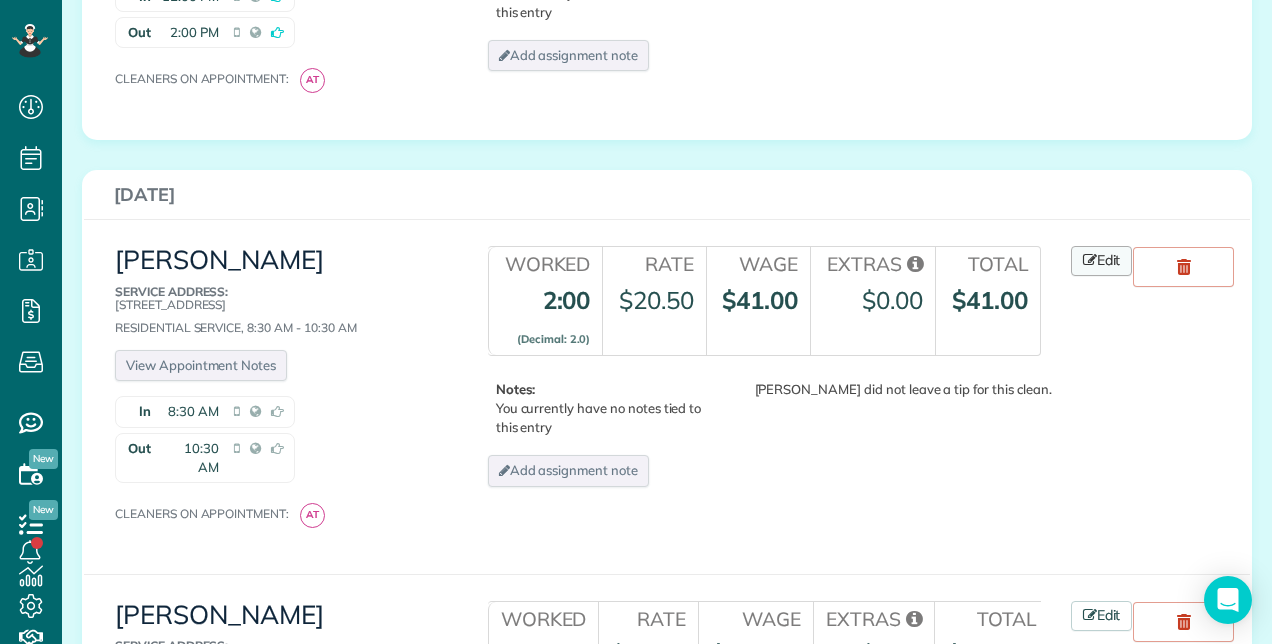 click on "Edit" at bounding box center [1102, 261] 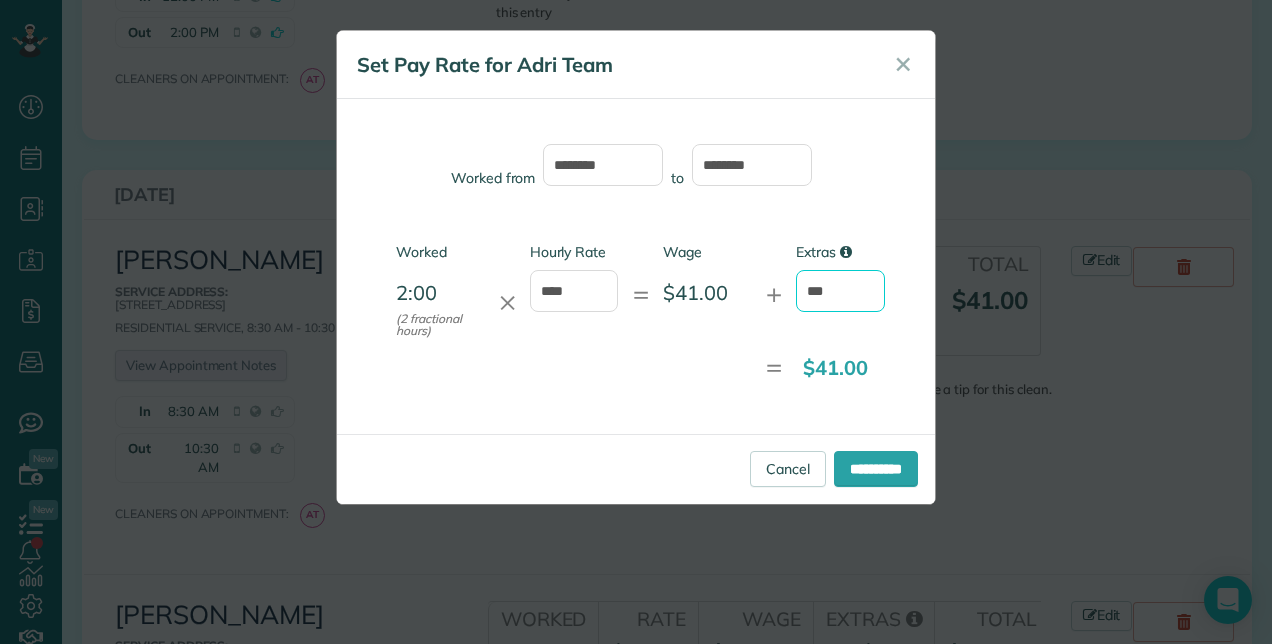 click on "***" at bounding box center (840, 291) 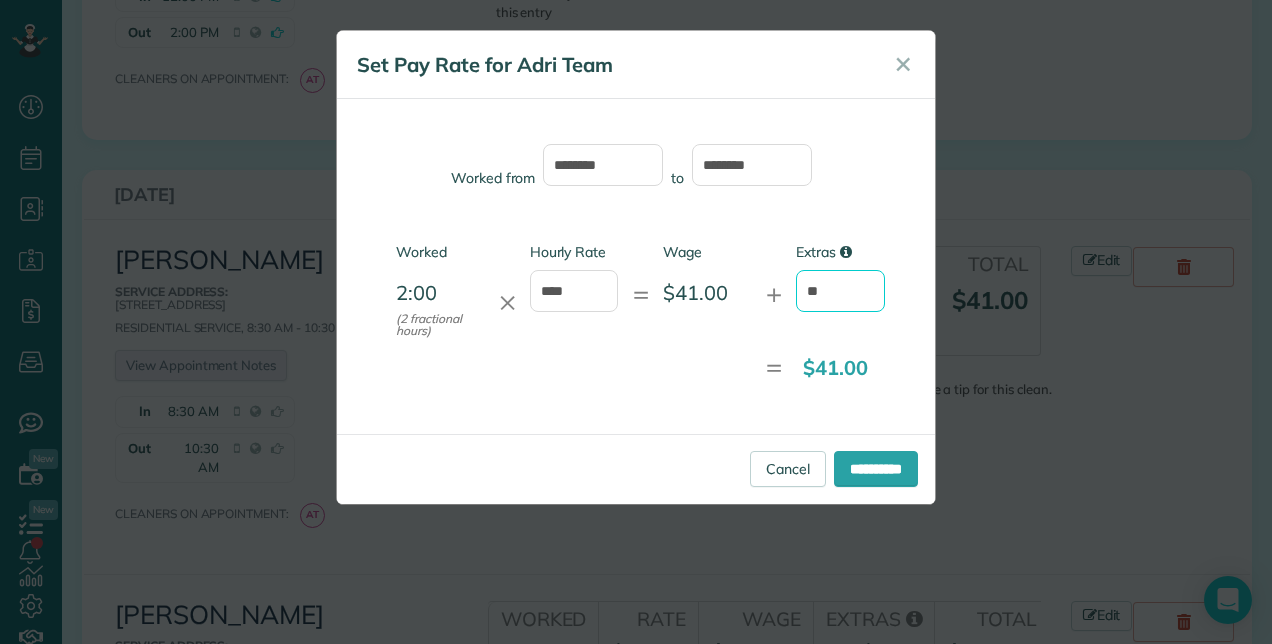 type on "*" 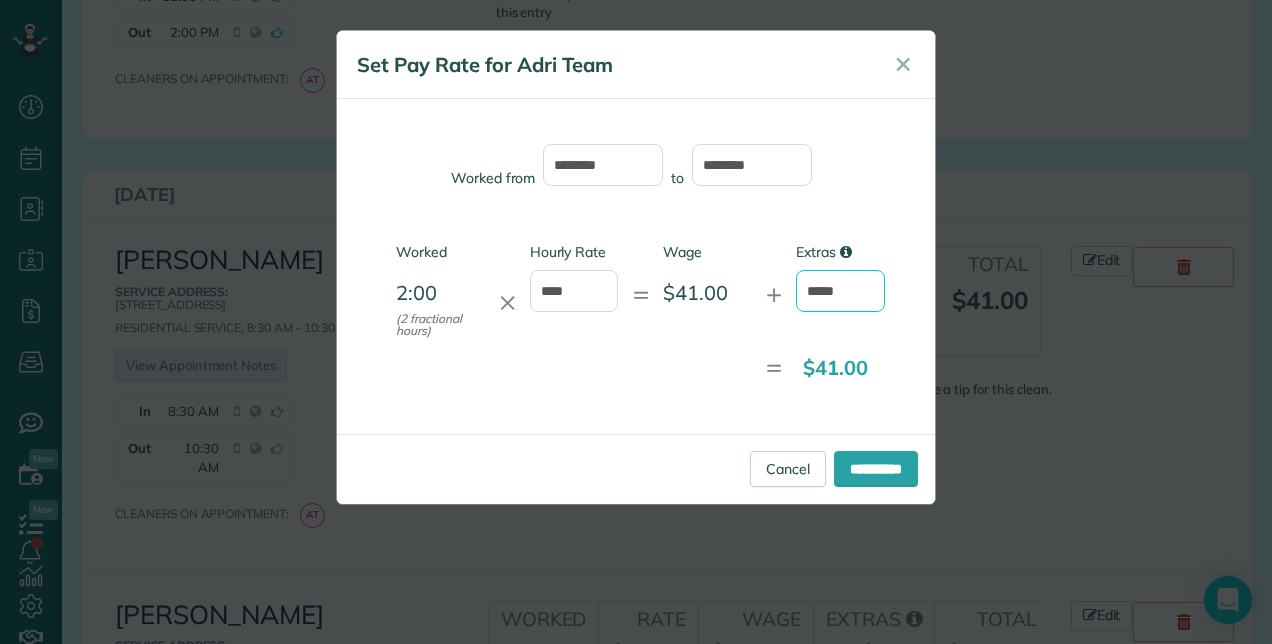 type on "*****" 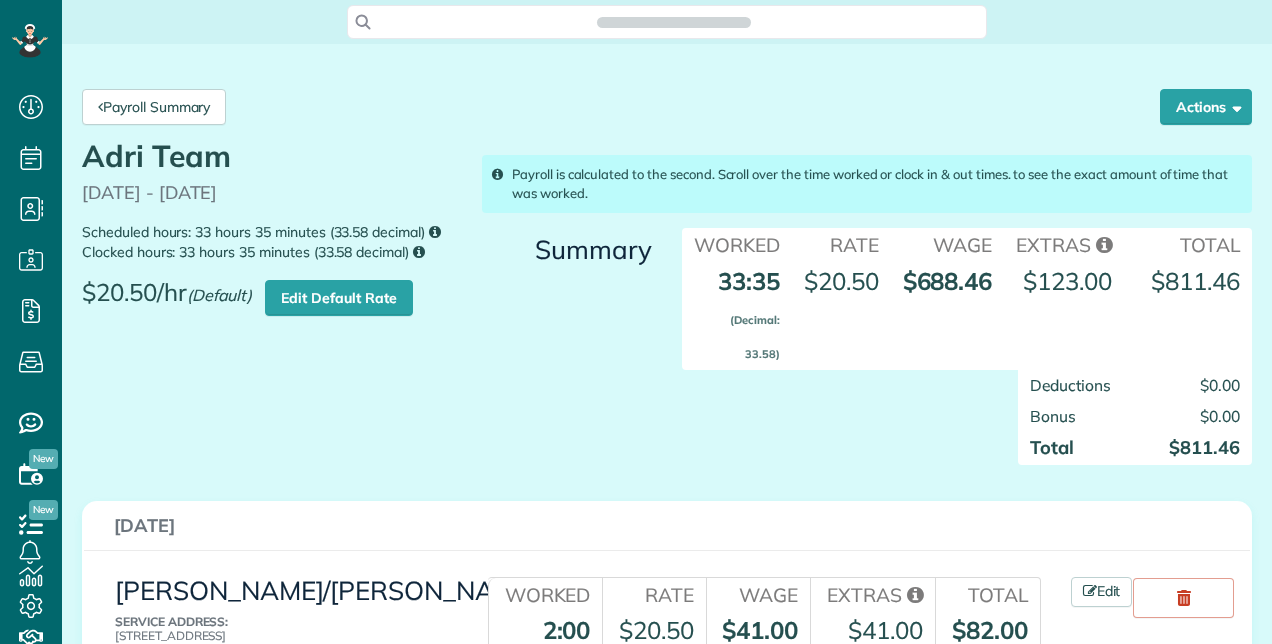 scroll, scrollTop: 0, scrollLeft: 0, axis: both 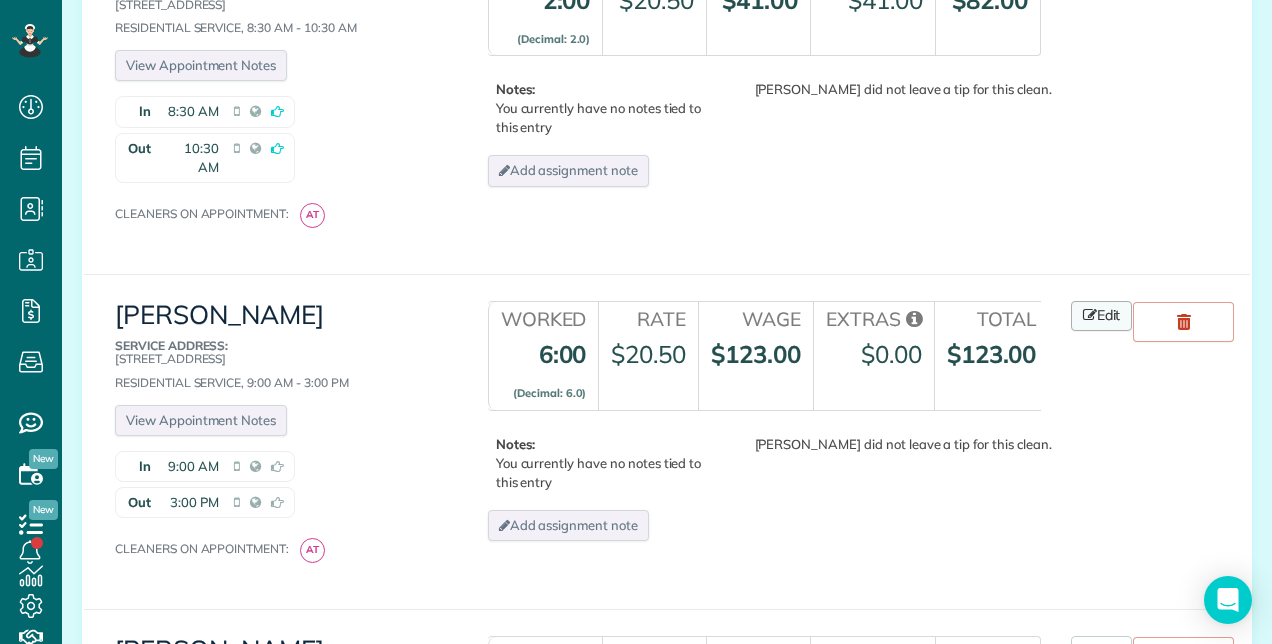 click on "Edit" at bounding box center (1102, 316) 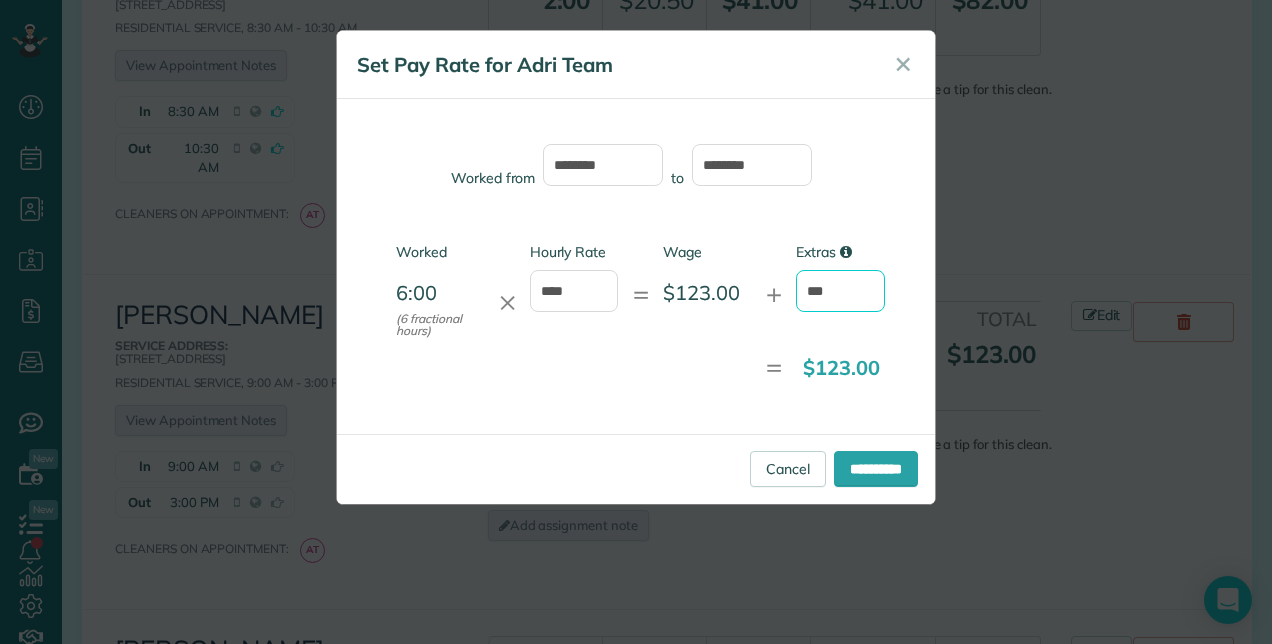 click on "***" at bounding box center (840, 291) 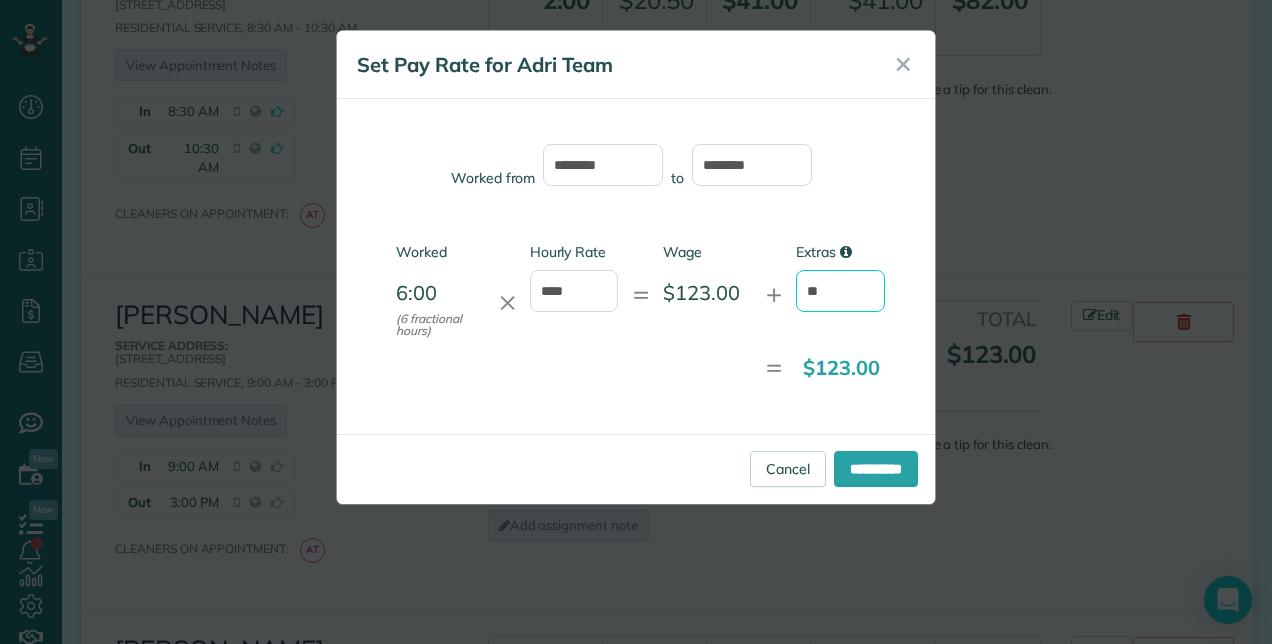 type on "*" 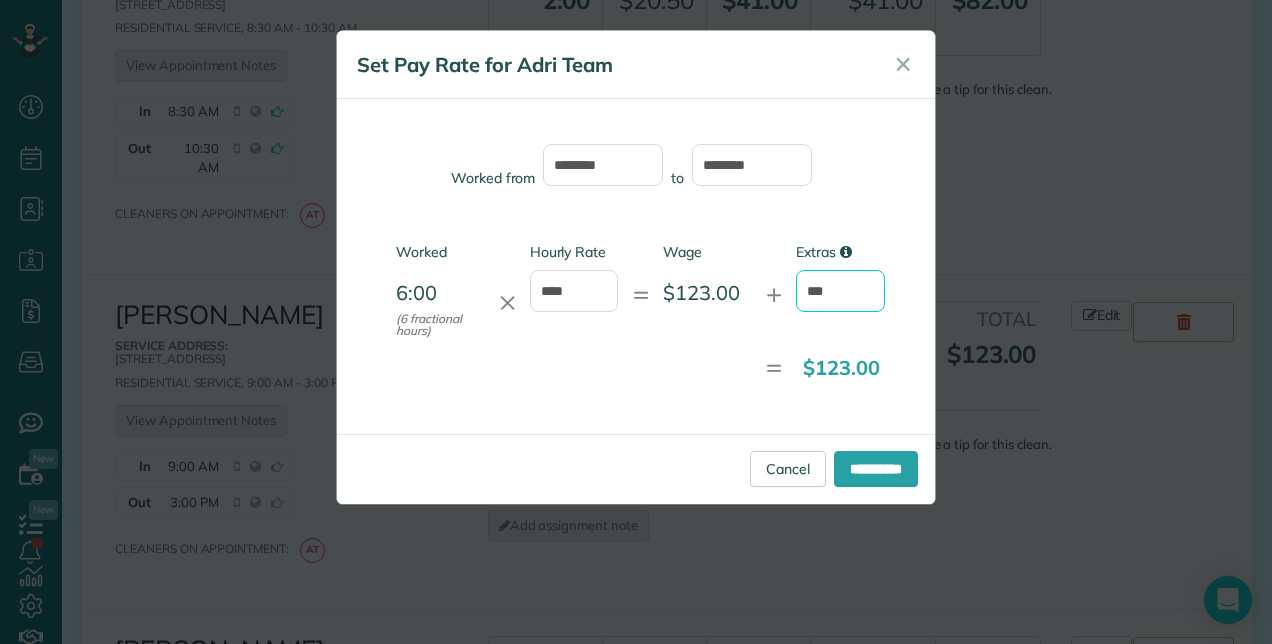 type on "***" 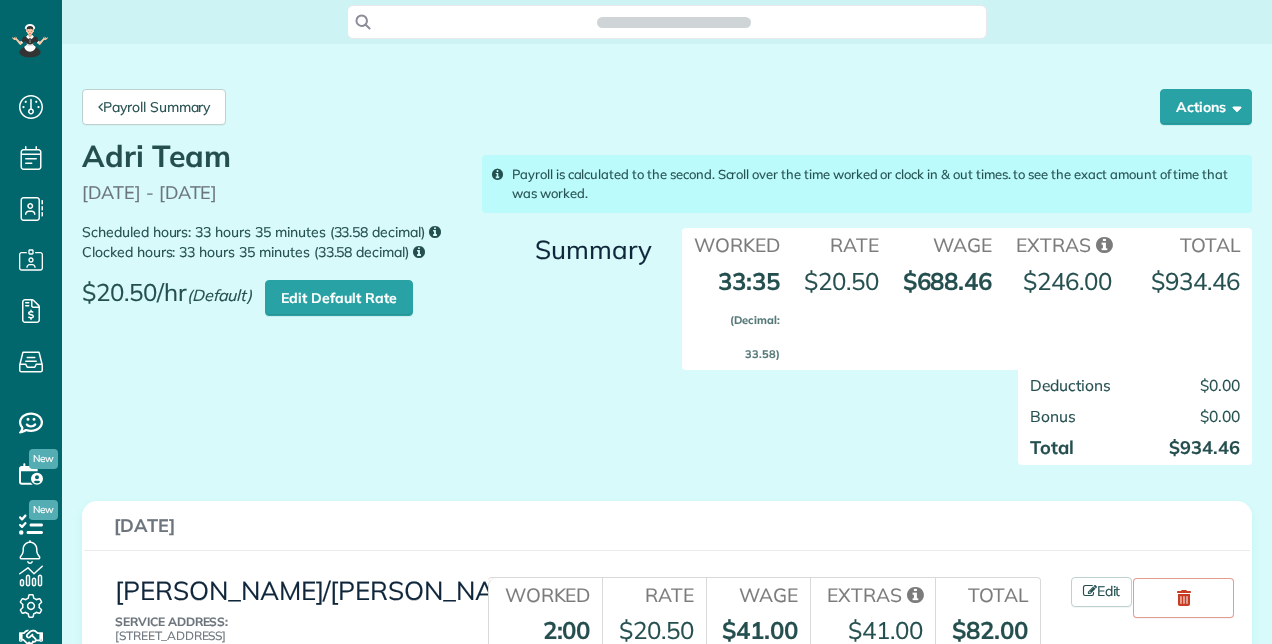 scroll, scrollTop: 0, scrollLeft: 0, axis: both 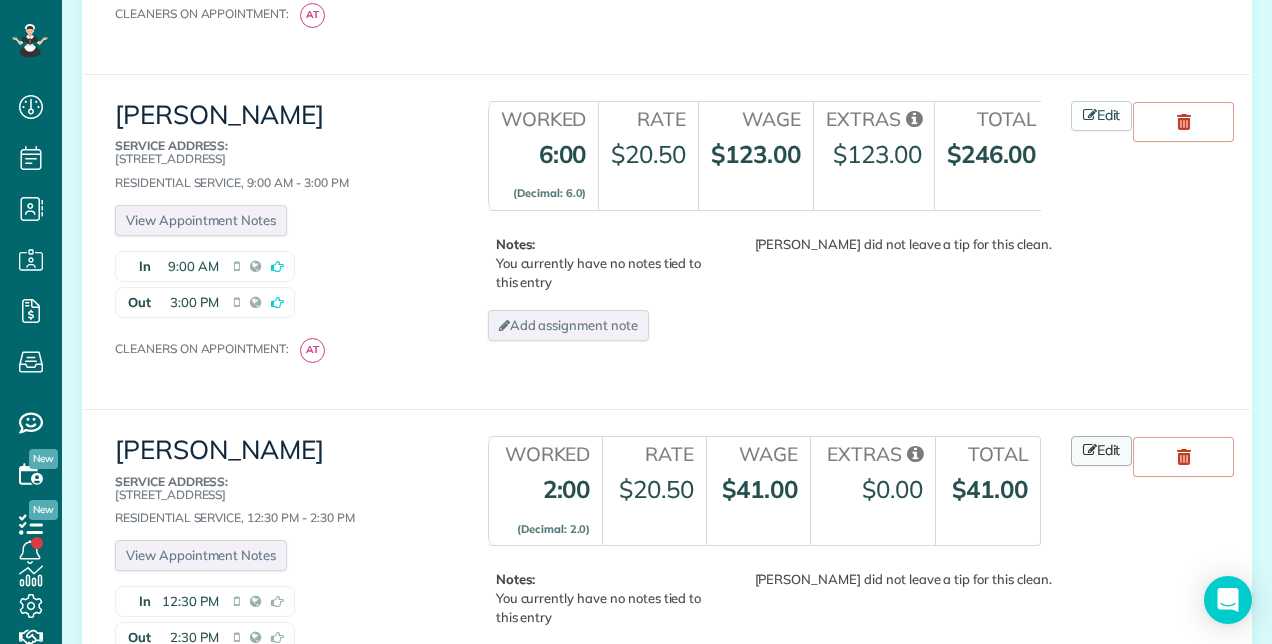 click at bounding box center [1090, 450] 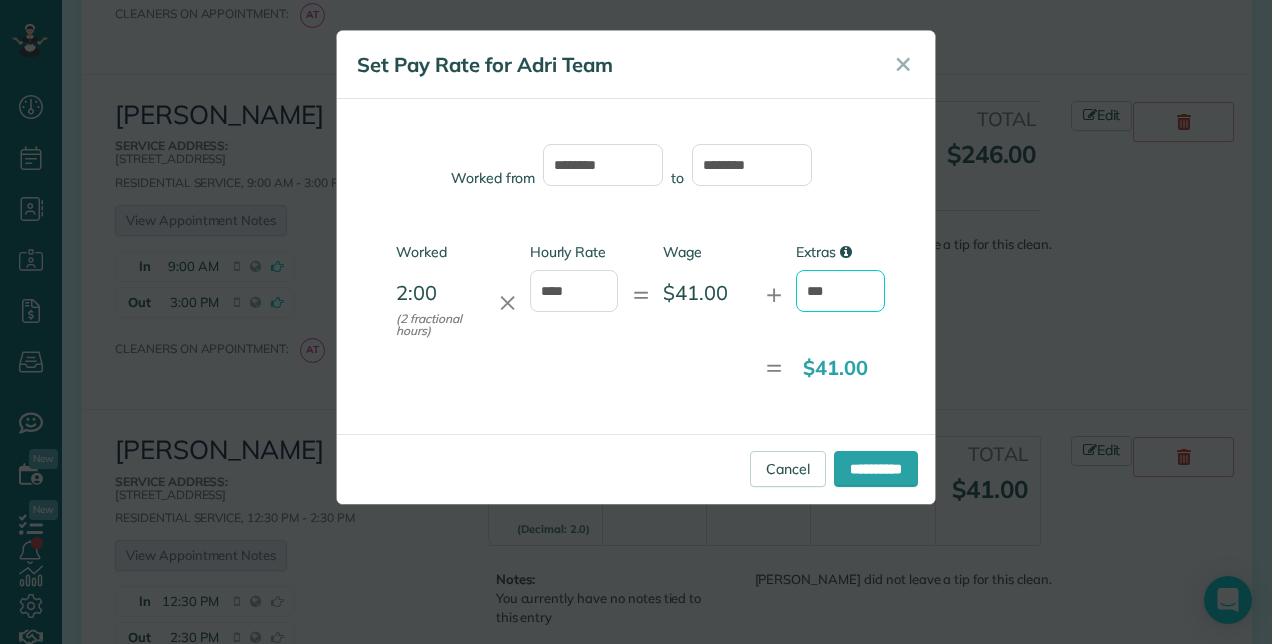 click on "***" at bounding box center [840, 291] 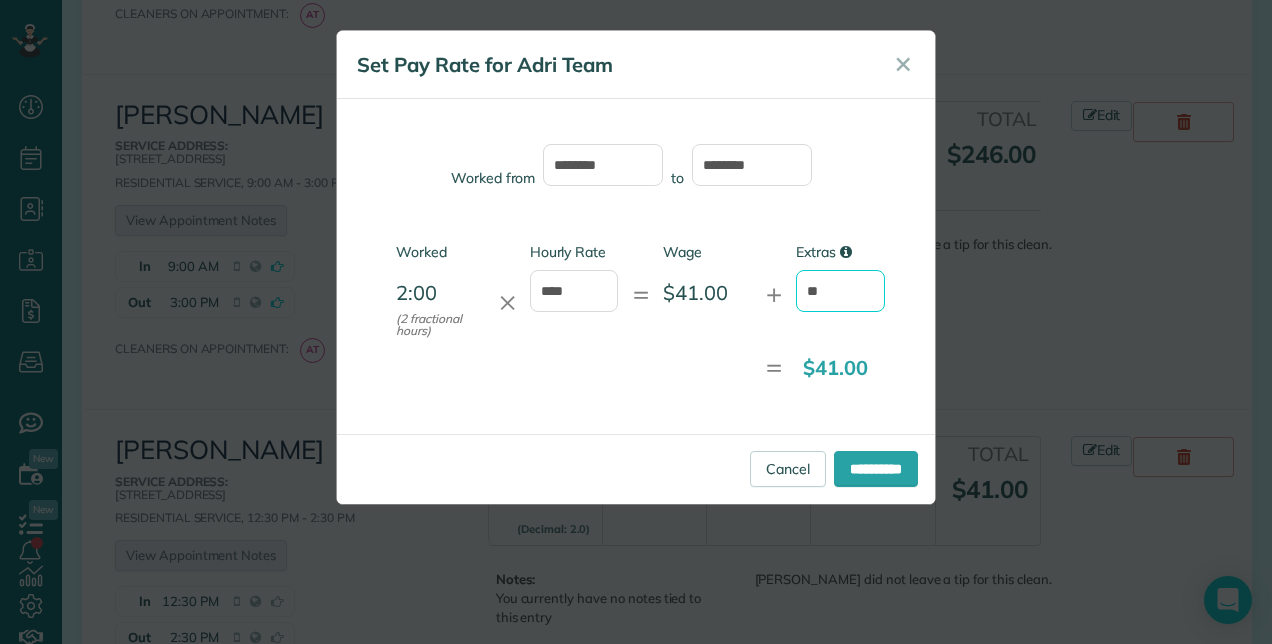type on "*" 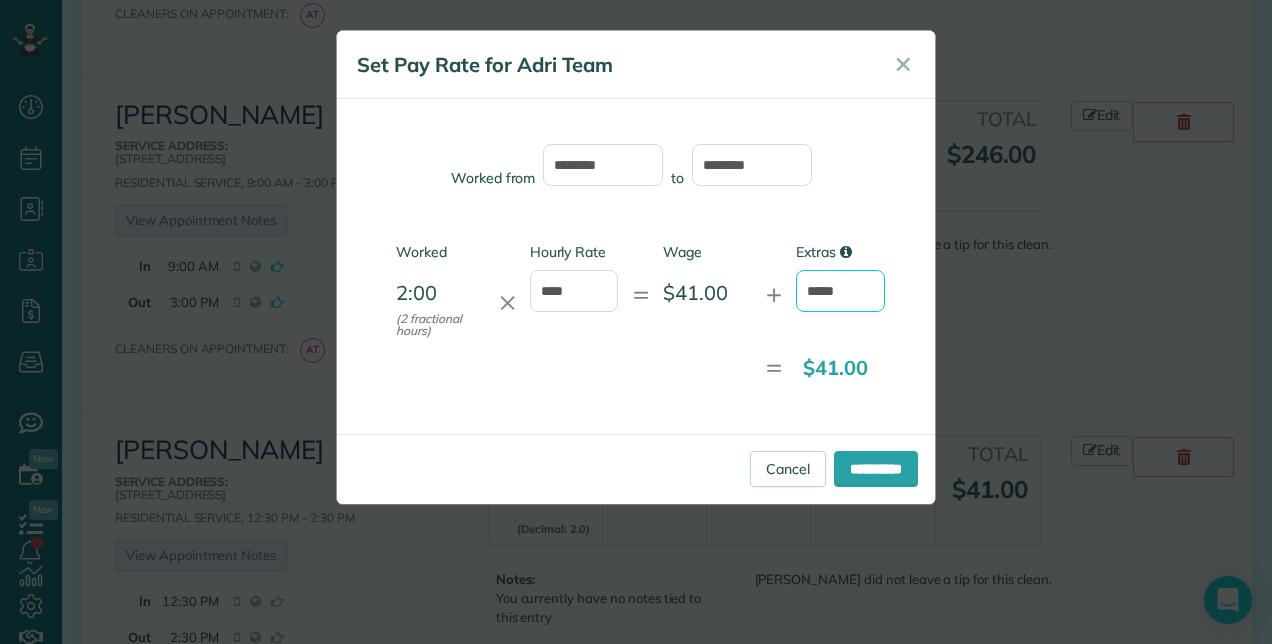 type on "*****" 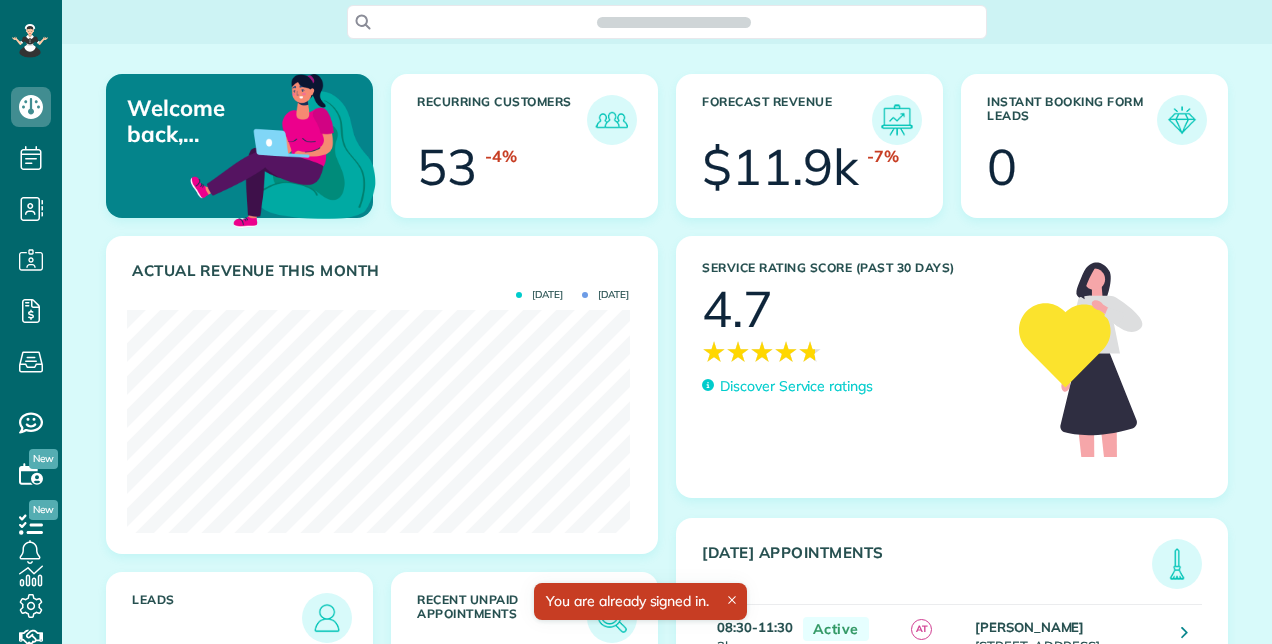scroll, scrollTop: 0, scrollLeft: 0, axis: both 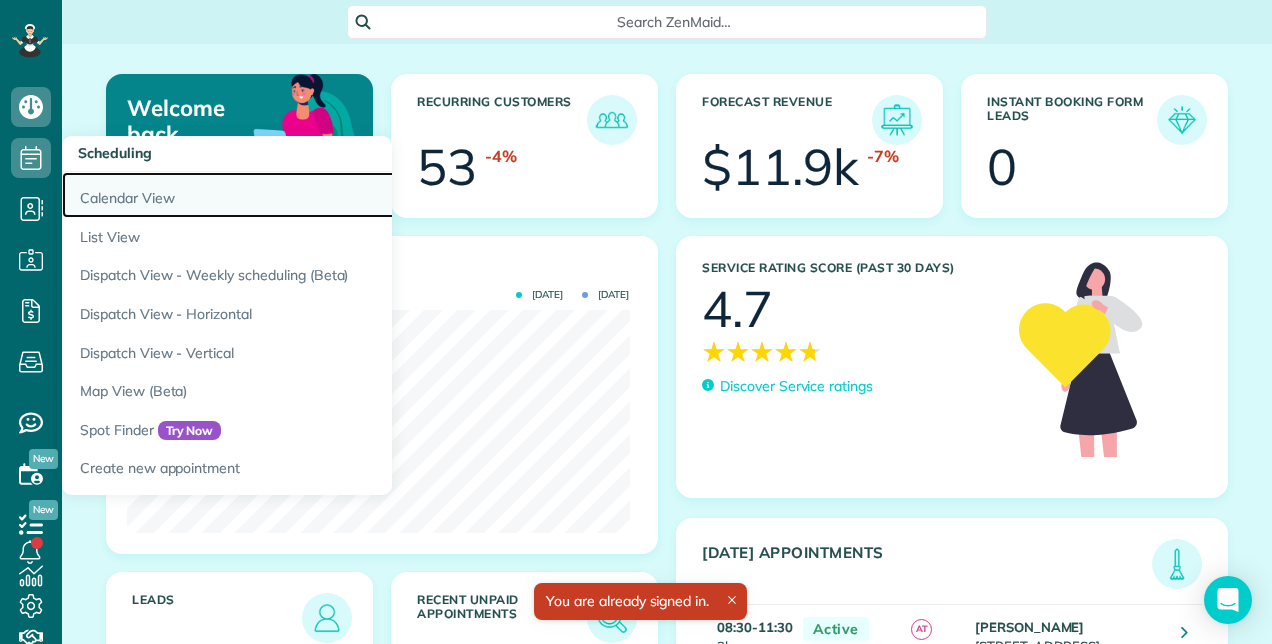 click on "Calendar View" at bounding box center (312, 195) 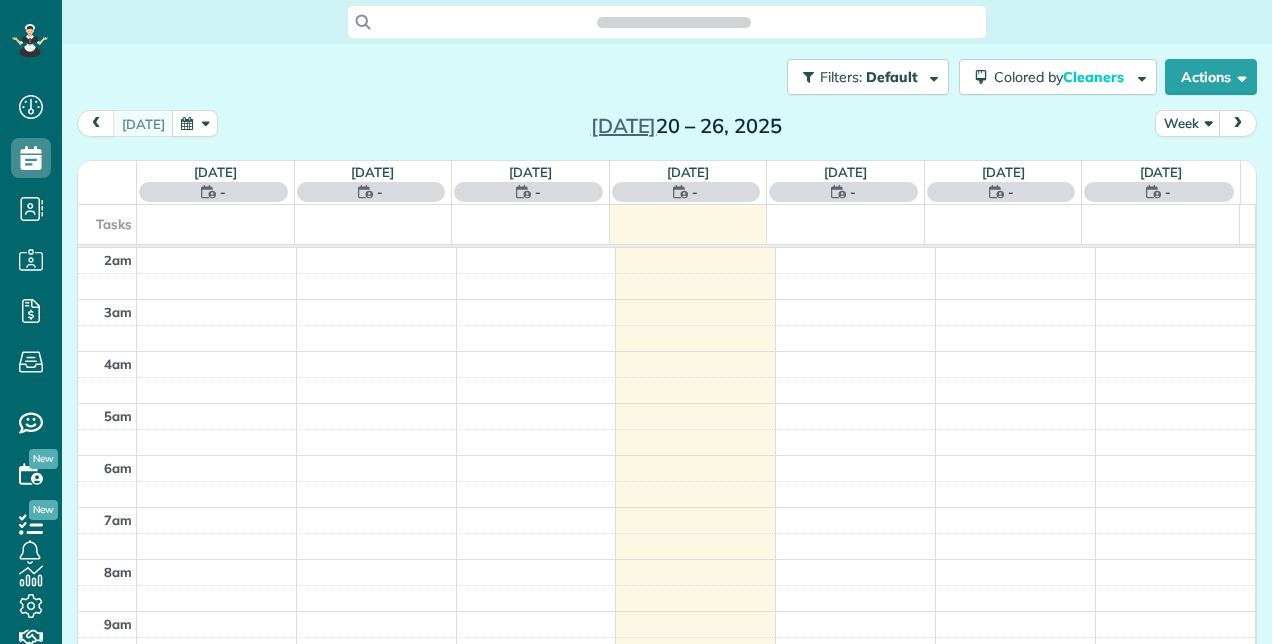 scroll, scrollTop: 0, scrollLeft: 0, axis: both 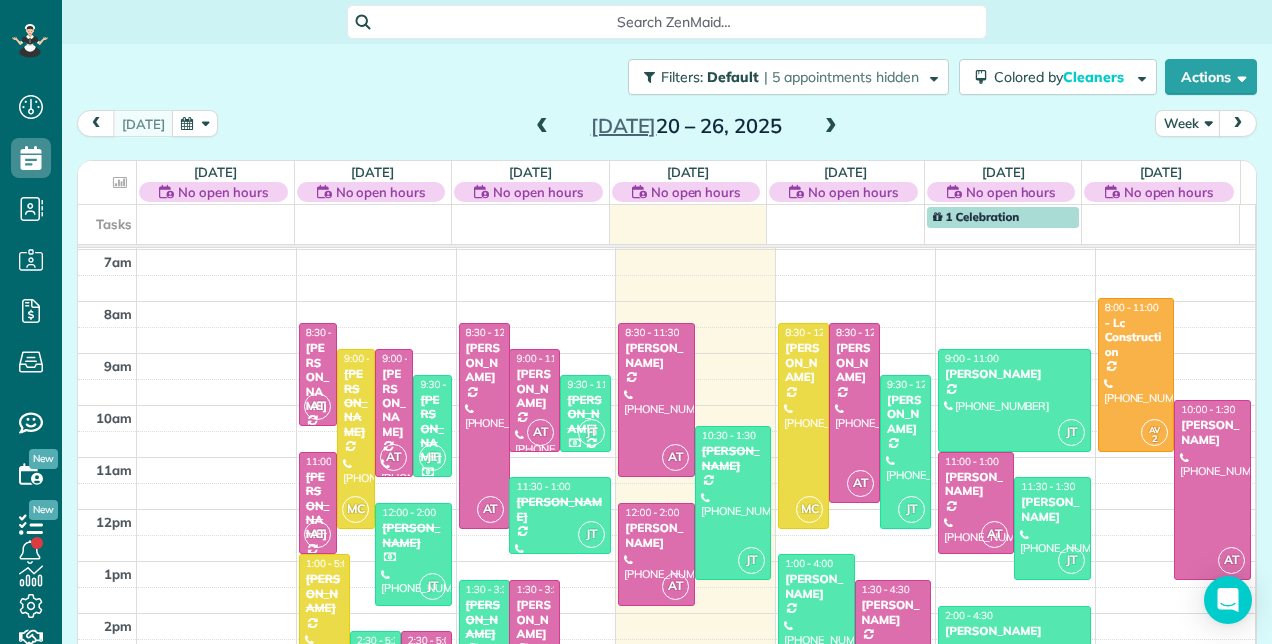 click at bounding box center [542, 127] 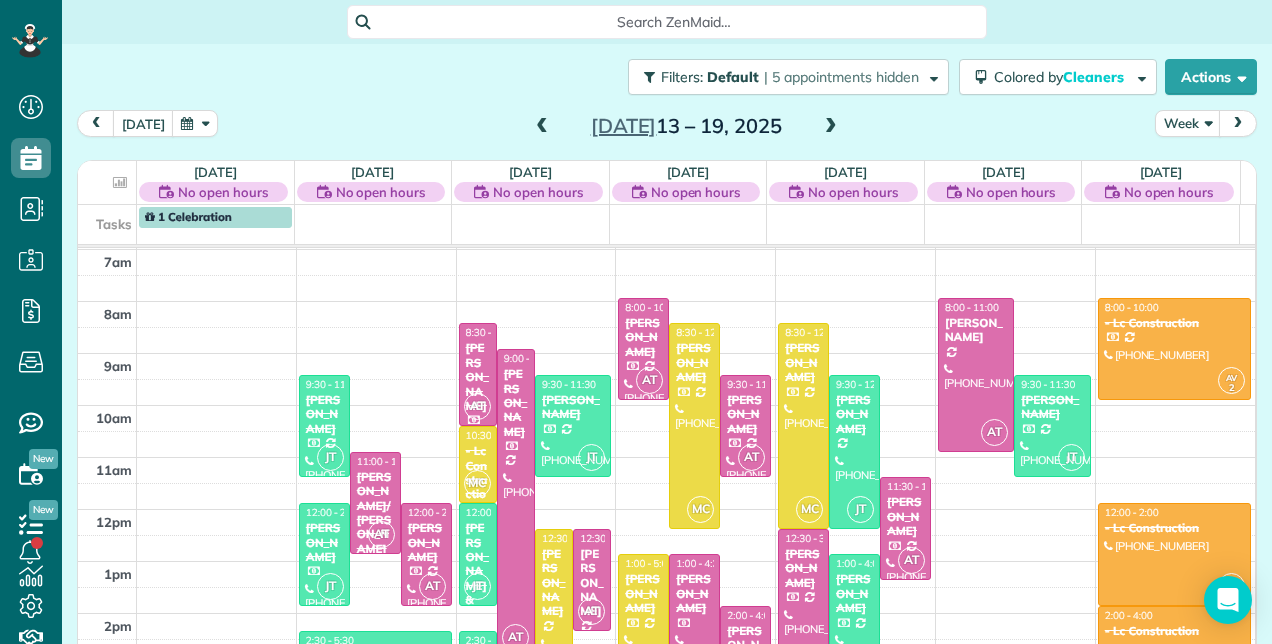 click on "[PERSON_NAME]" at bounding box center [516, 403] 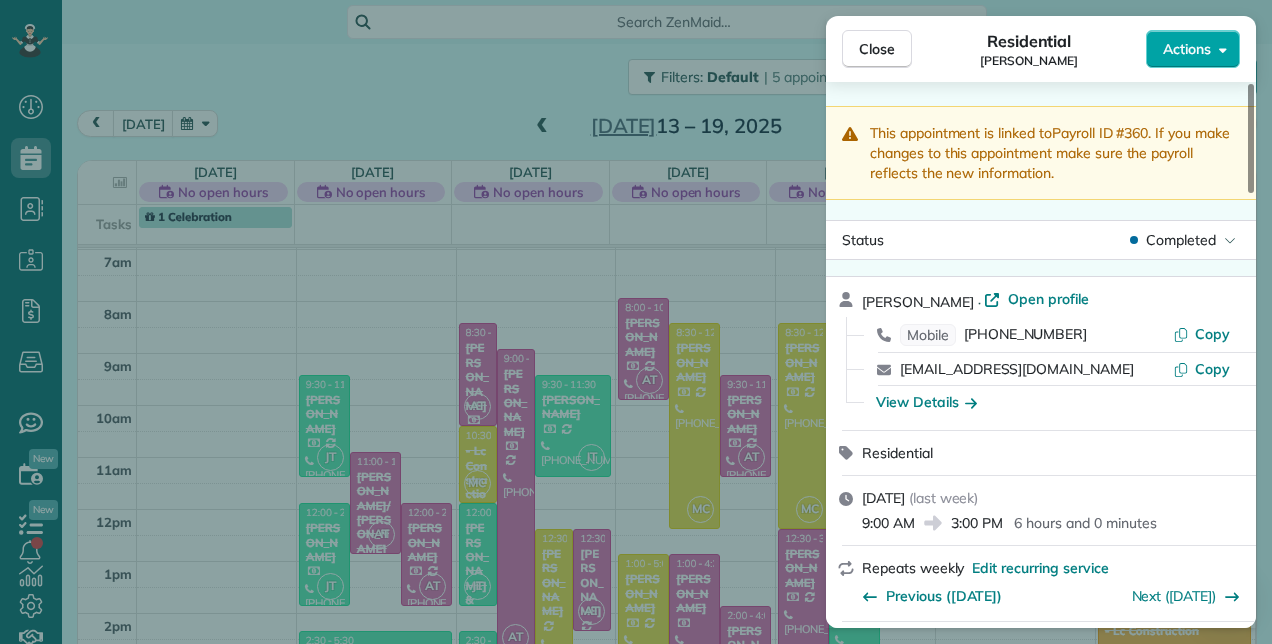 click on "Actions" at bounding box center (1193, 49) 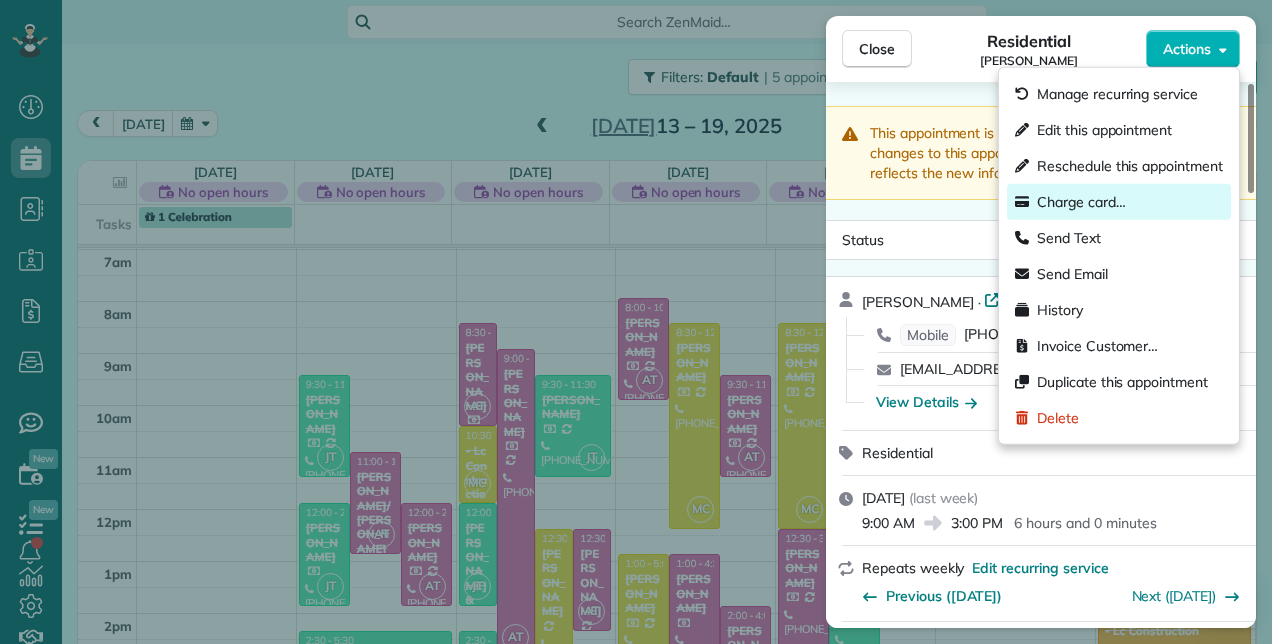 click on "Charge card…" at bounding box center [1119, 202] 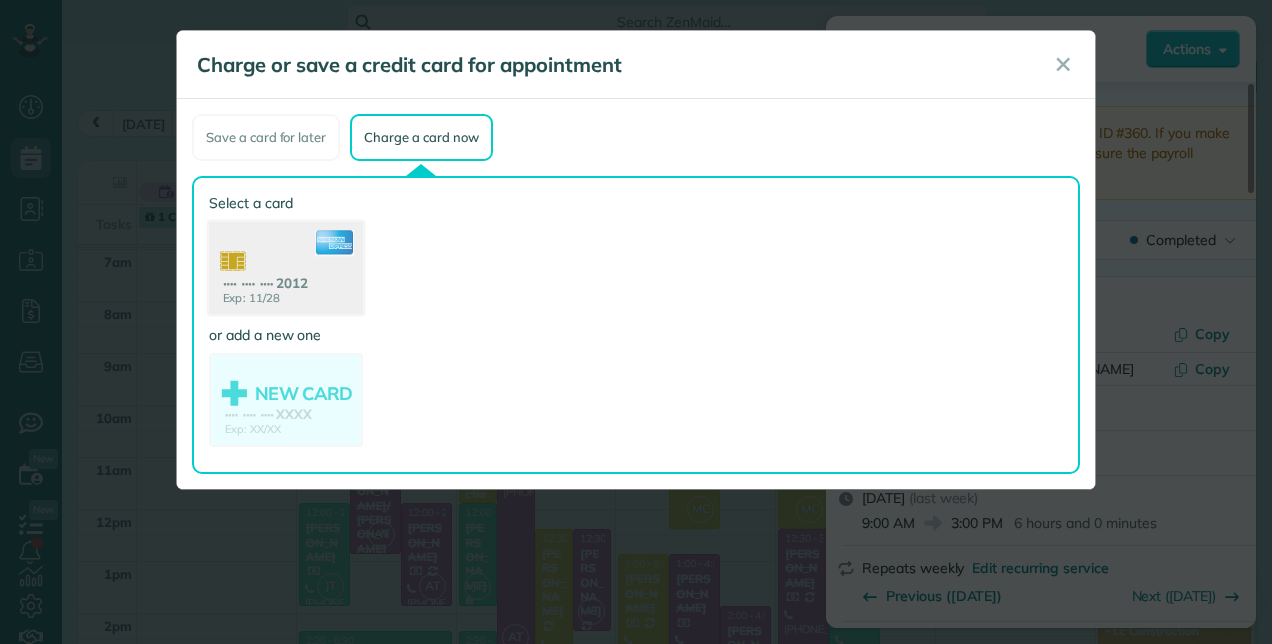 click 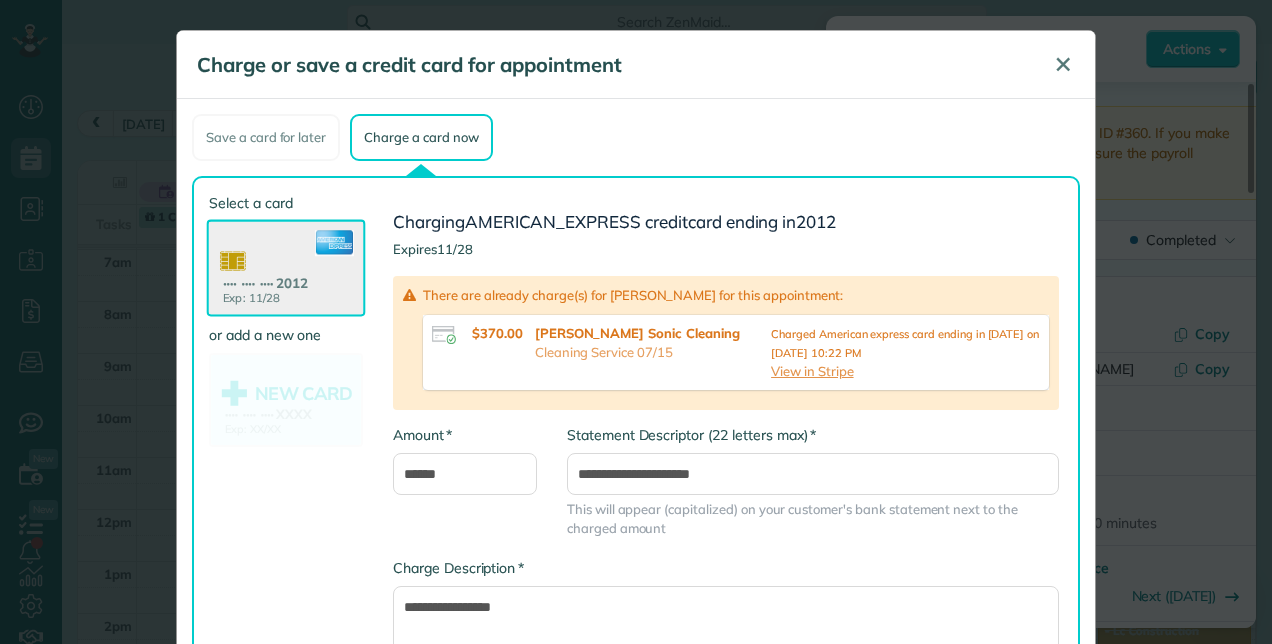 click on "✕" at bounding box center [1063, 64] 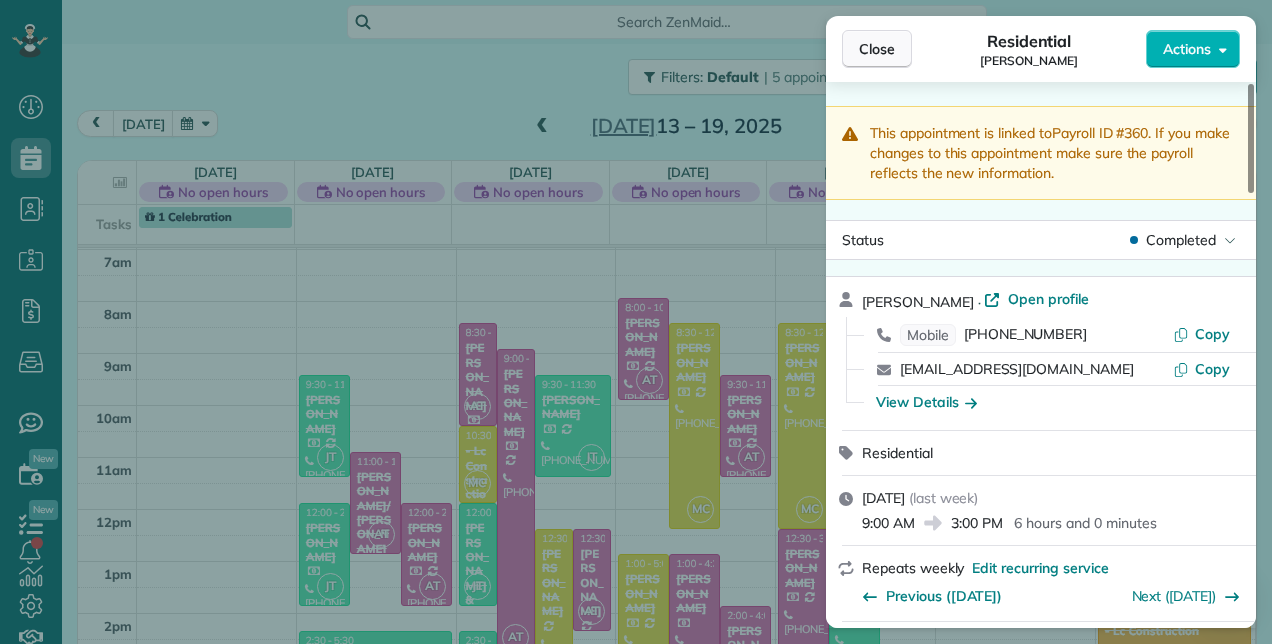 click on "Close" at bounding box center [877, 49] 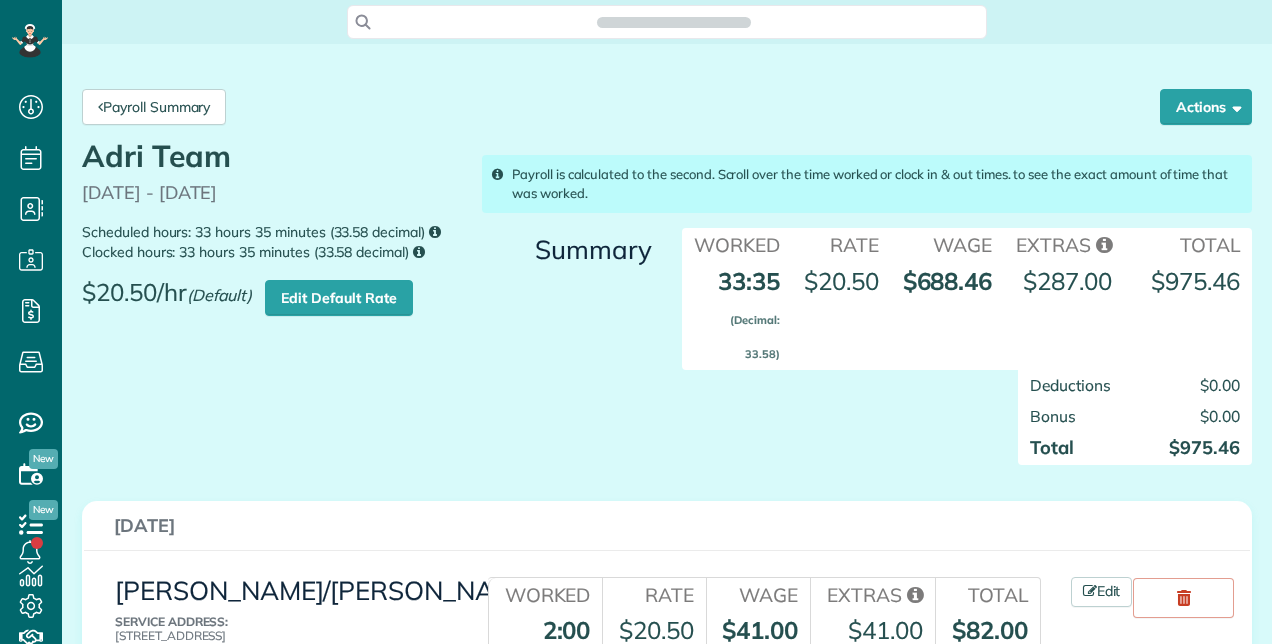 scroll, scrollTop: 0, scrollLeft: 0, axis: both 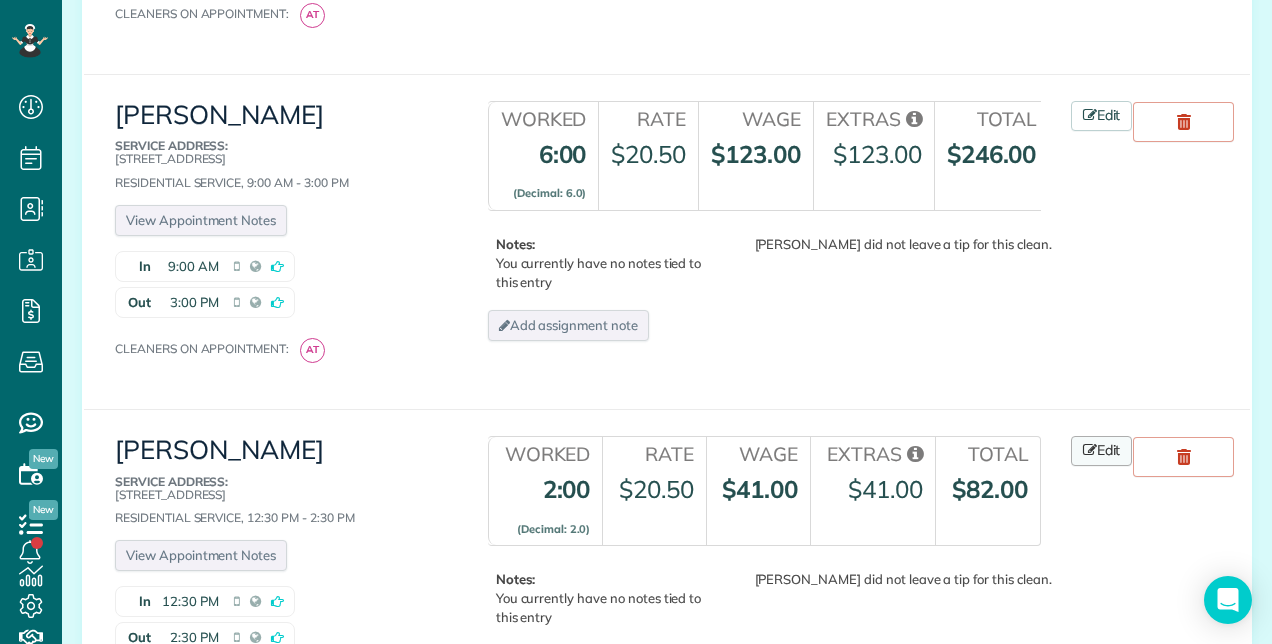 click at bounding box center (1090, 450) 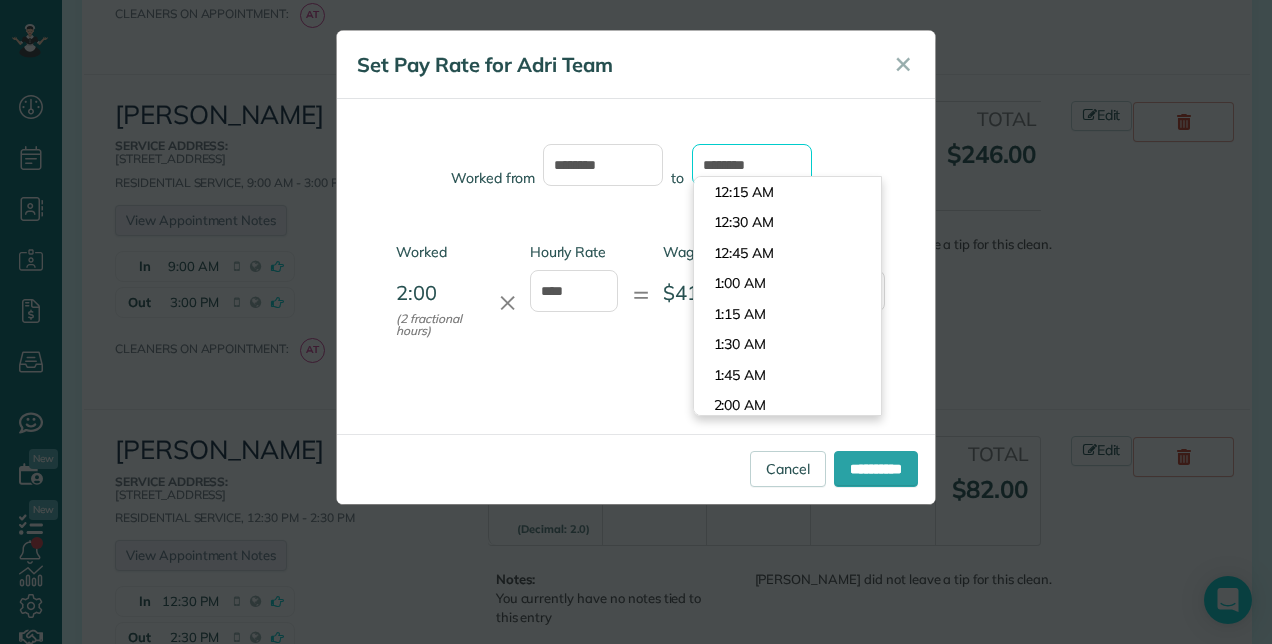 click on "*******" at bounding box center [752, 165] 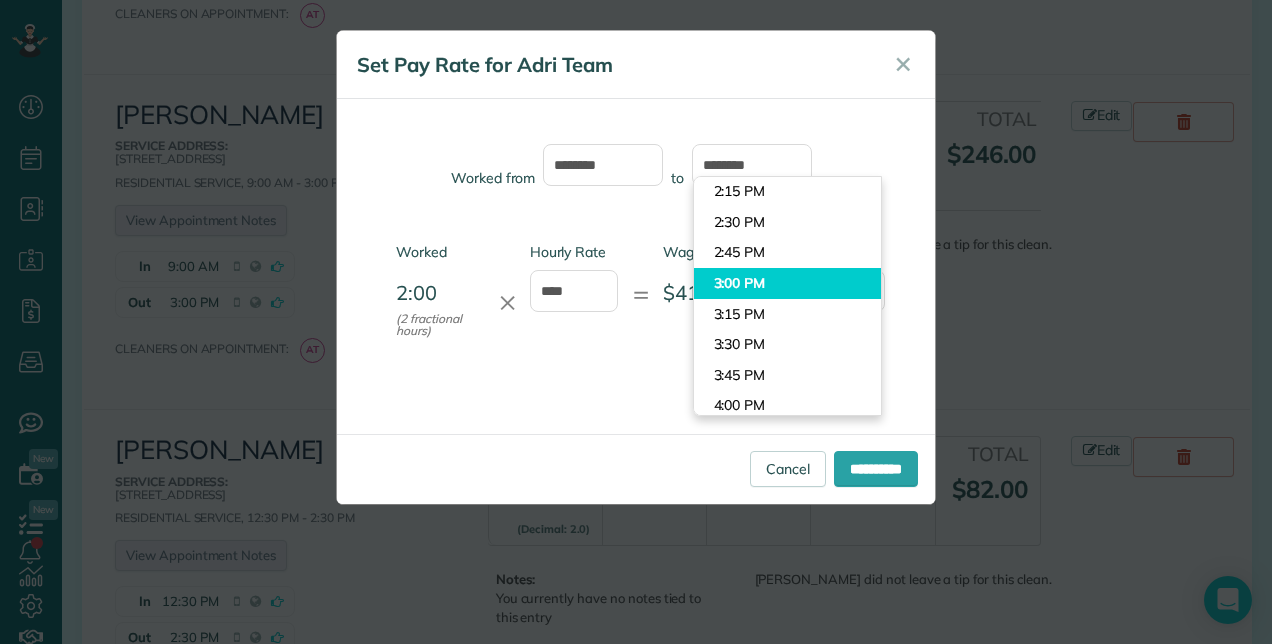 type on "*******" 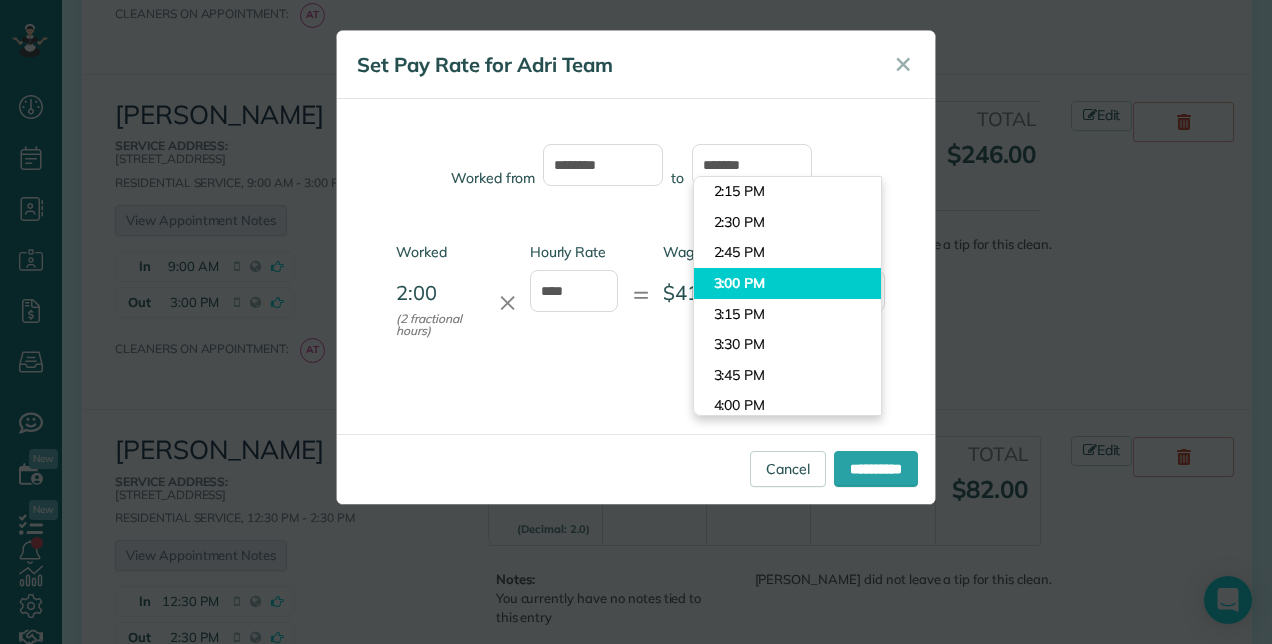 click on "Dashboard
Scheduling
Calendar View
List View
Dispatch View - Weekly scheduling (Beta)" at bounding box center (636, 322) 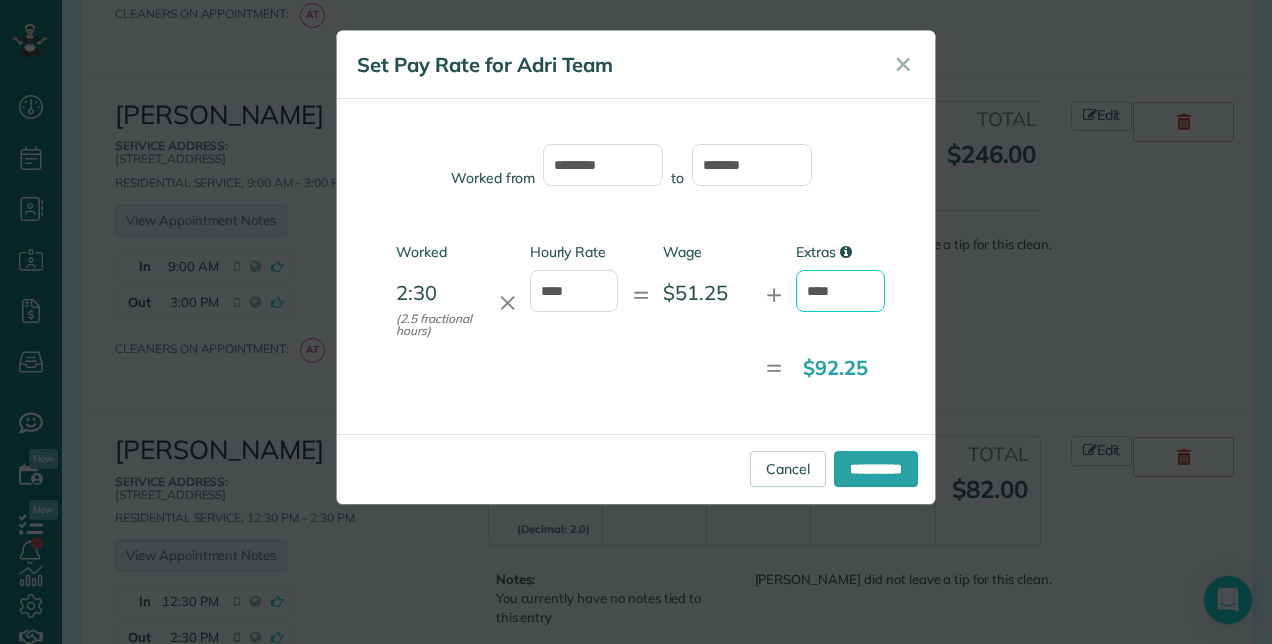 click on "****" at bounding box center (840, 291) 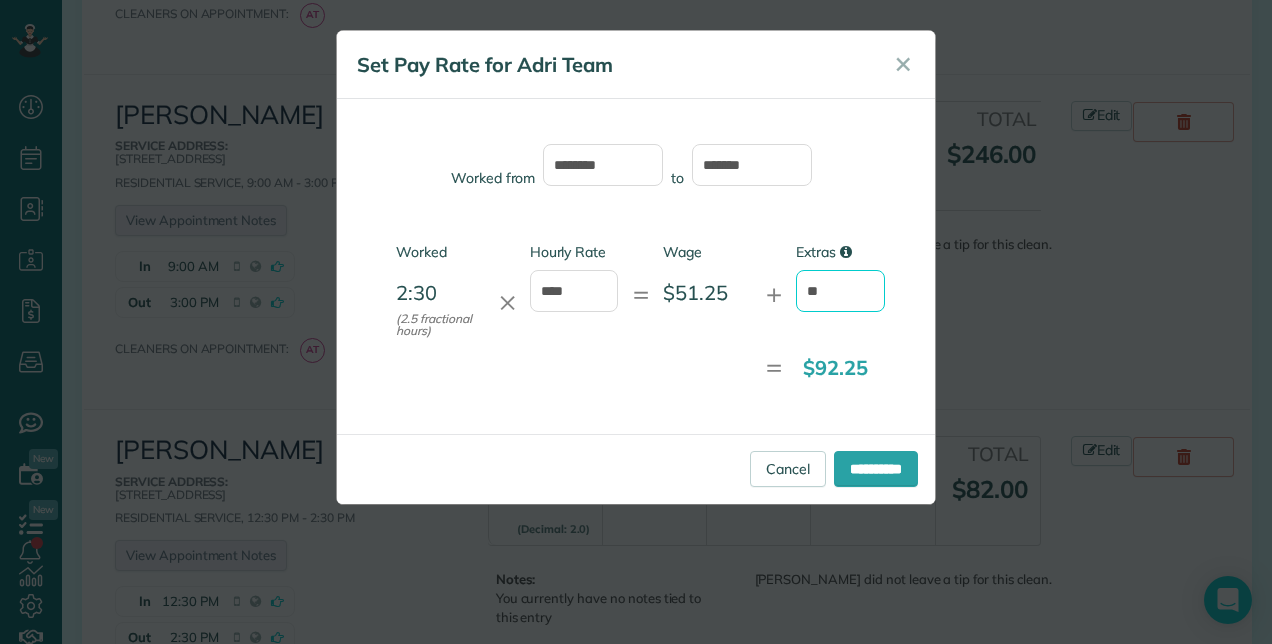 type on "*" 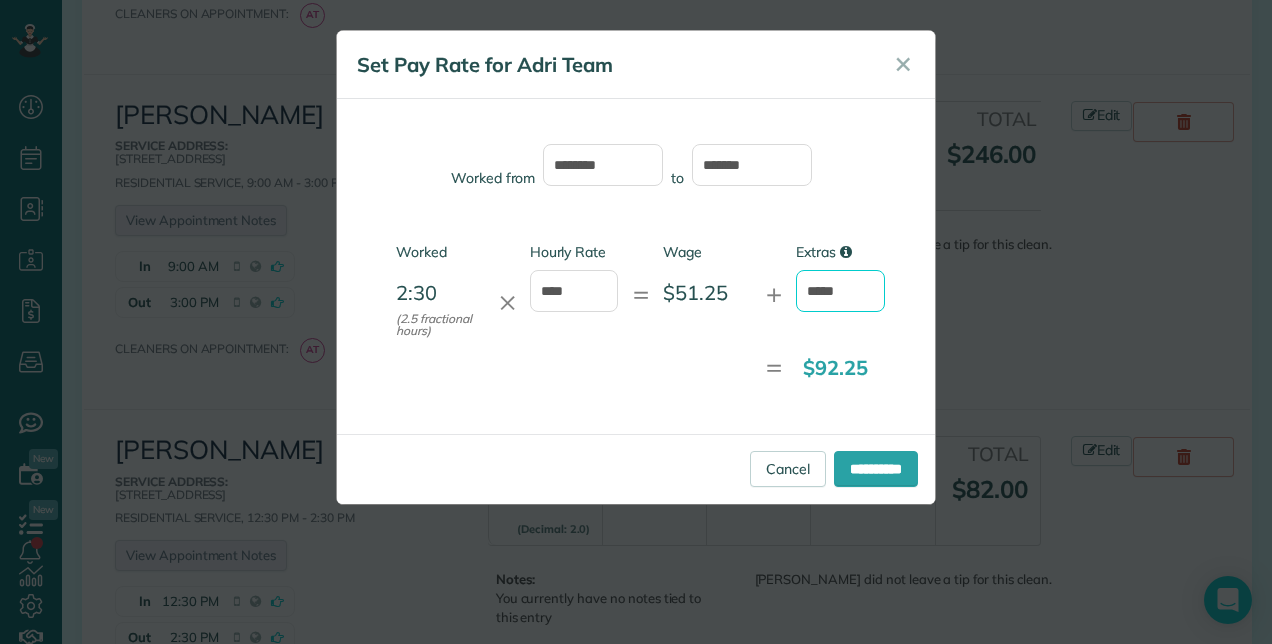 type on "*****" 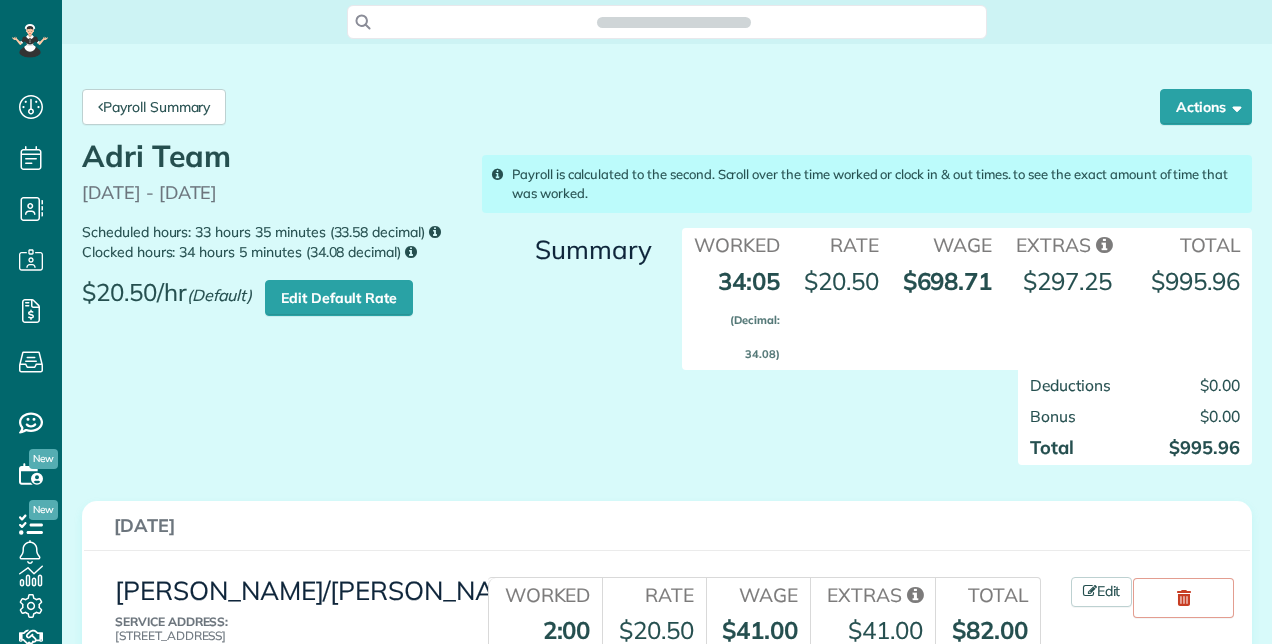scroll, scrollTop: 0, scrollLeft: 0, axis: both 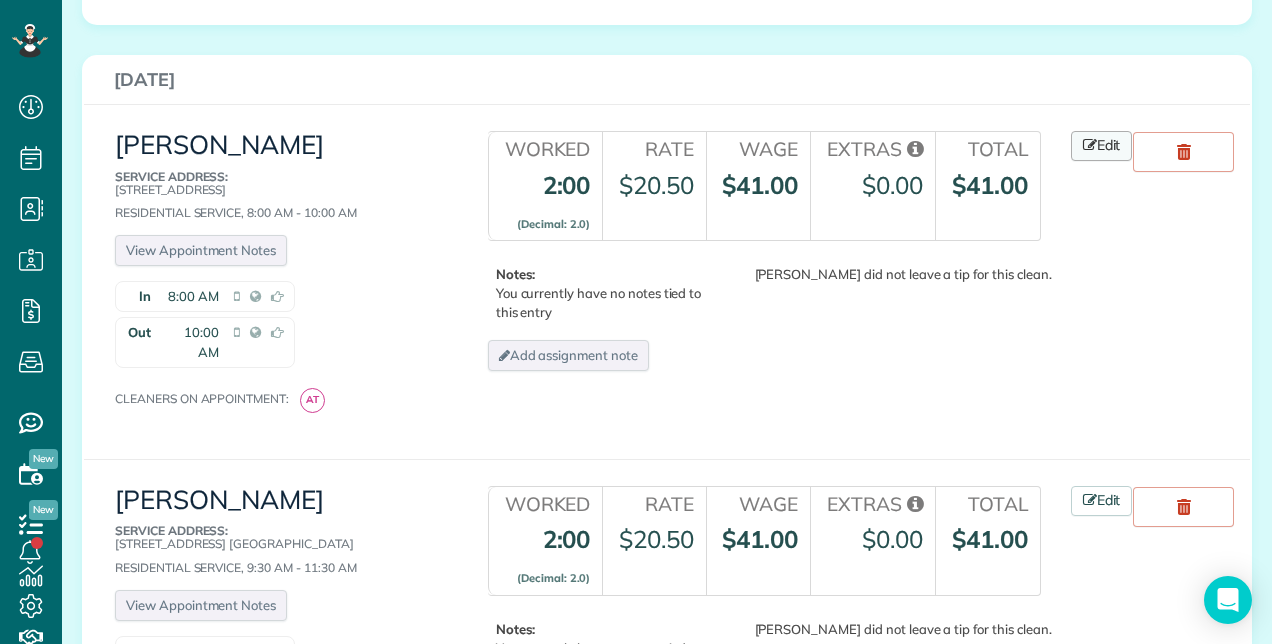 click at bounding box center [1090, 145] 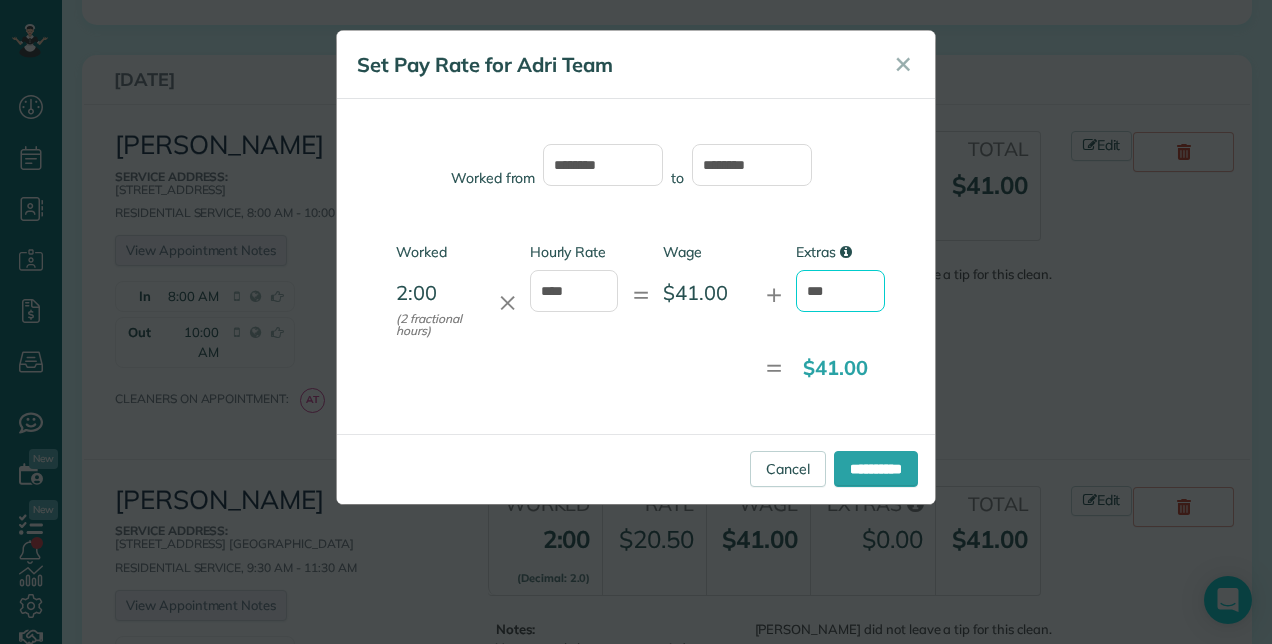 click on "***" at bounding box center [840, 291] 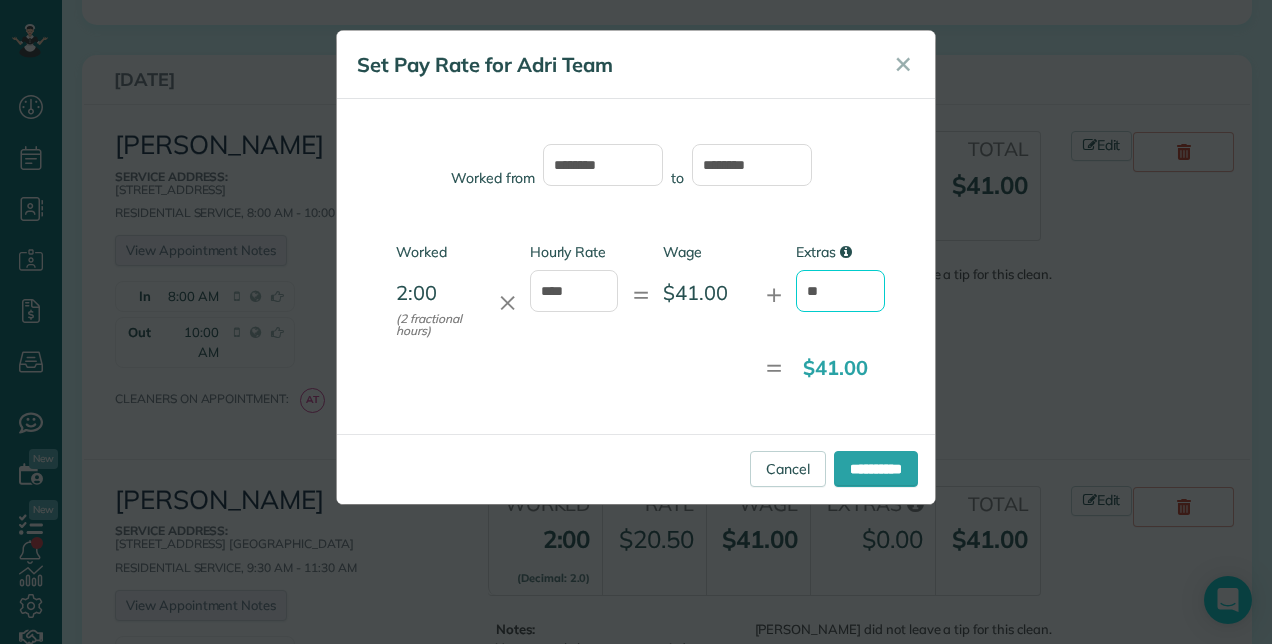 type on "*" 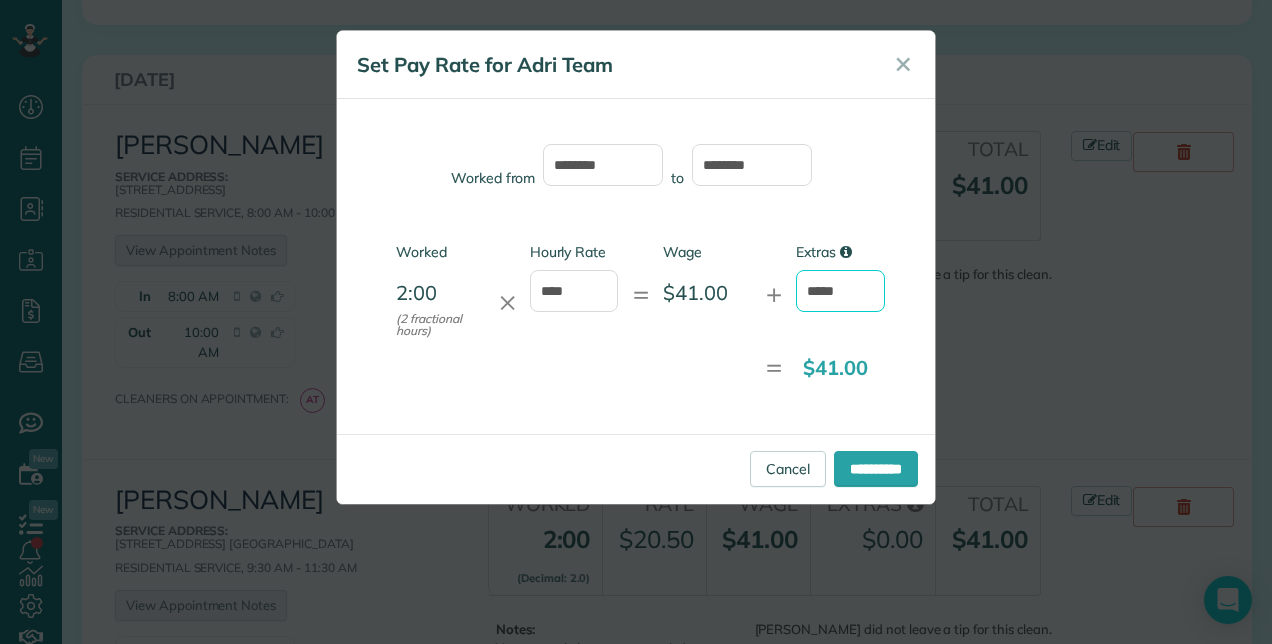 type on "*****" 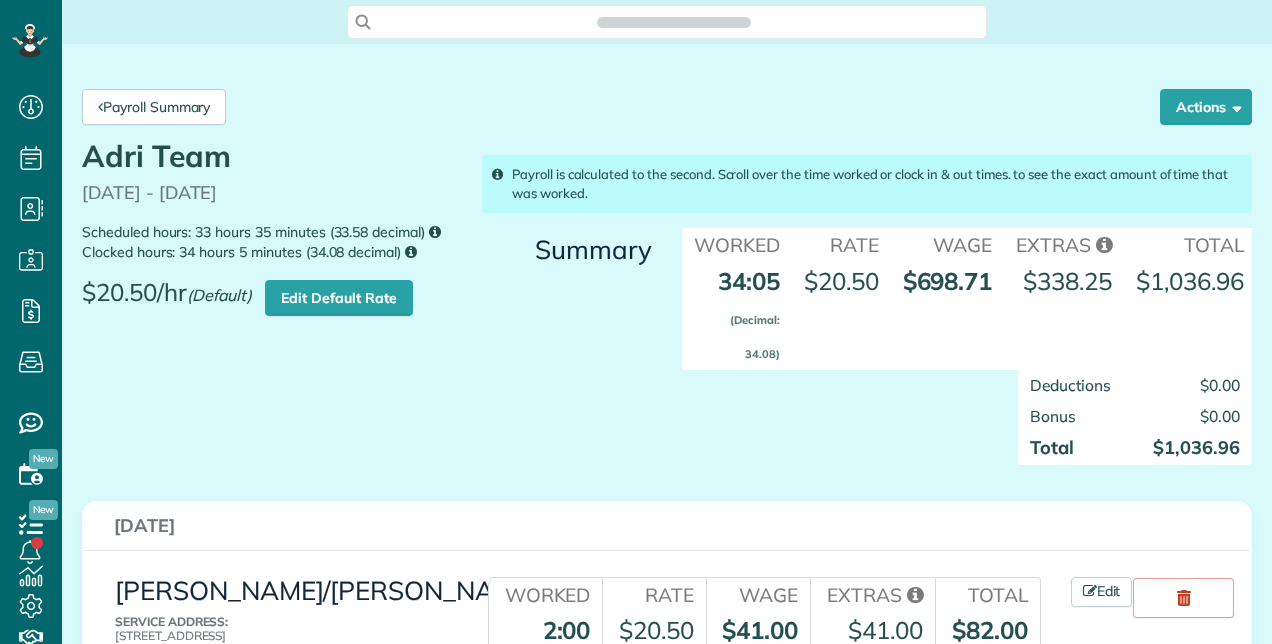 scroll, scrollTop: 0, scrollLeft: 0, axis: both 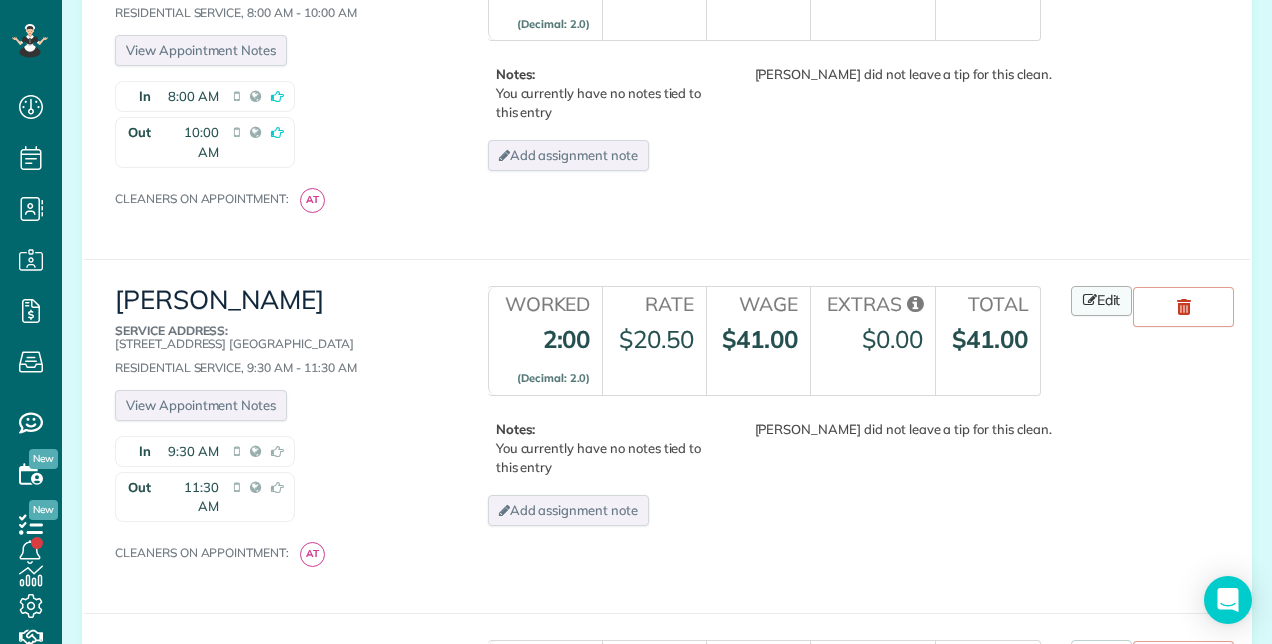 click on "Edit" at bounding box center (1102, 301) 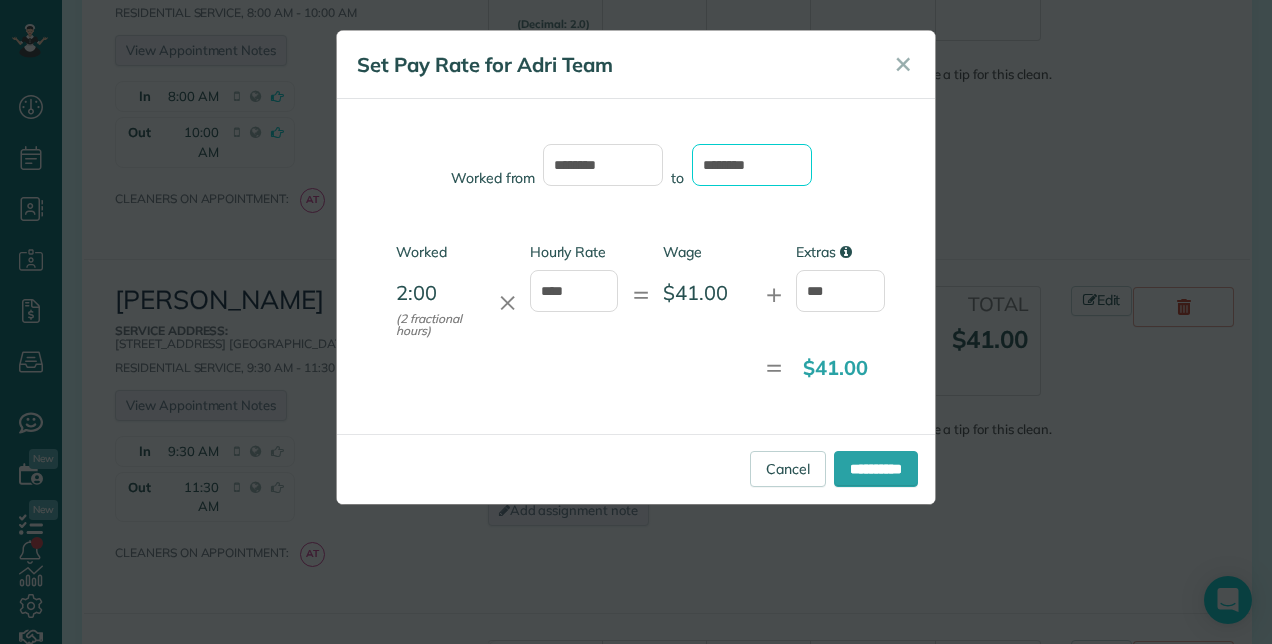 click on "********" at bounding box center (752, 165) 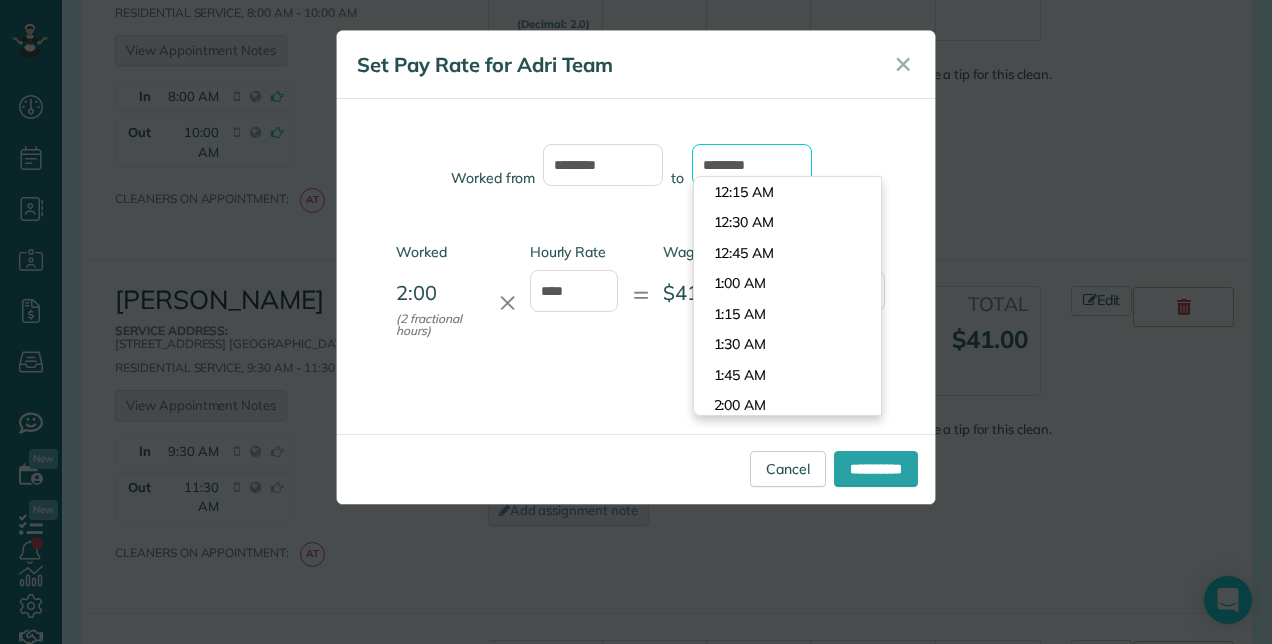 scroll, scrollTop: 1343, scrollLeft: 0, axis: vertical 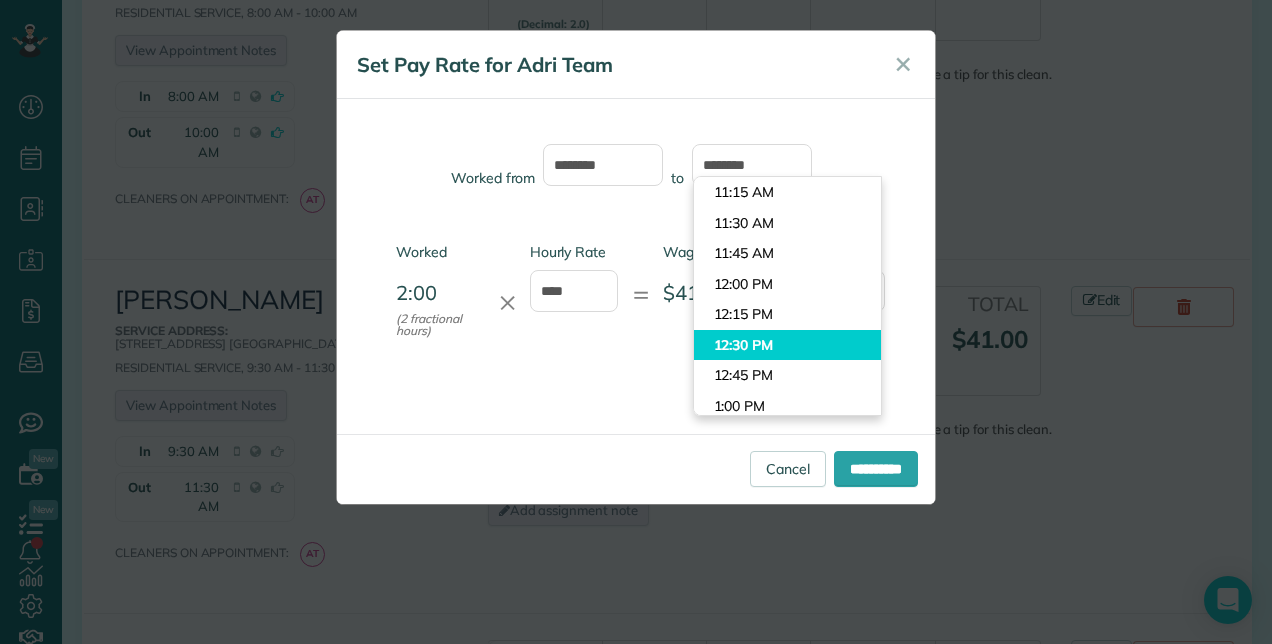 type on "********" 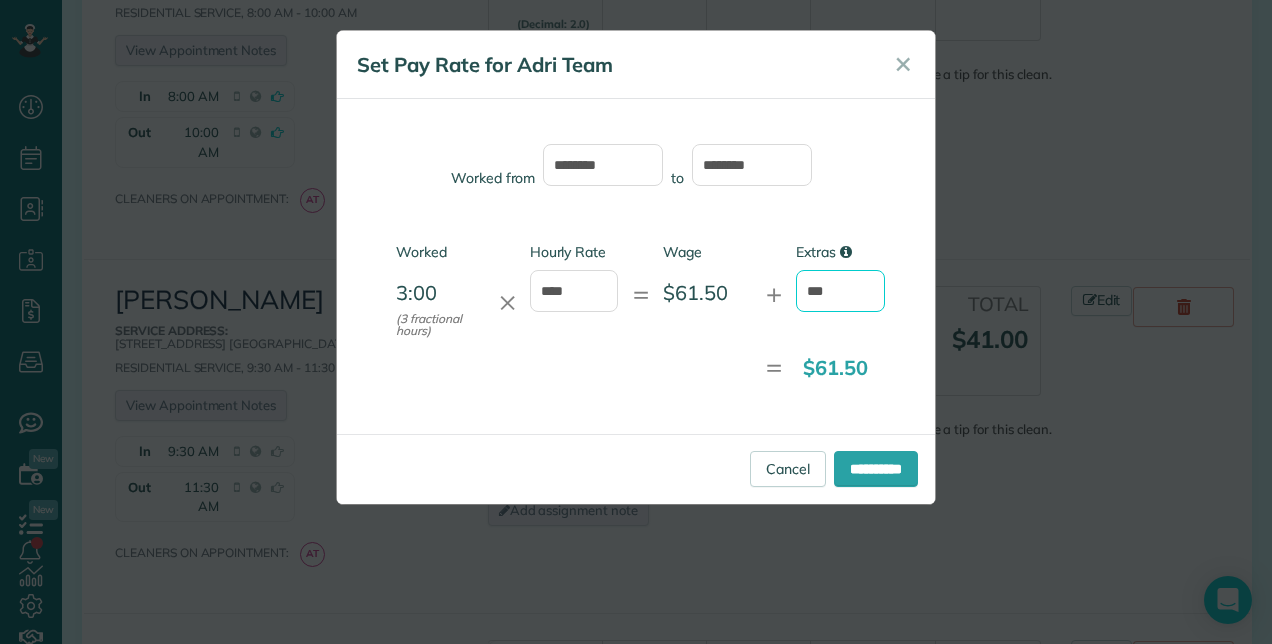 click on "***" at bounding box center (840, 291) 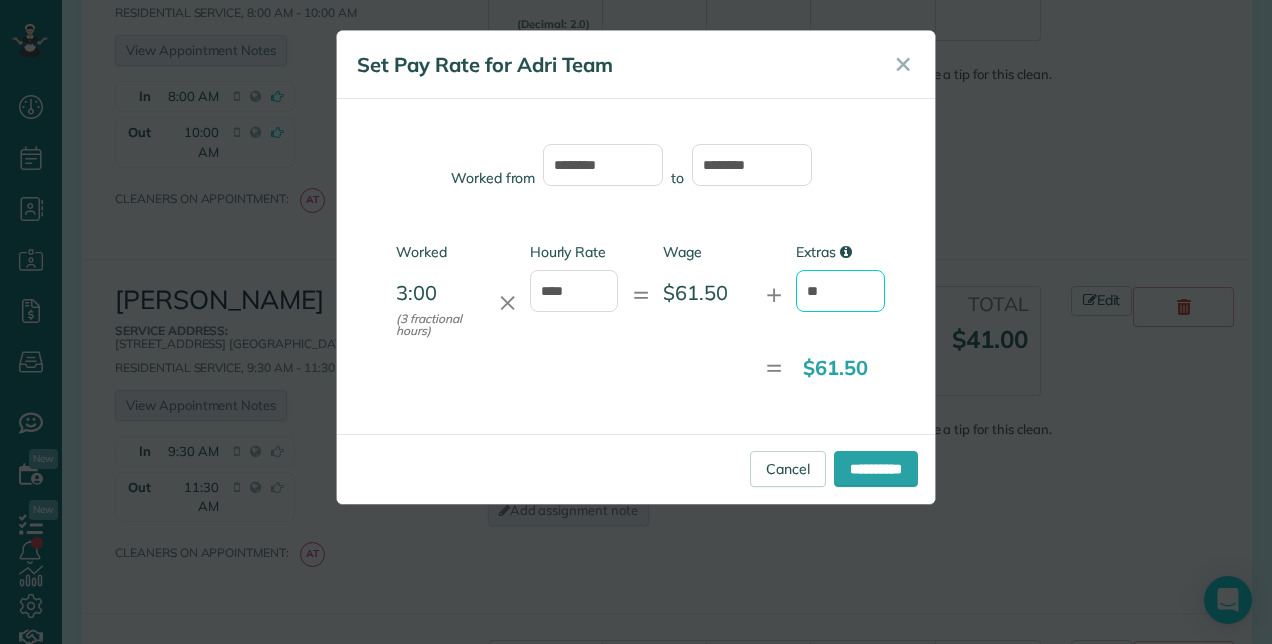 type on "*" 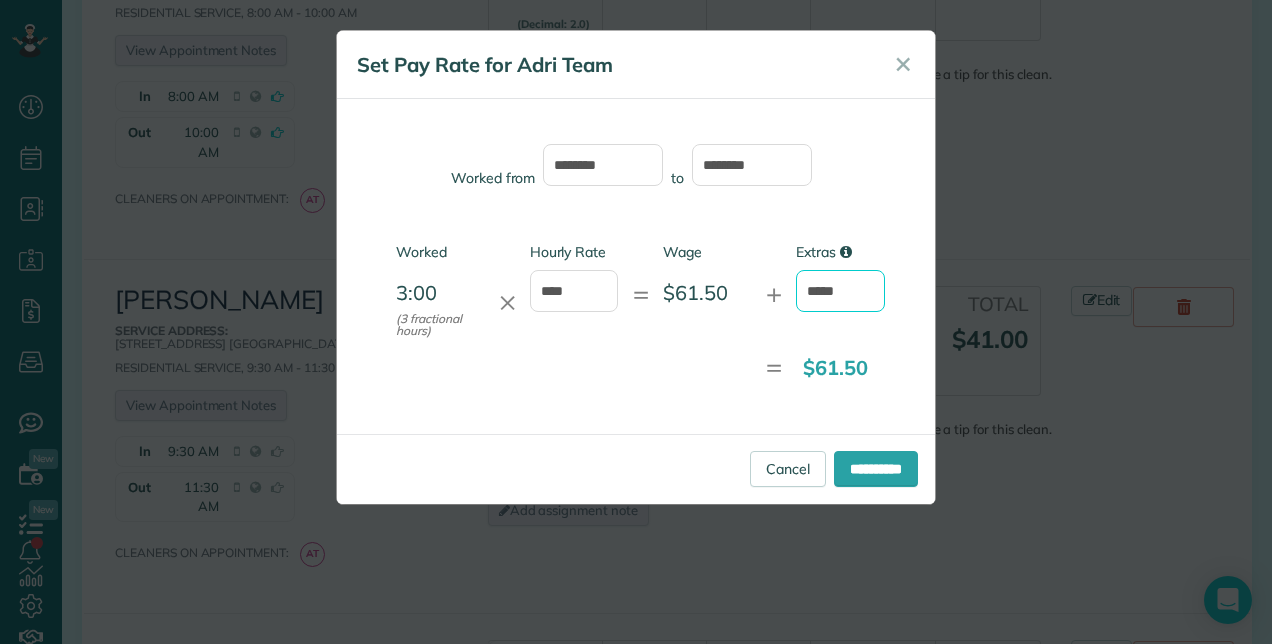 type on "*****" 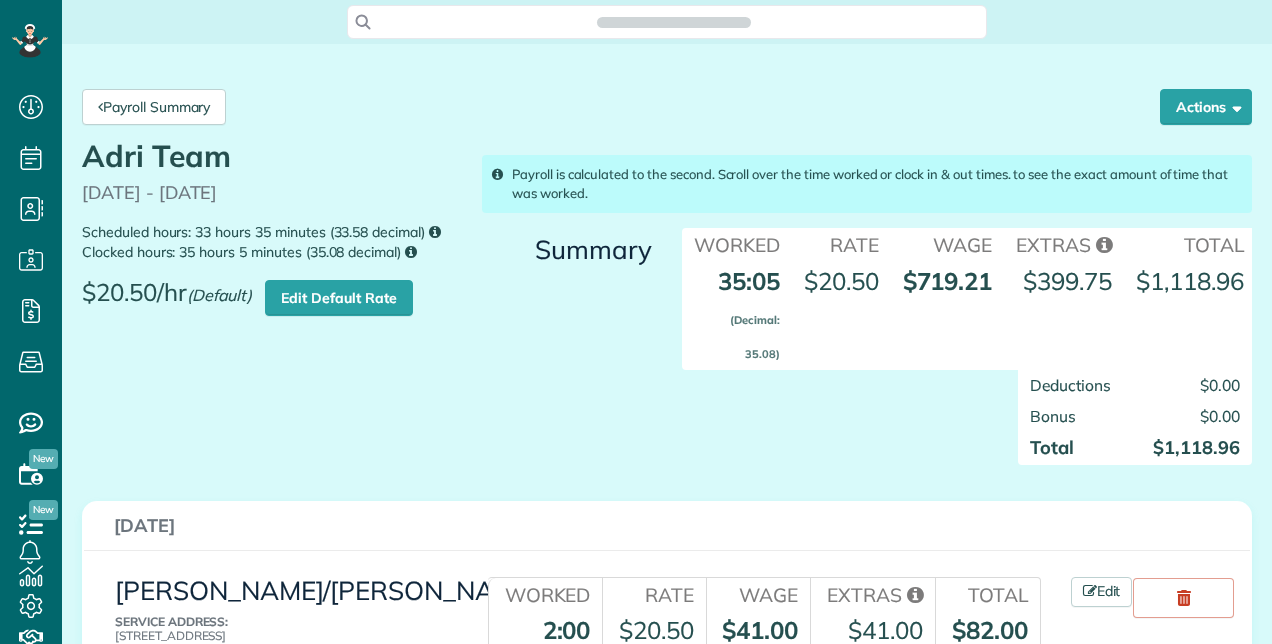 scroll, scrollTop: 0, scrollLeft: 0, axis: both 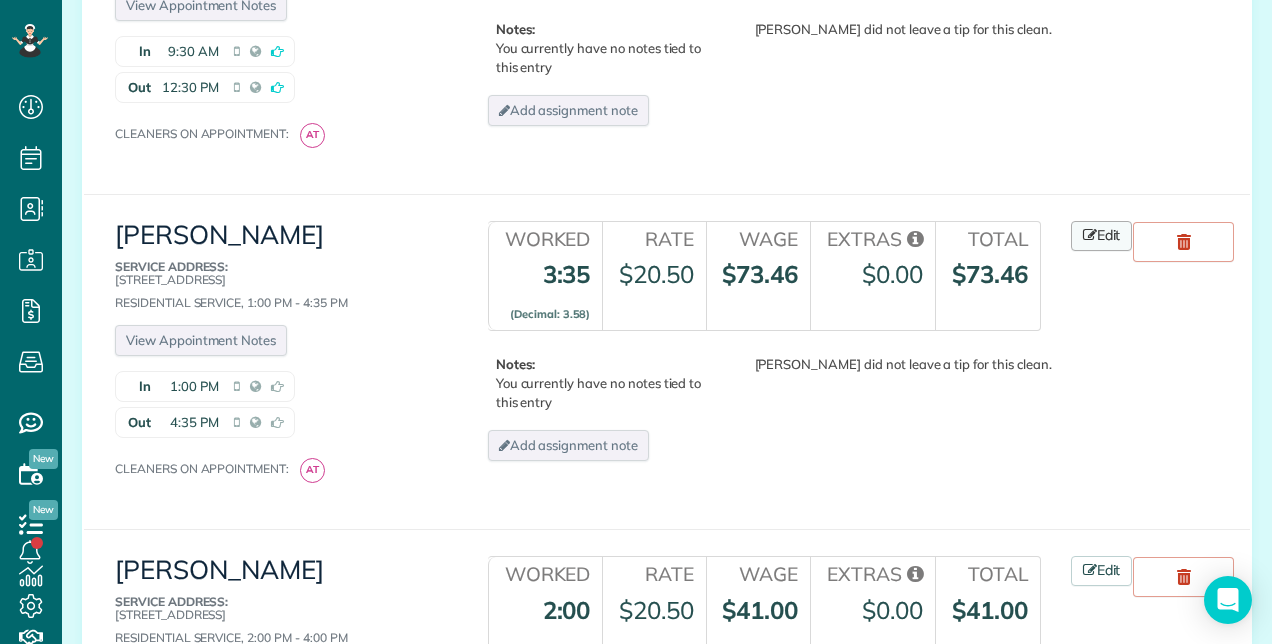click on "Edit" at bounding box center (1102, 236) 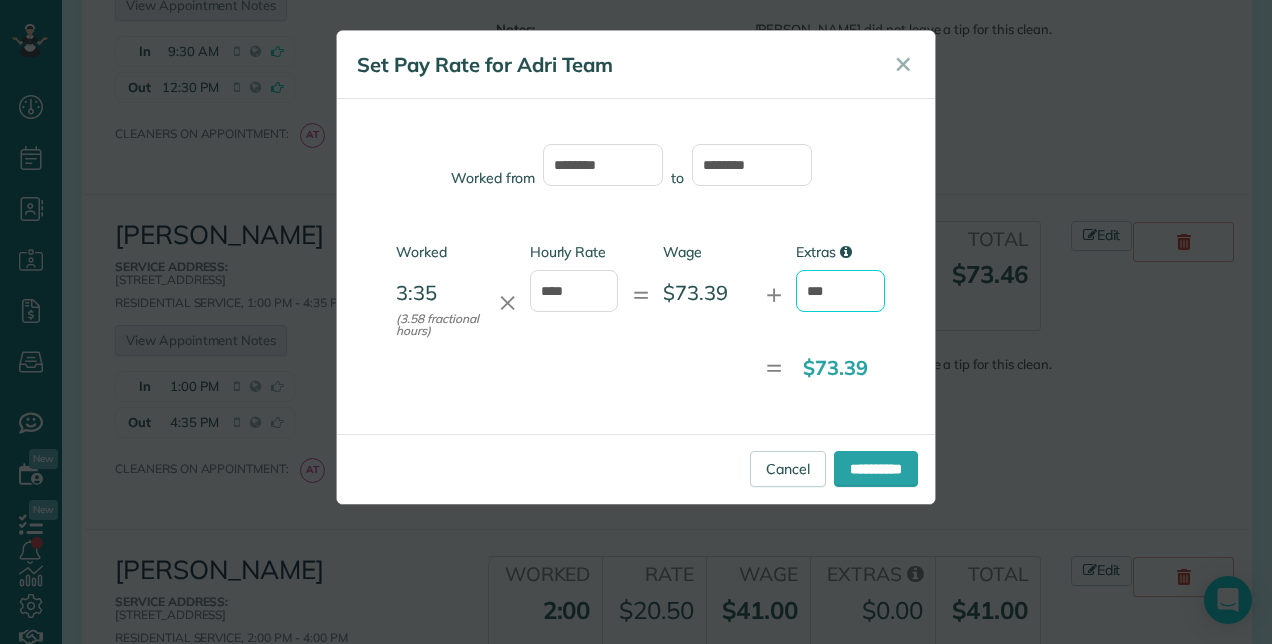 drag, startPoint x: 860, startPoint y: 292, endPoint x: 836, endPoint y: 290, distance: 24.083189 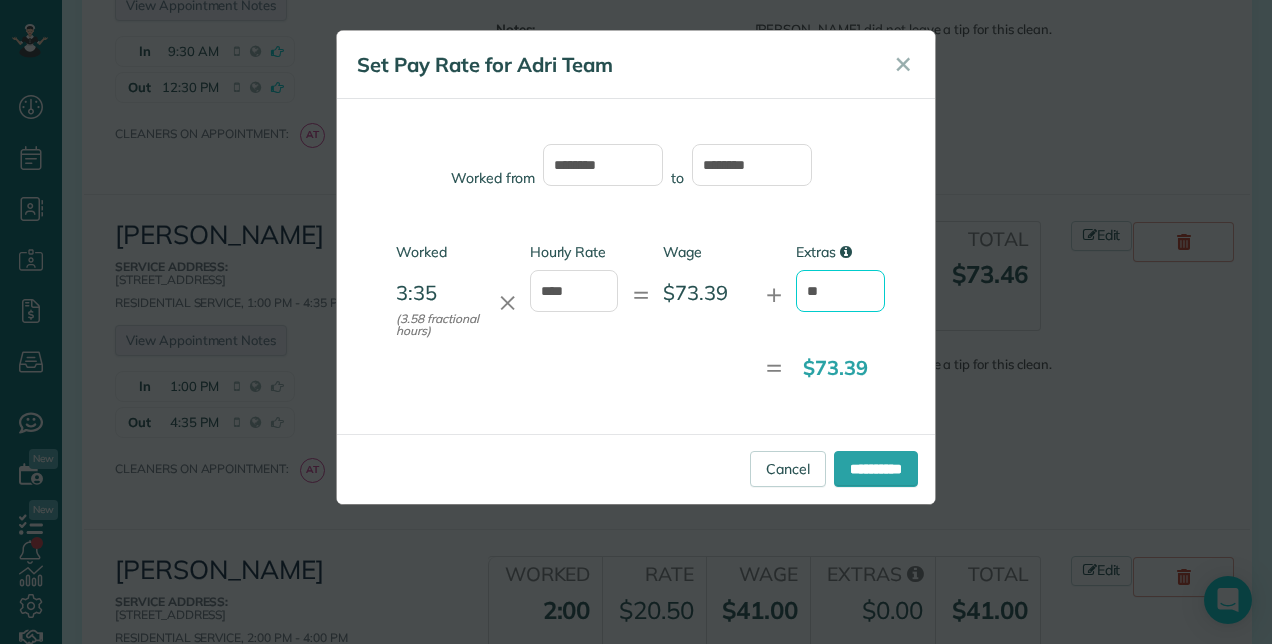 type on "*" 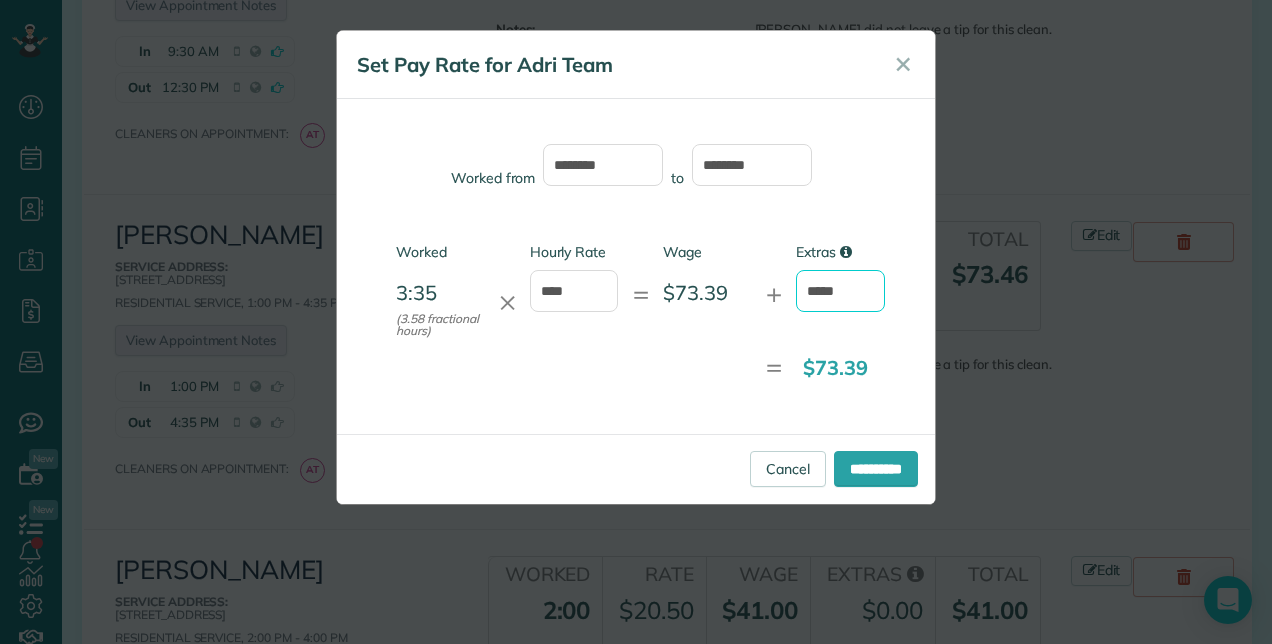 type on "*****" 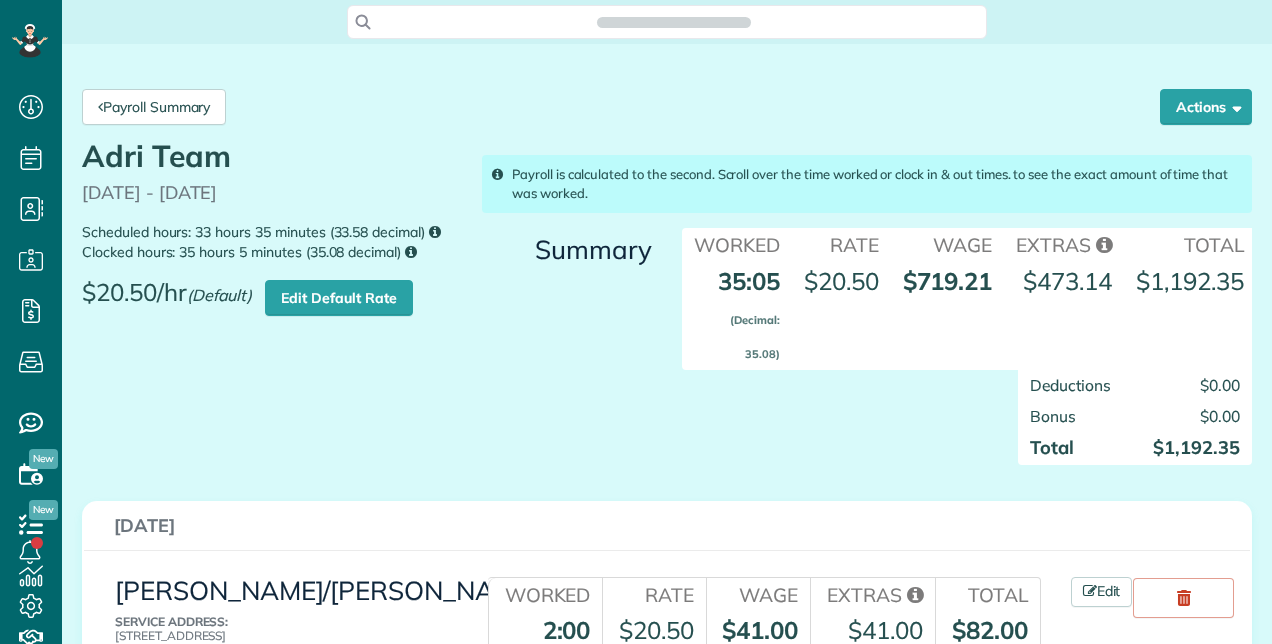 scroll, scrollTop: 0, scrollLeft: 0, axis: both 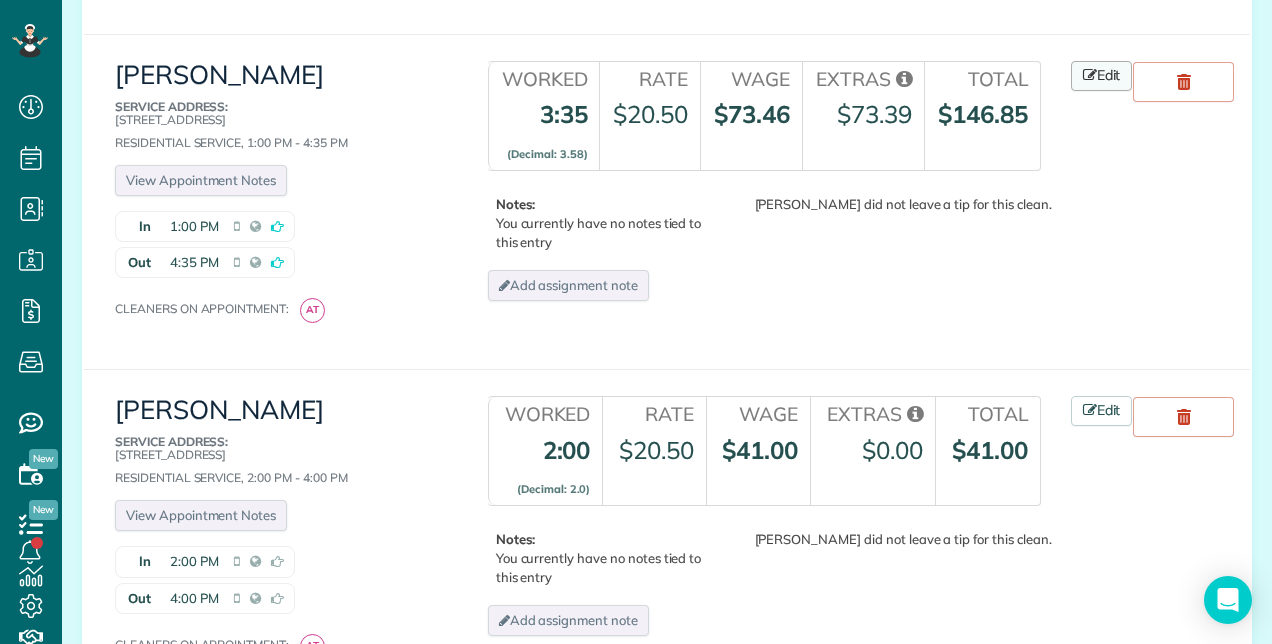 click on "Edit" at bounding box center [1102, 76] 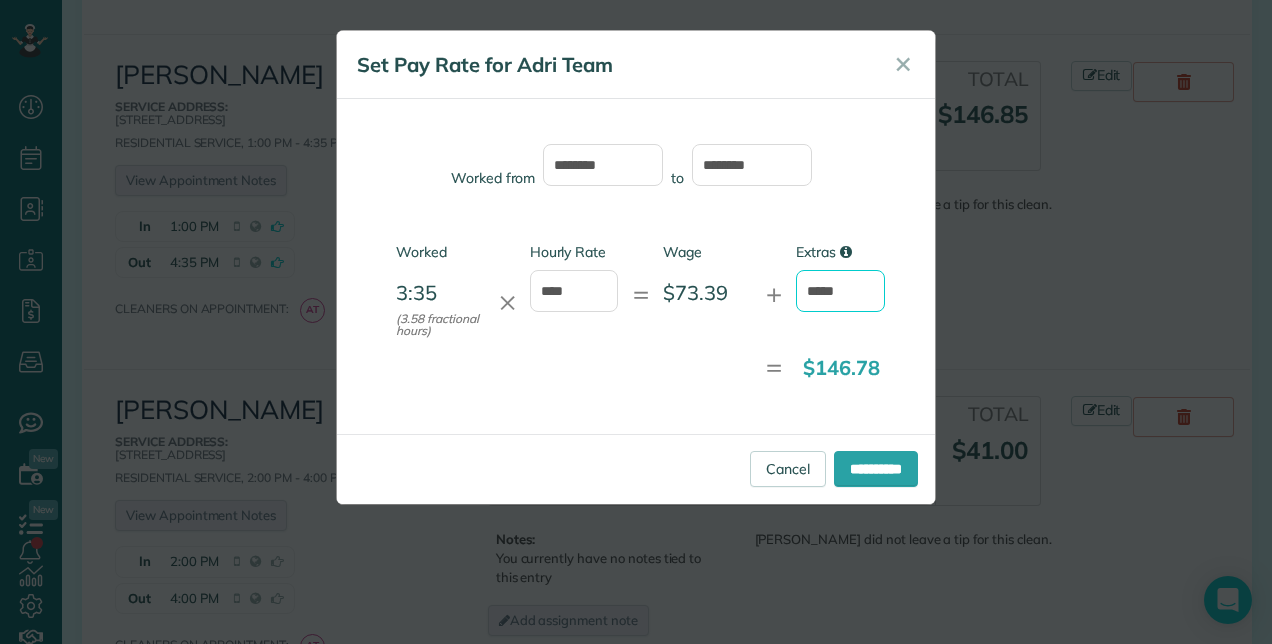 click on "*****" at bounding box center (840, 291) 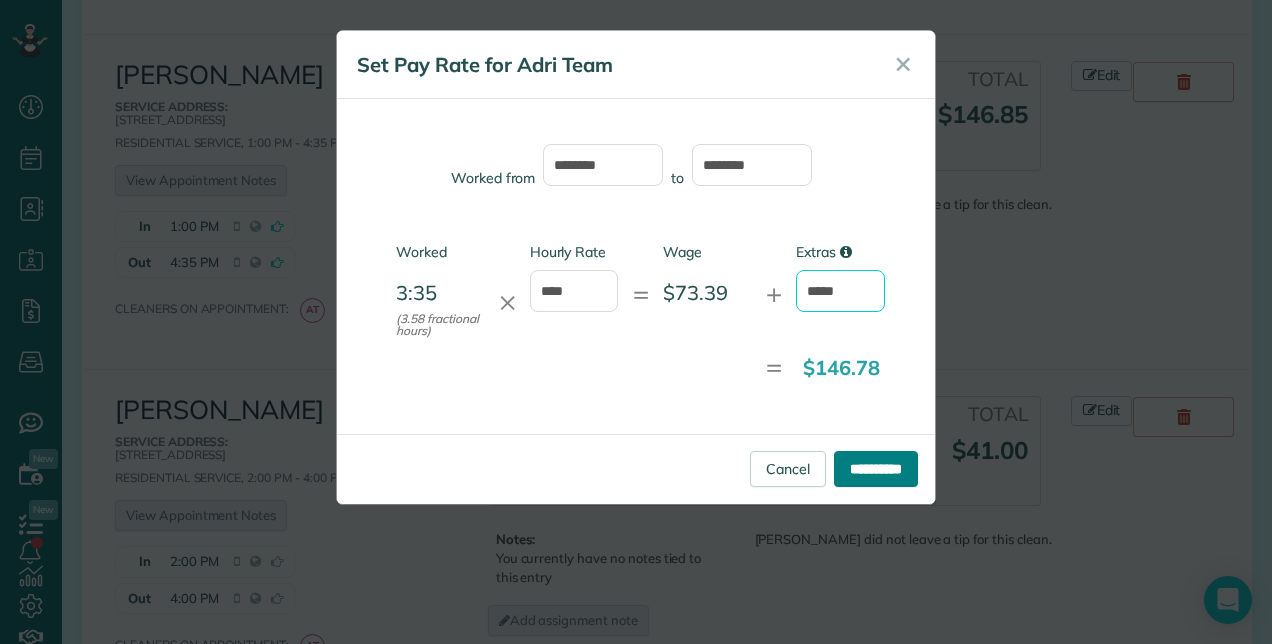 type on "*****" 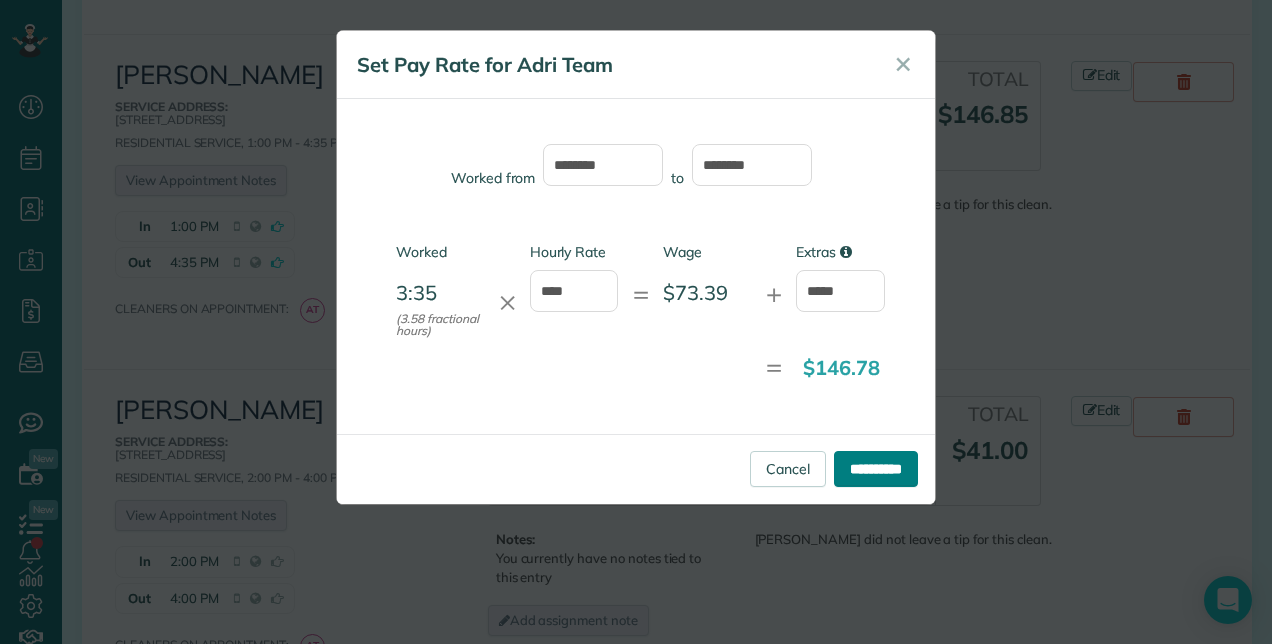 click on "**********" at bounding box center (636, 469) 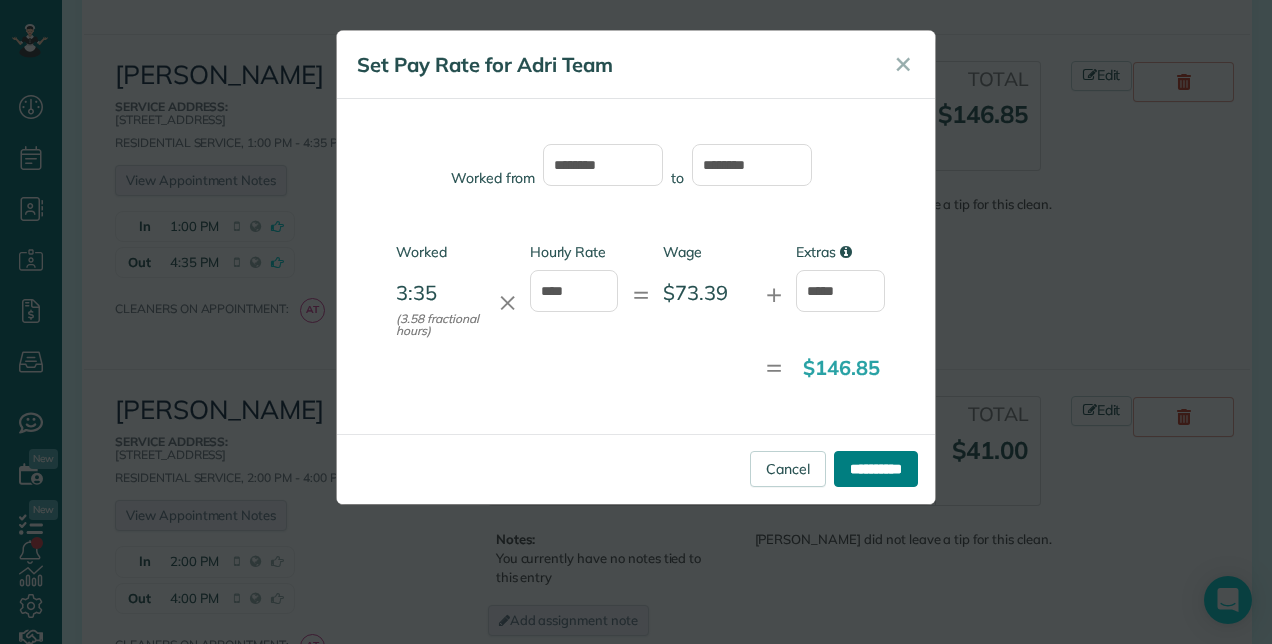 click on "**********" at bounding box center [876, 469] 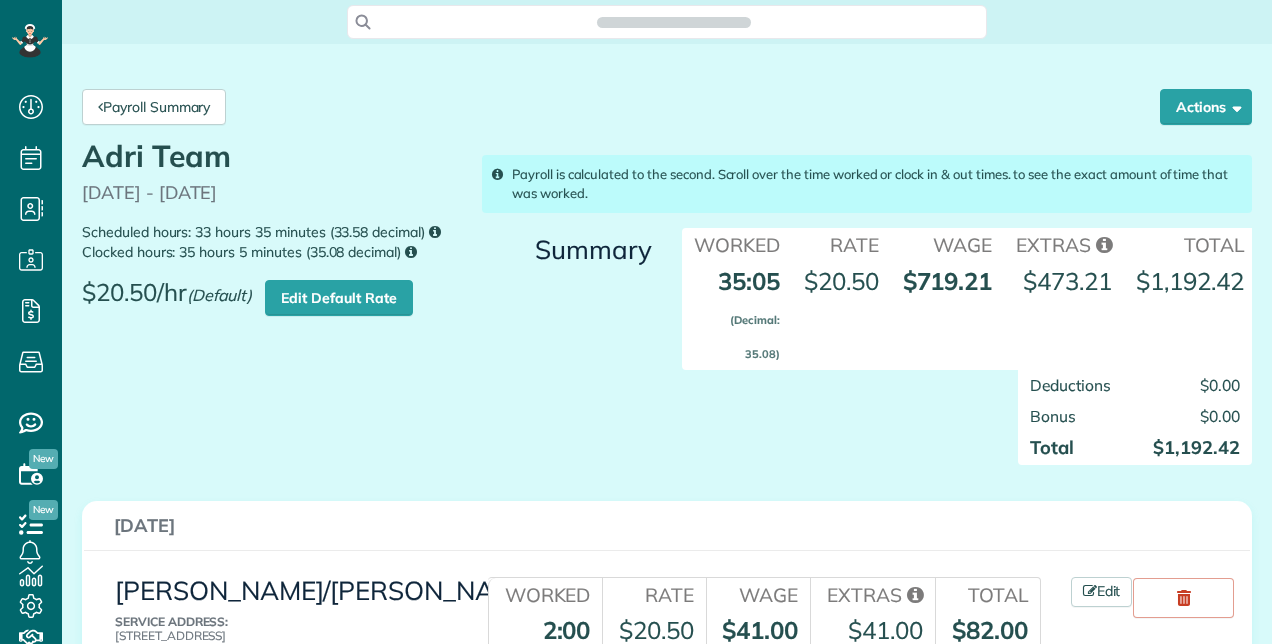 scroll, scrollTop: 0, scrollLeft: 0, axis: both 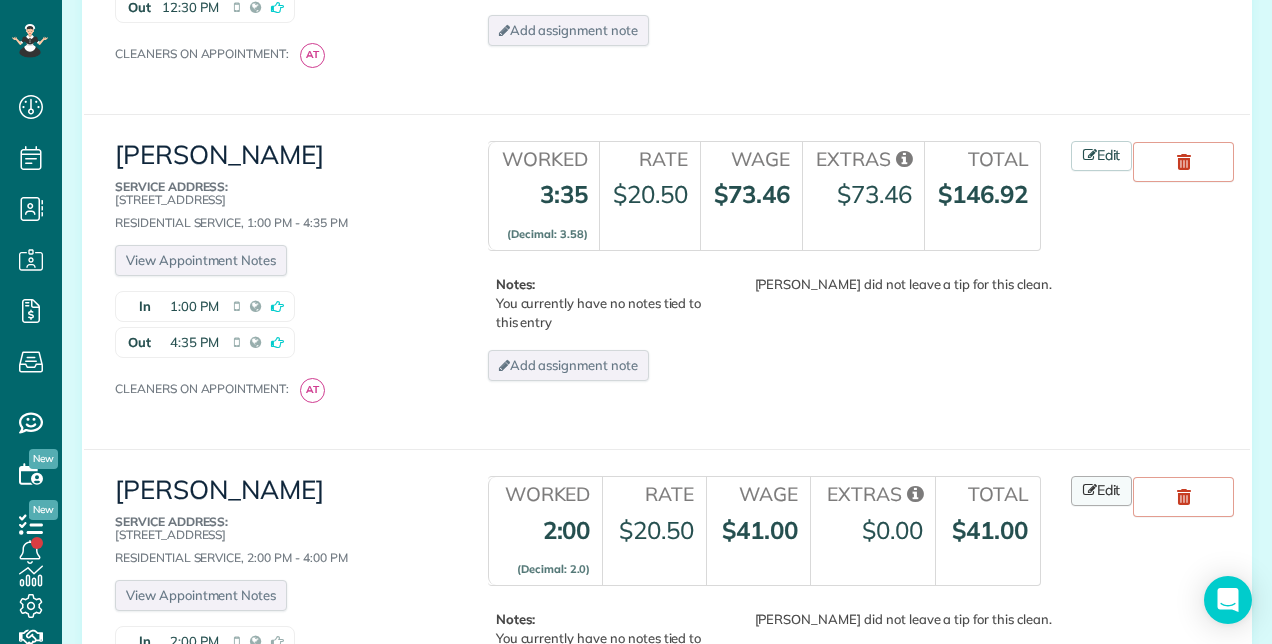 click on "Edit" at bounding box center [1102, 491] 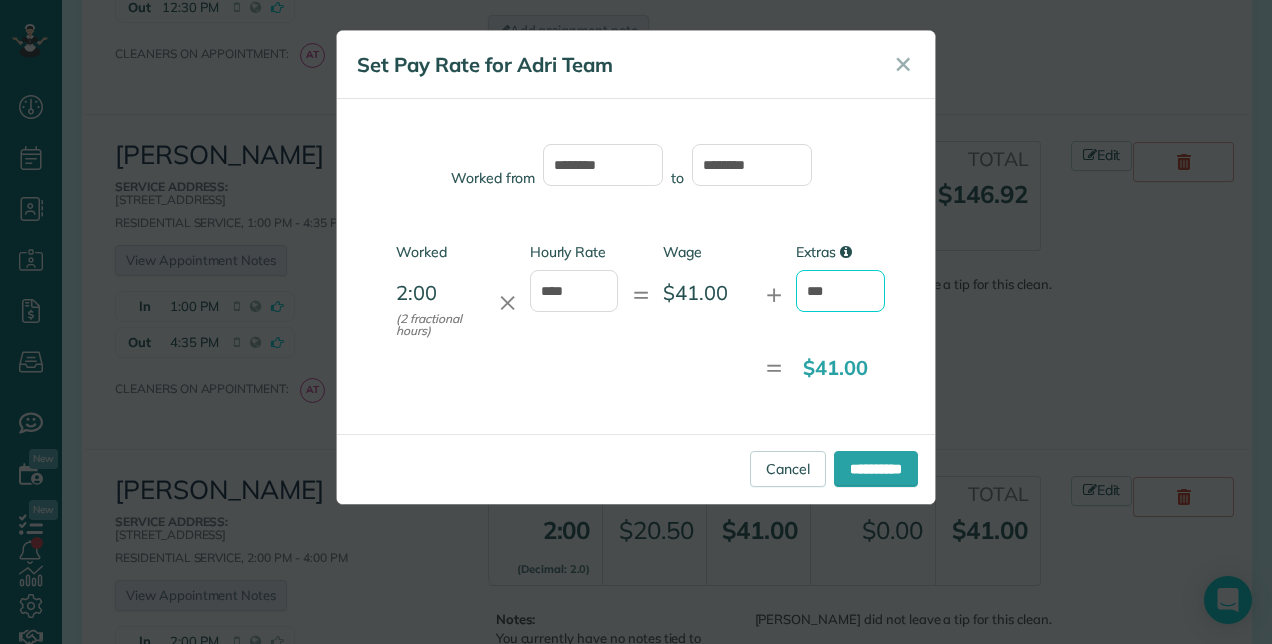click on "***" at bounding box center [840, 291] 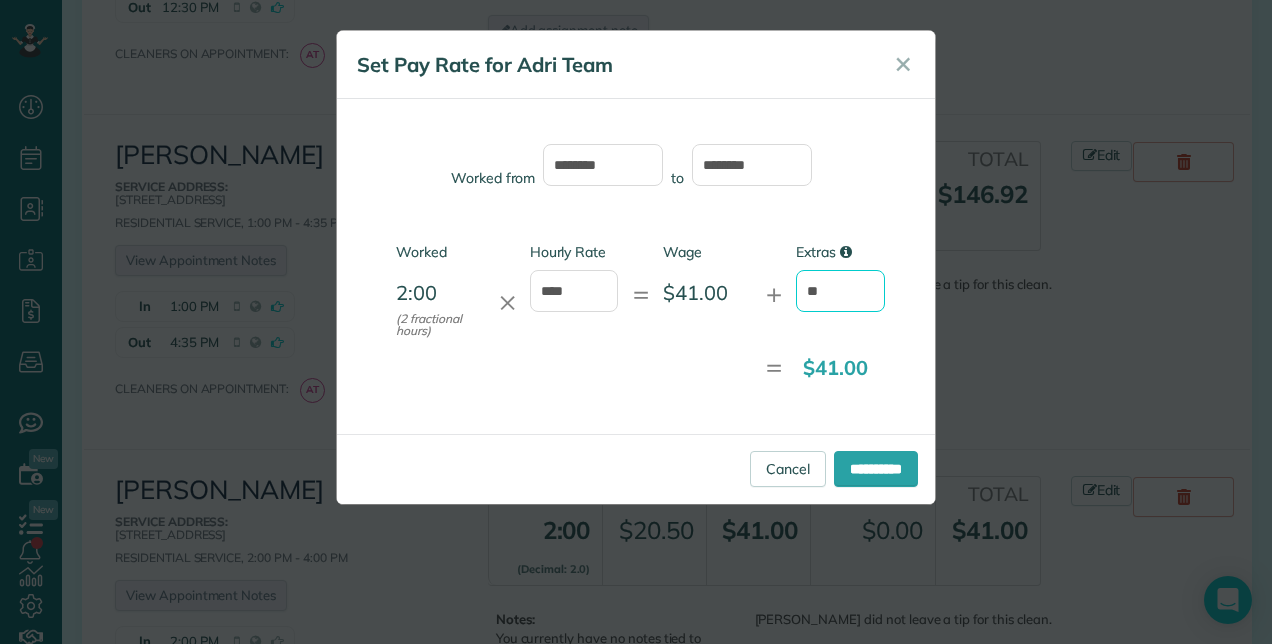 type on "*" 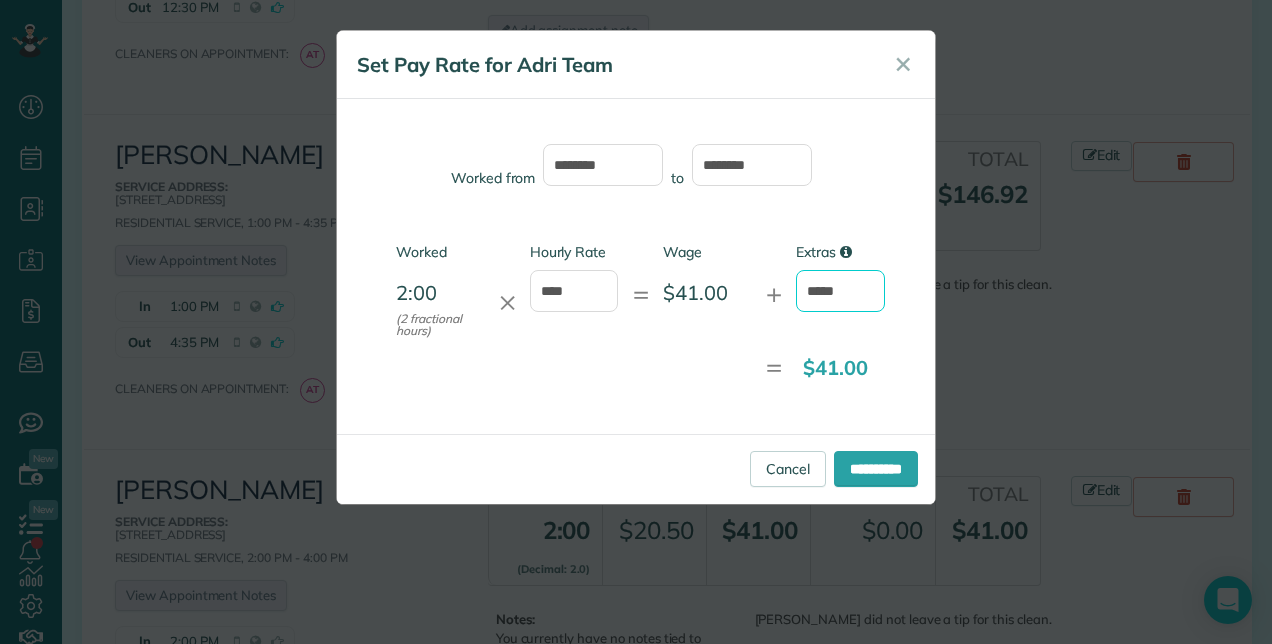 type on "*****" 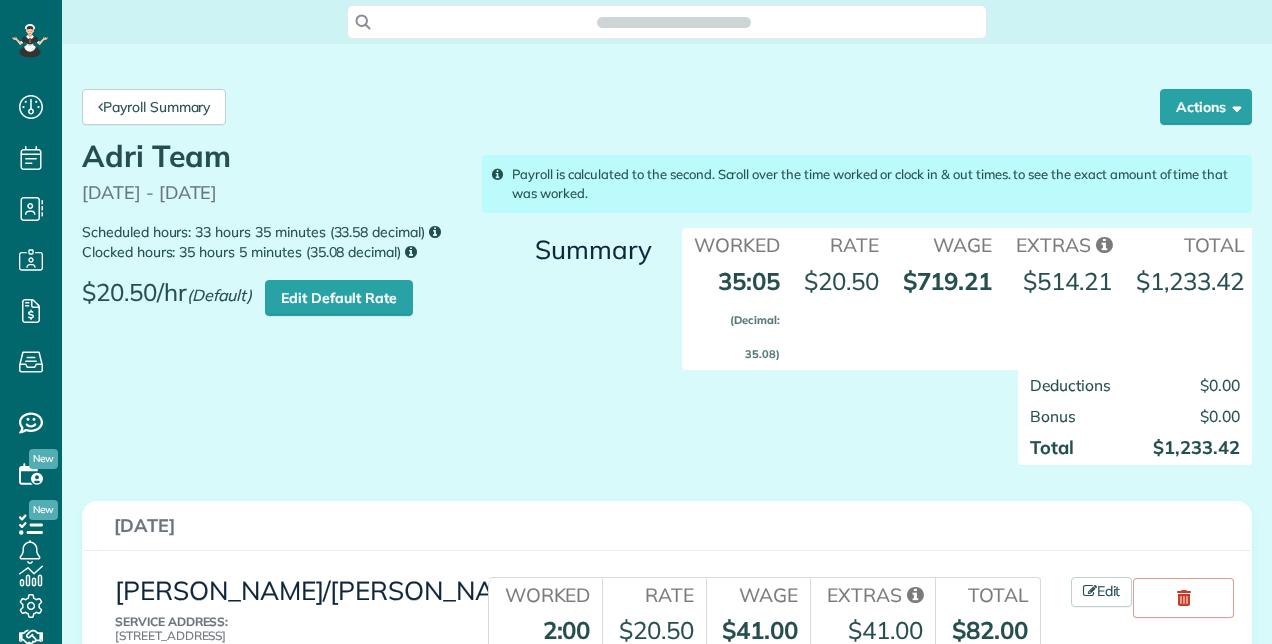 scroll, scrollTop: 0, scrollLeft: 0, axis: both 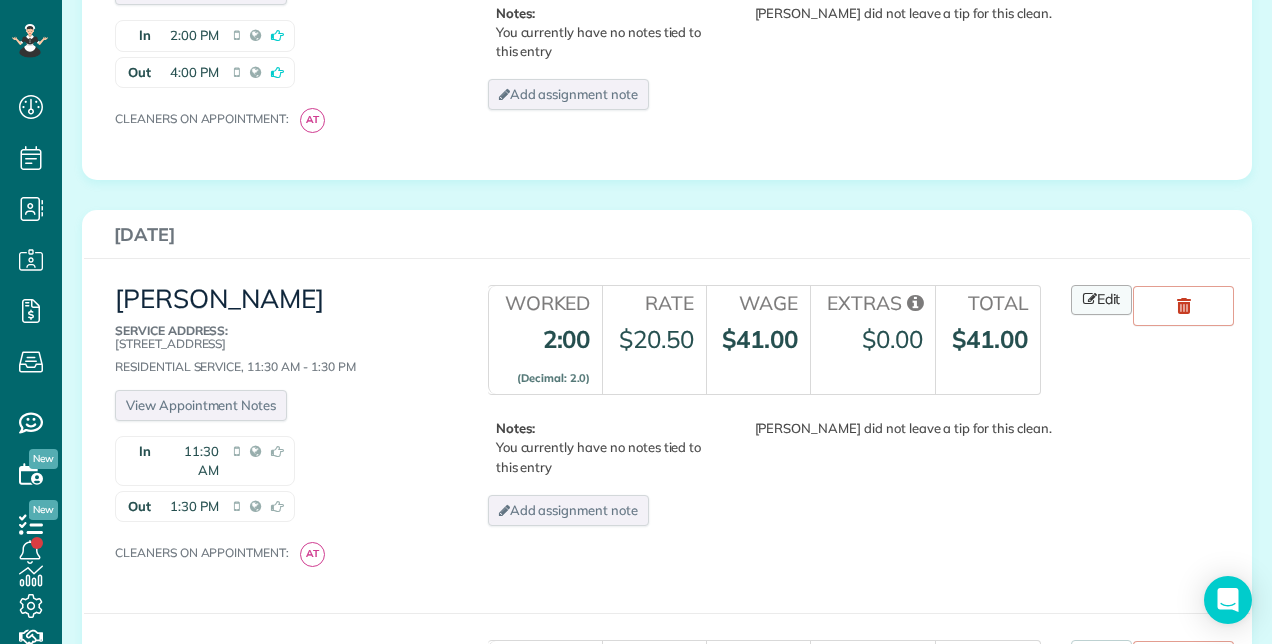 click on "Edit" at bounding box center (1102, 300) 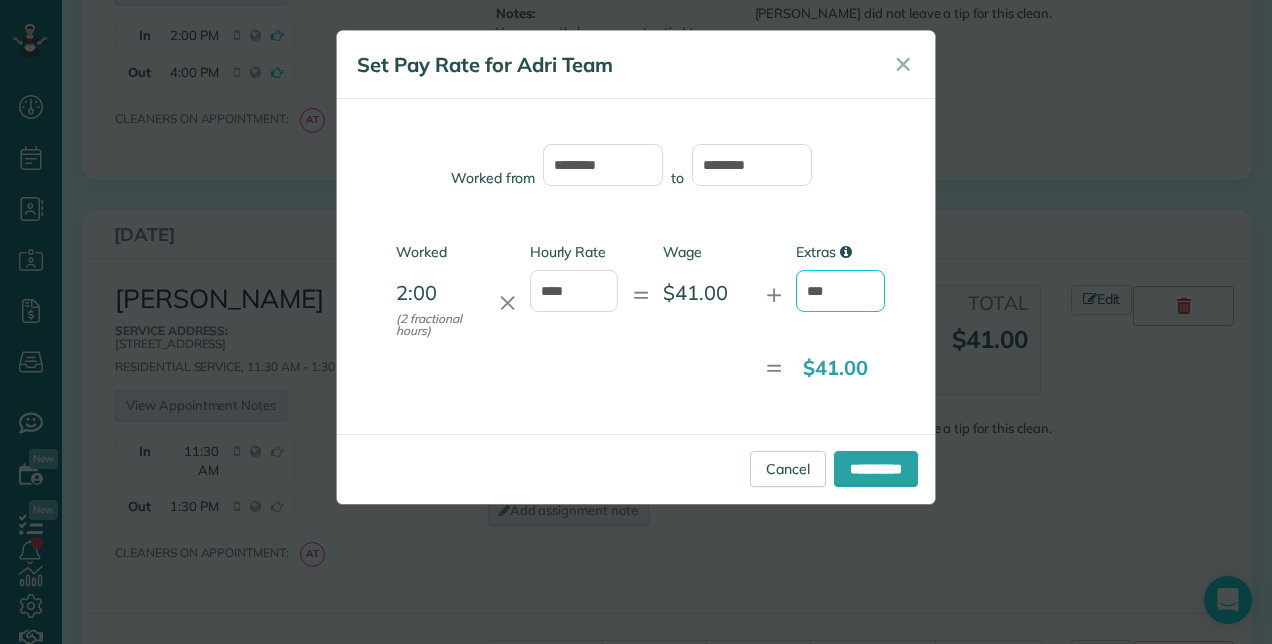 click on "***" at bounding box center (840, 291) 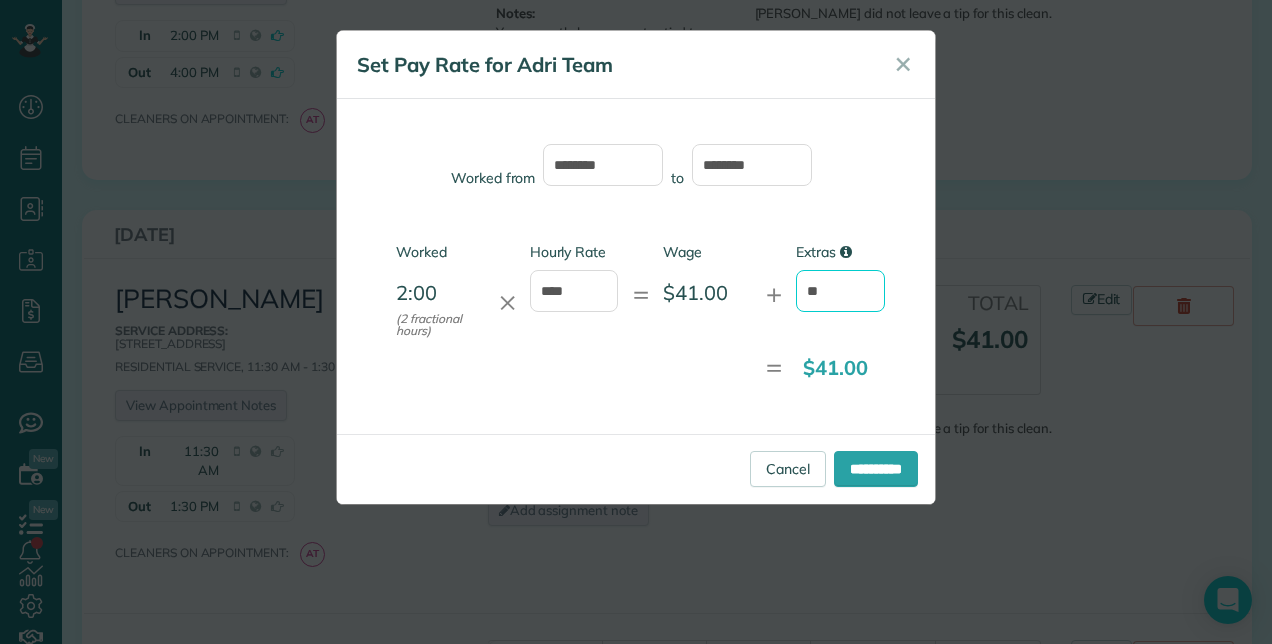 type on "*" 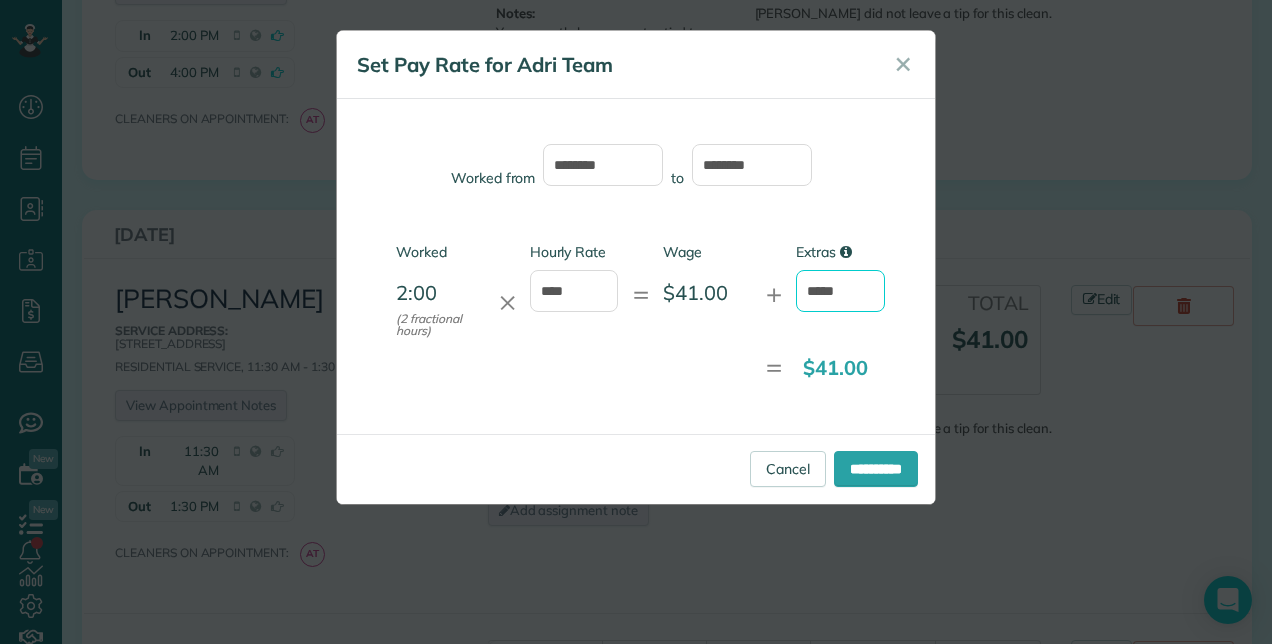 type on "*****" 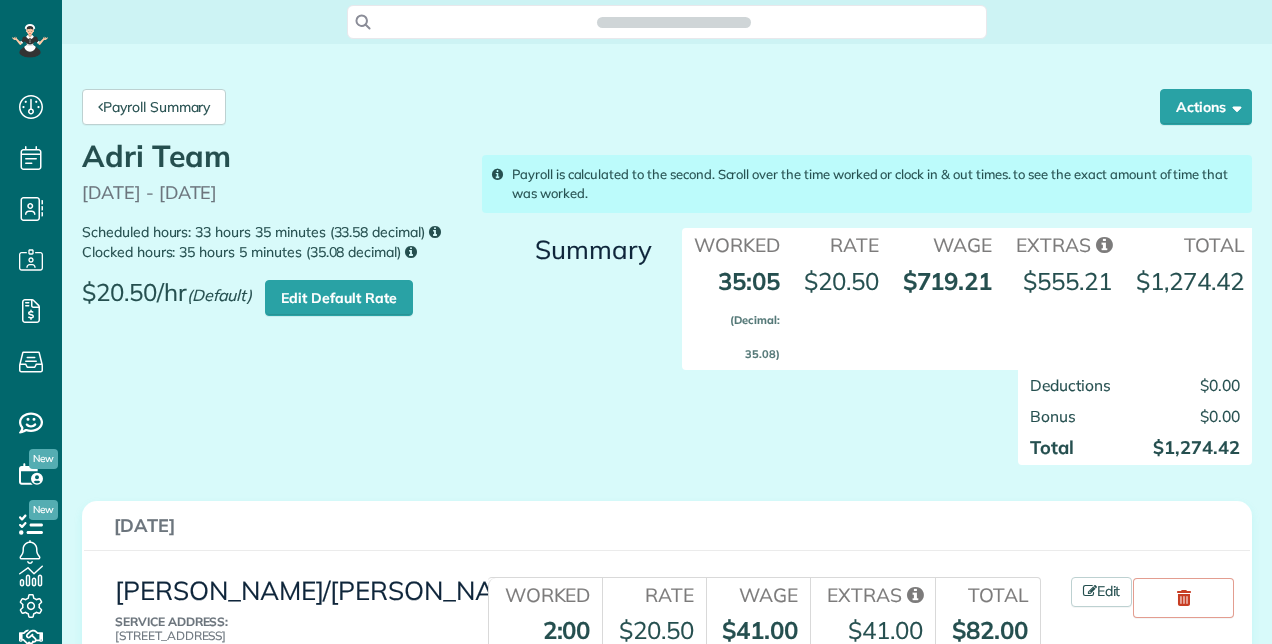 scroll, scrollTop: 0, scrollLeft: 0, axis: both 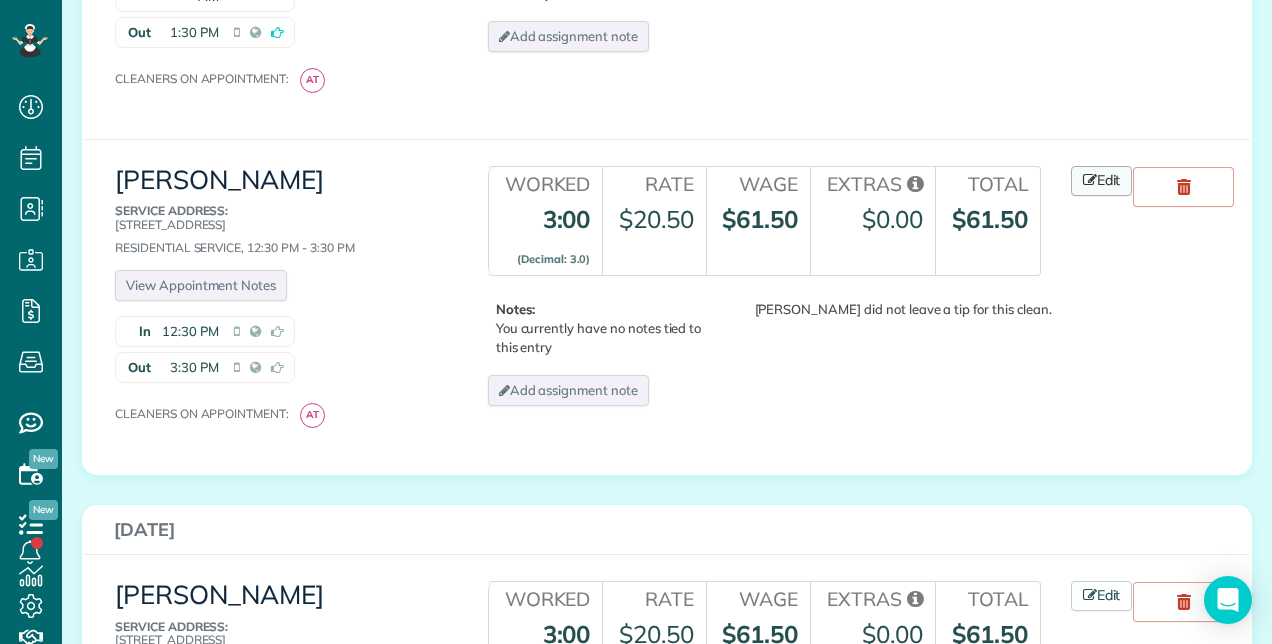 click on "Edit" at bounding box center [1102, 181] 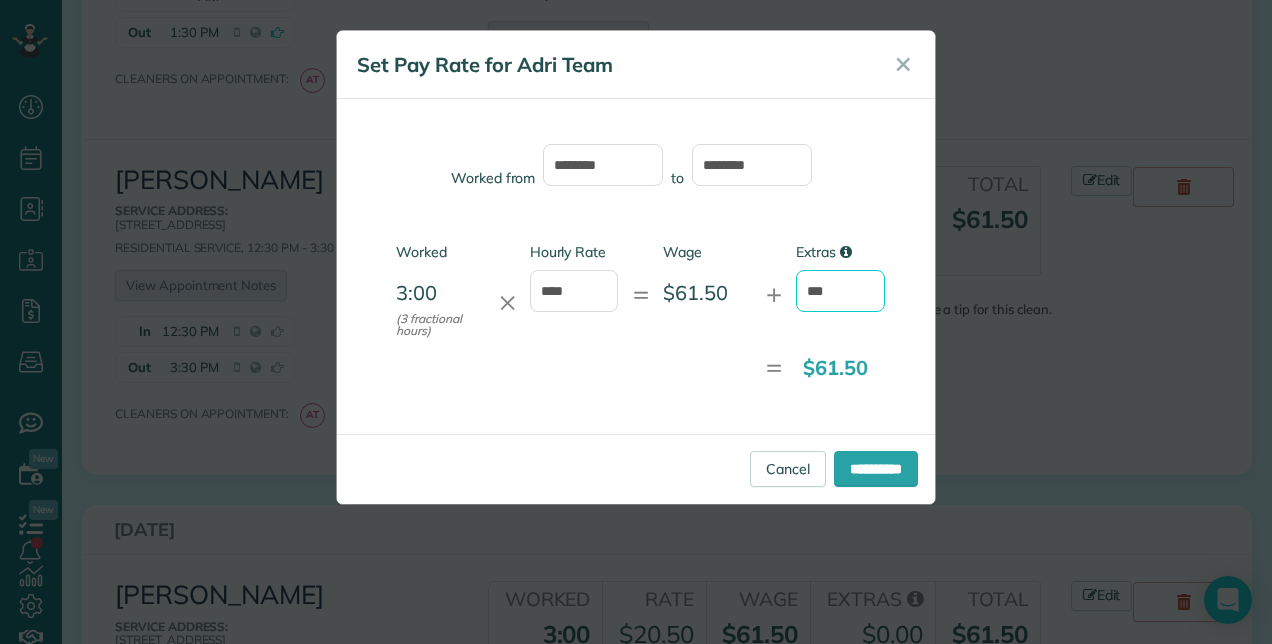 click on "***" at bounding box center (840, 291) 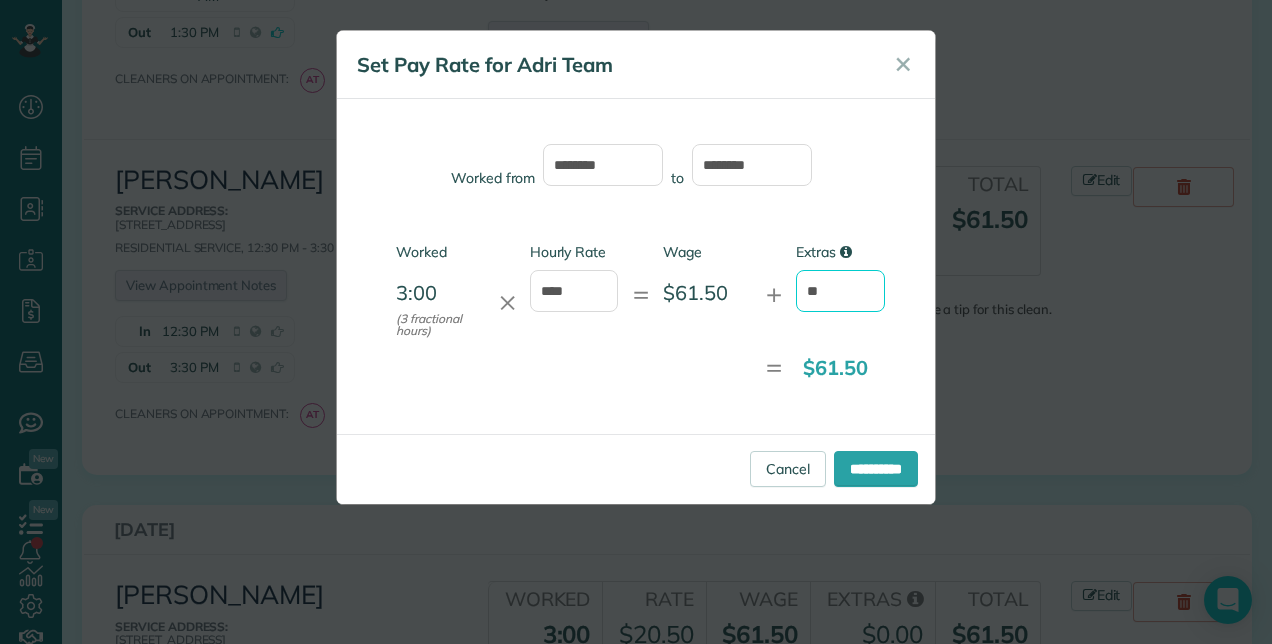 type on "*" 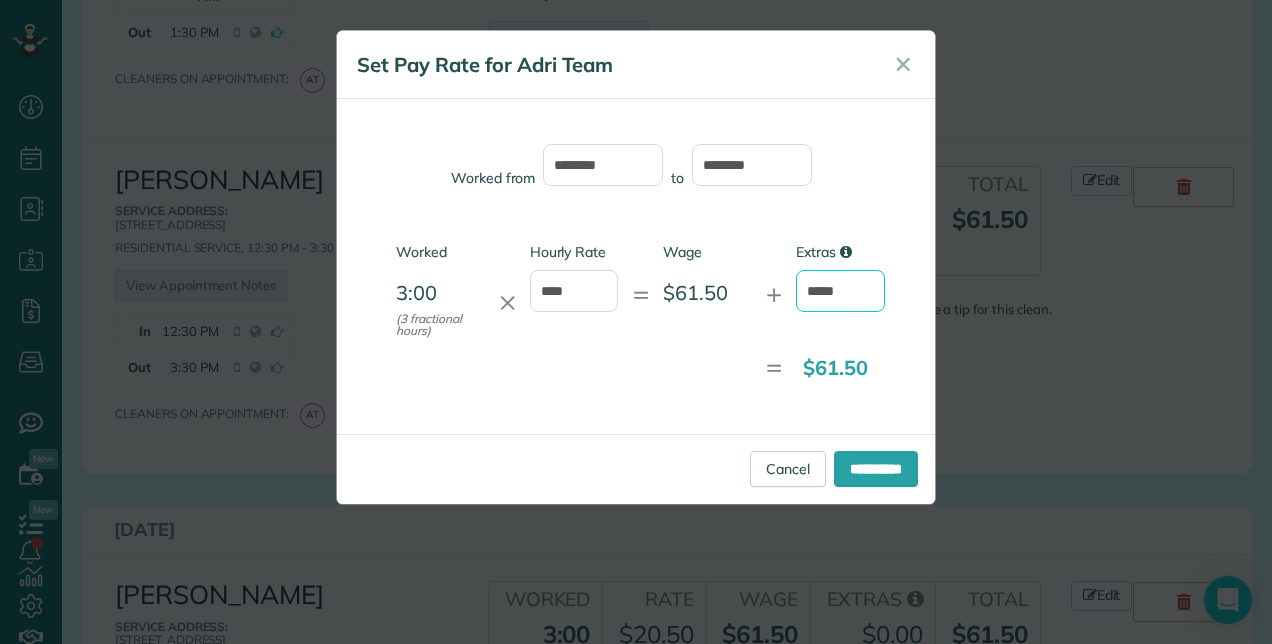 type on "*****" 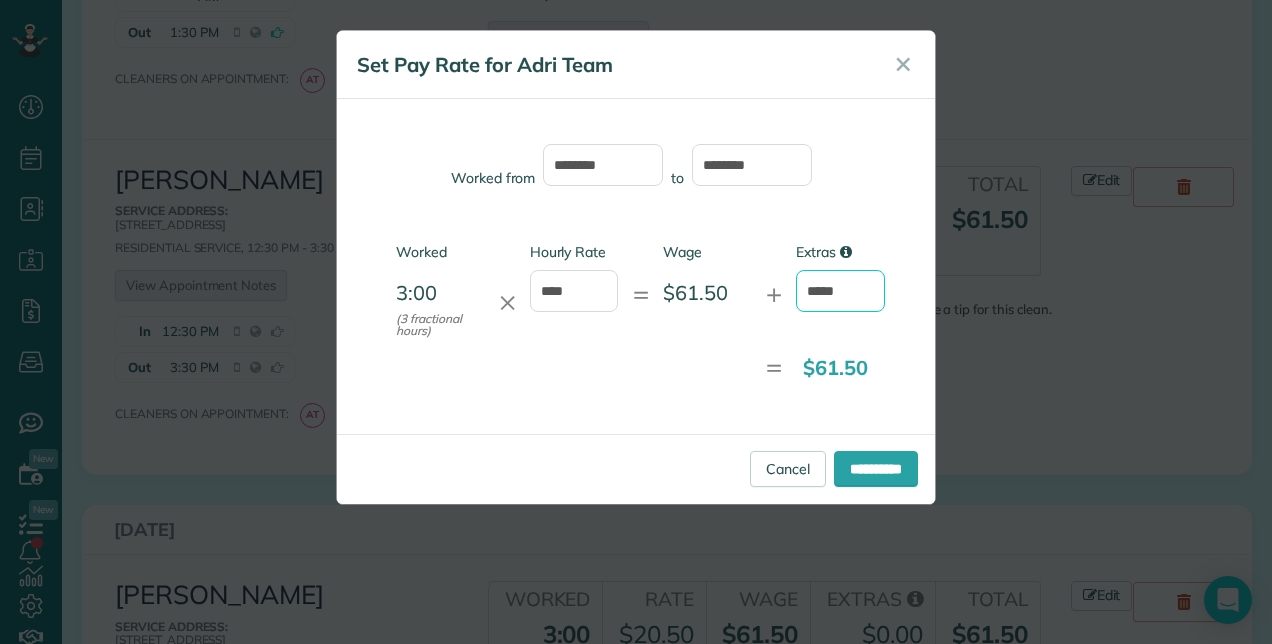 click on "**********" at bounding box center [876, 469] 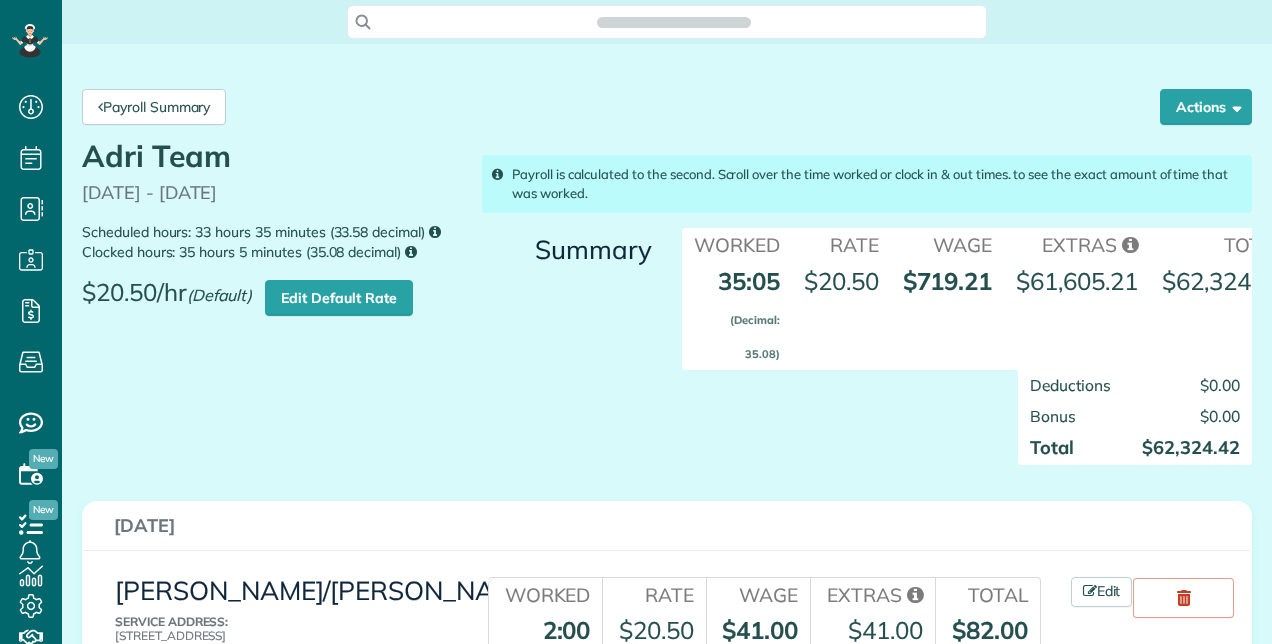 scroll, scrollTop: 0, scrollLeft: 0, axis: both 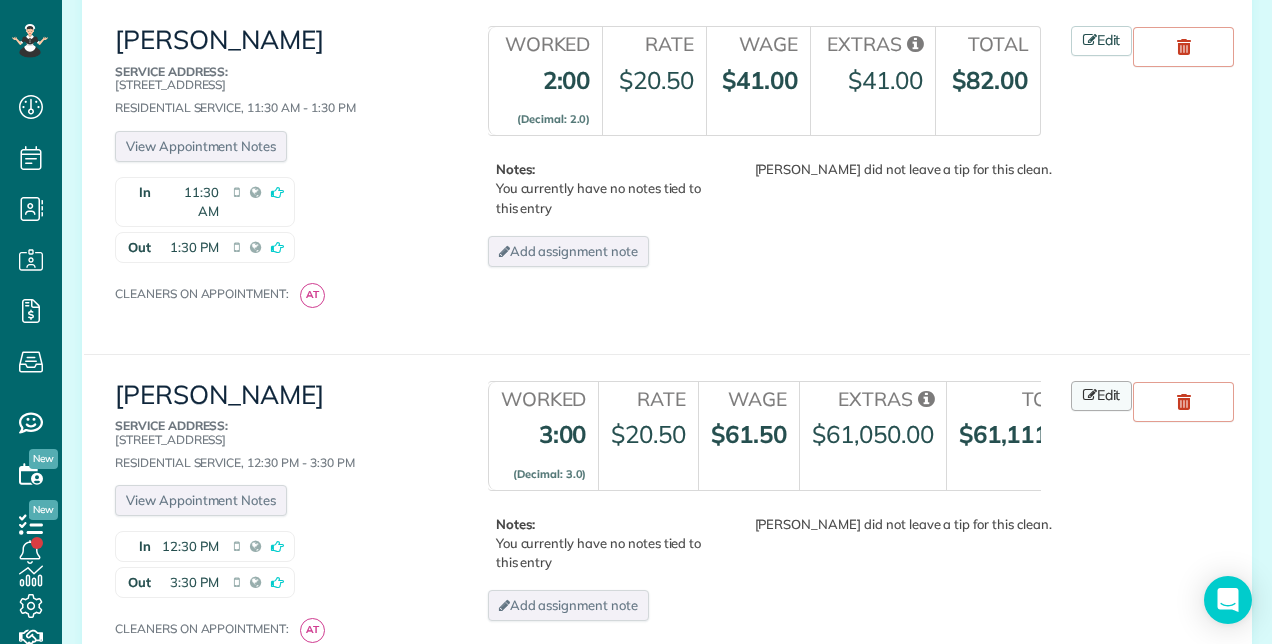click on "Edit" at bounding box center [1102, 396] 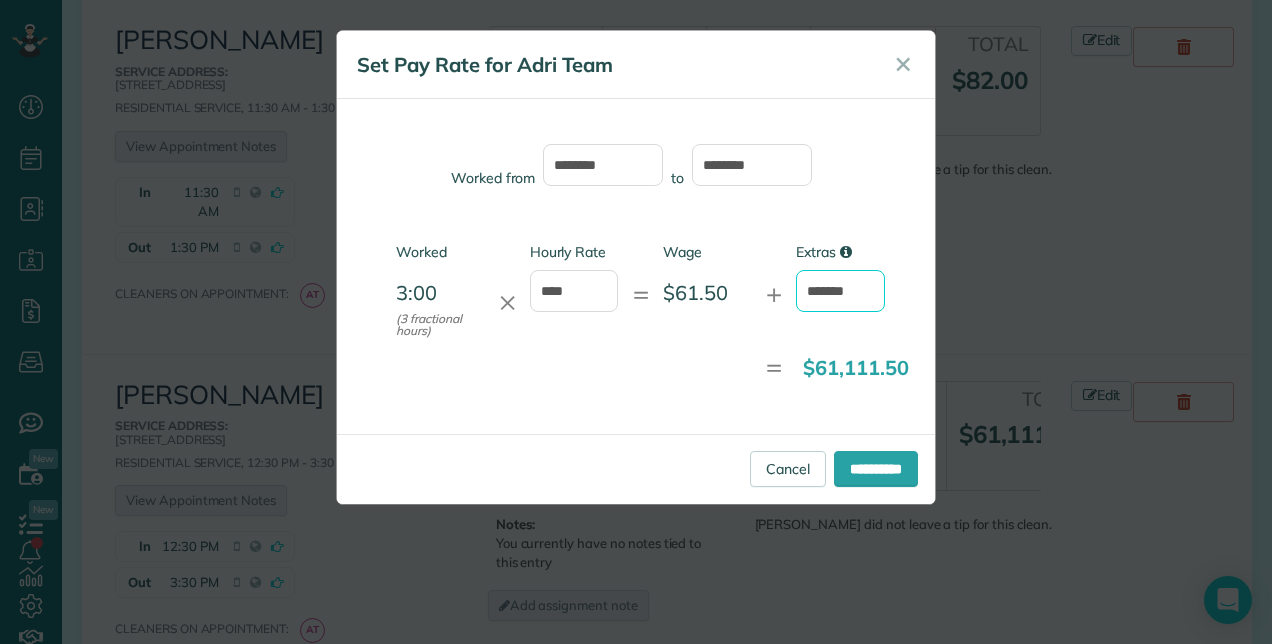 click on "*******" at bounding box center [840, 291] 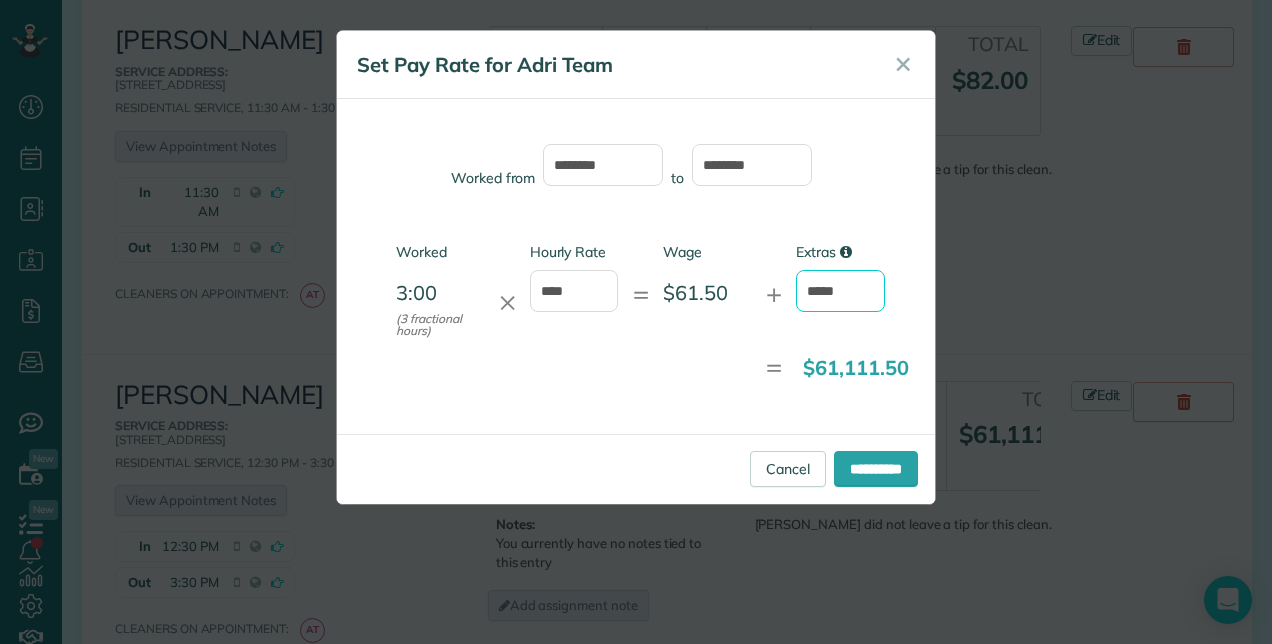 type on "*****" 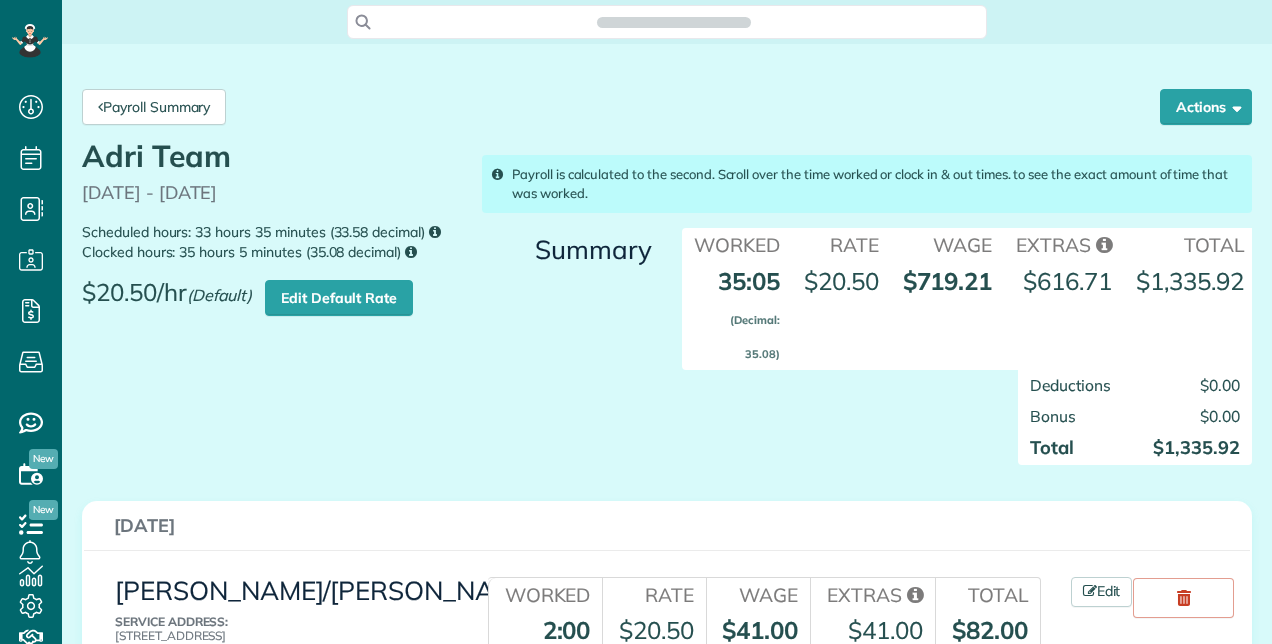scroll, scrollTop: 0, scrollLeft: 0, axis: both 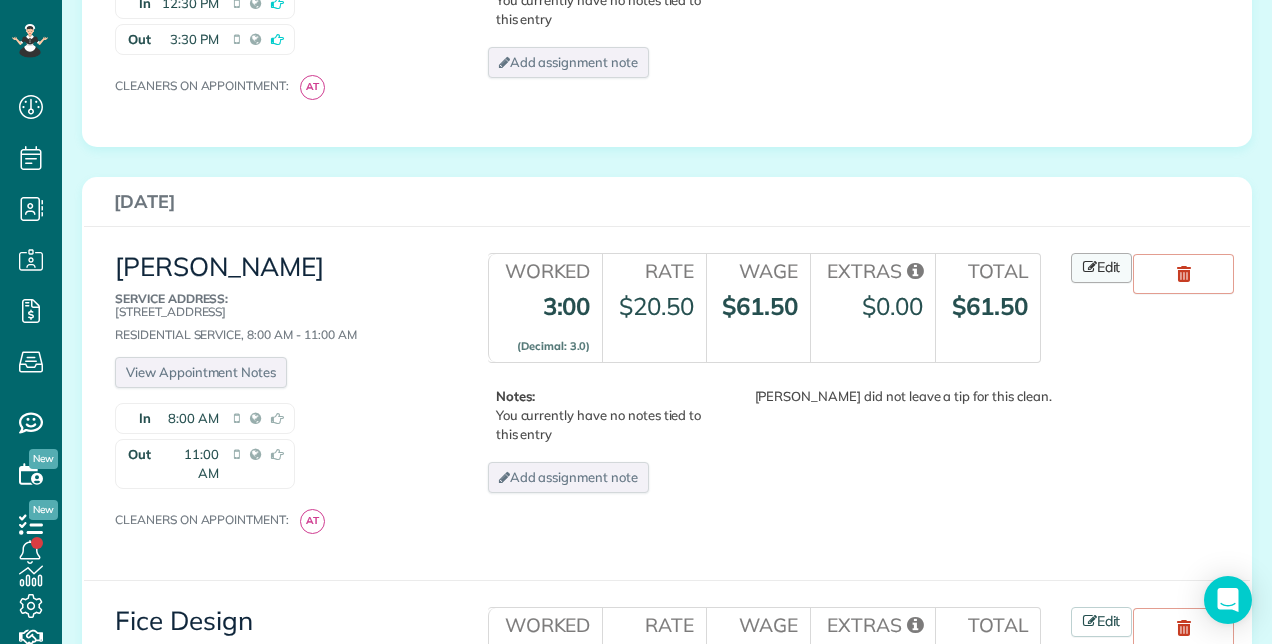 click at bounding box center [1090, 267] 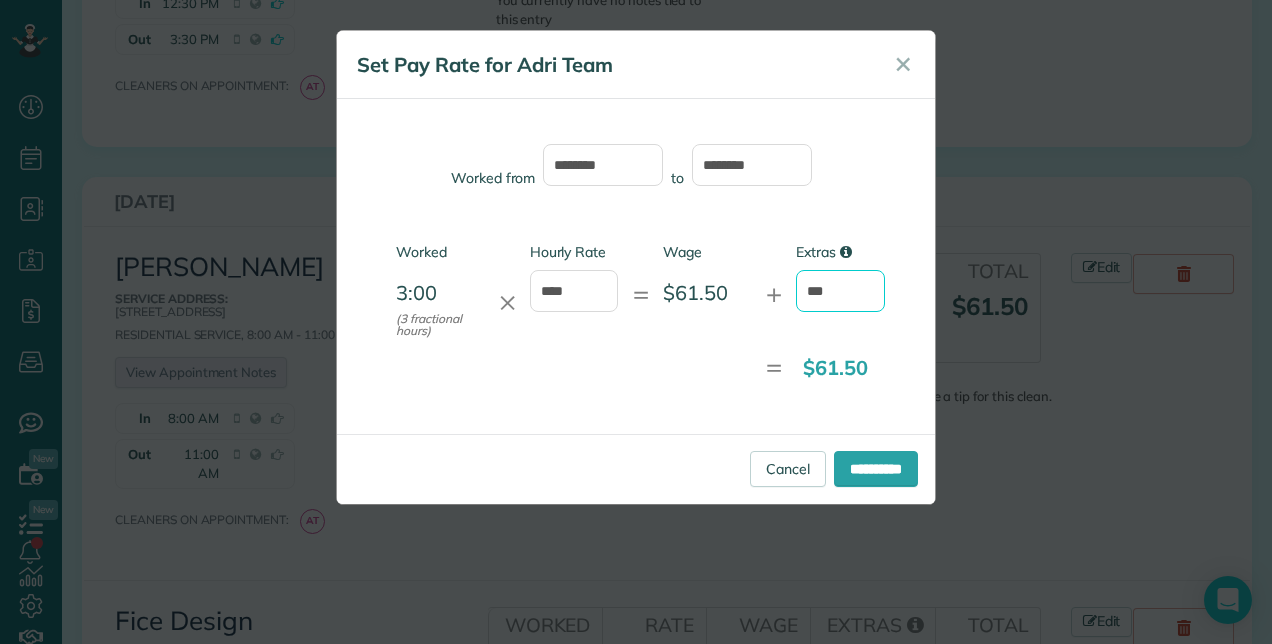 click on "***" at bounding box center (840, 291) 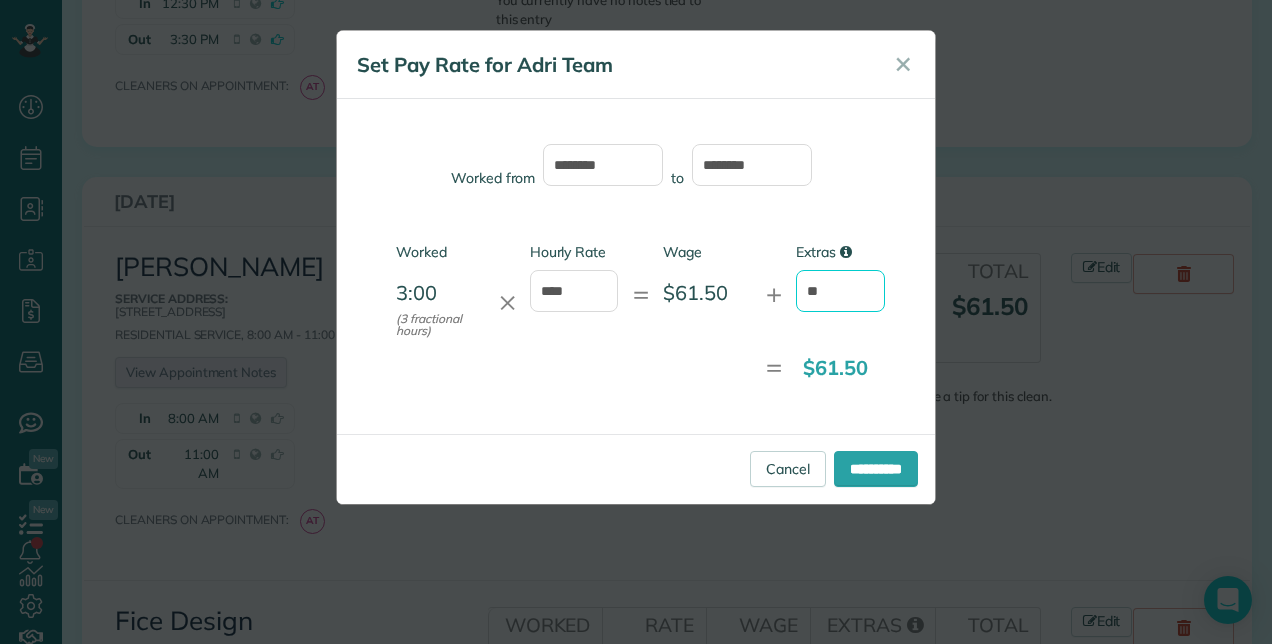type on "*" 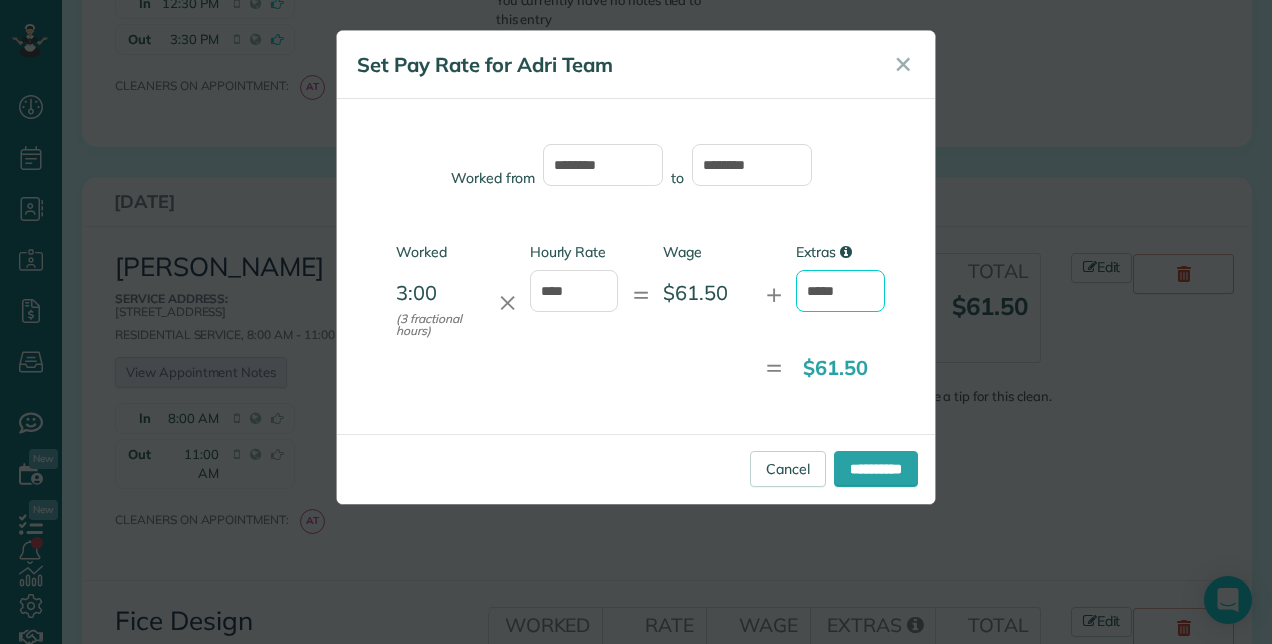 type on "*****" 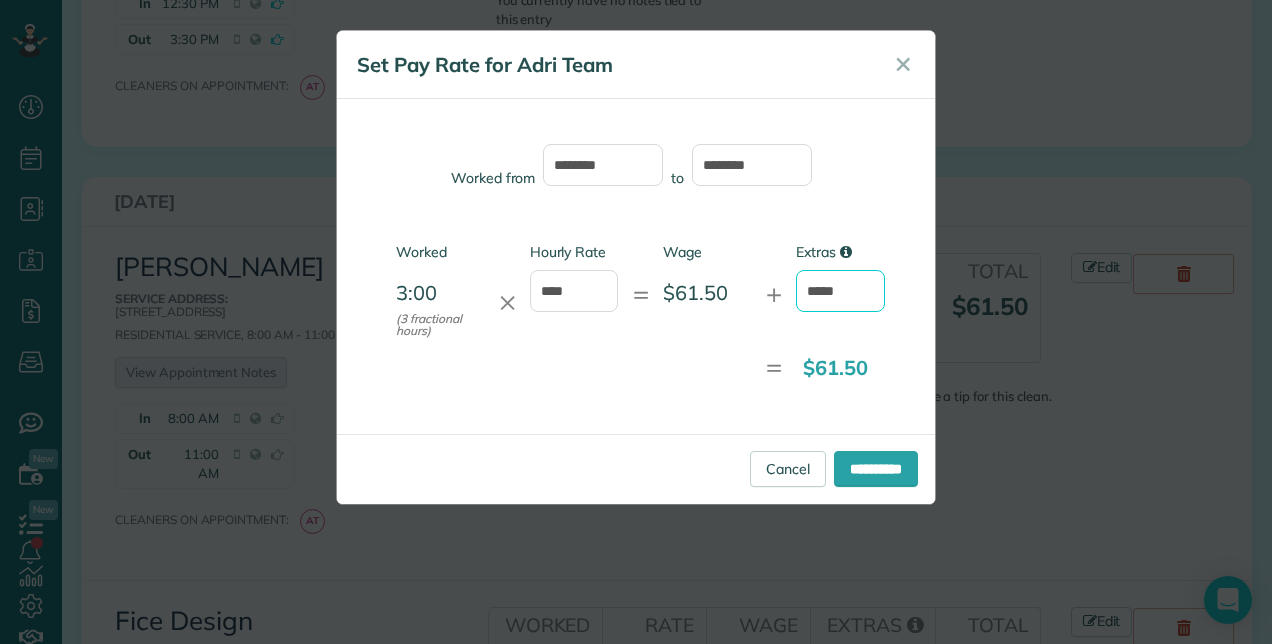 click on "**********" at bounding box center [876, 469] 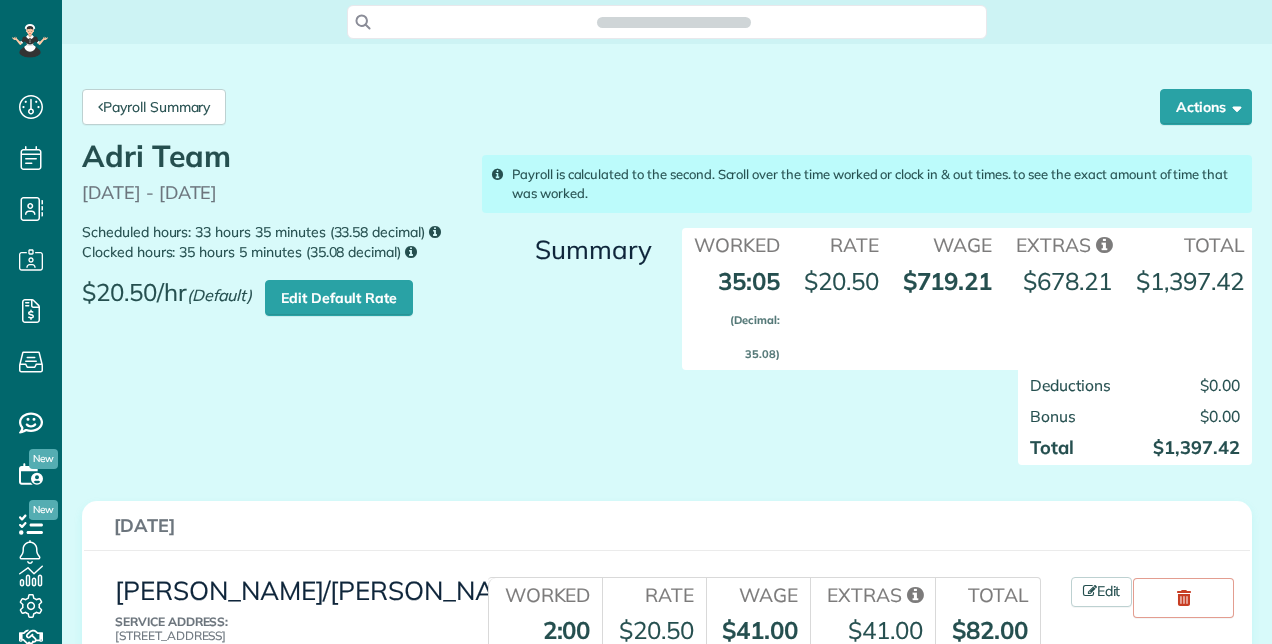 scroll, scrollTop: 0, scrollLeft: 0, axis: both 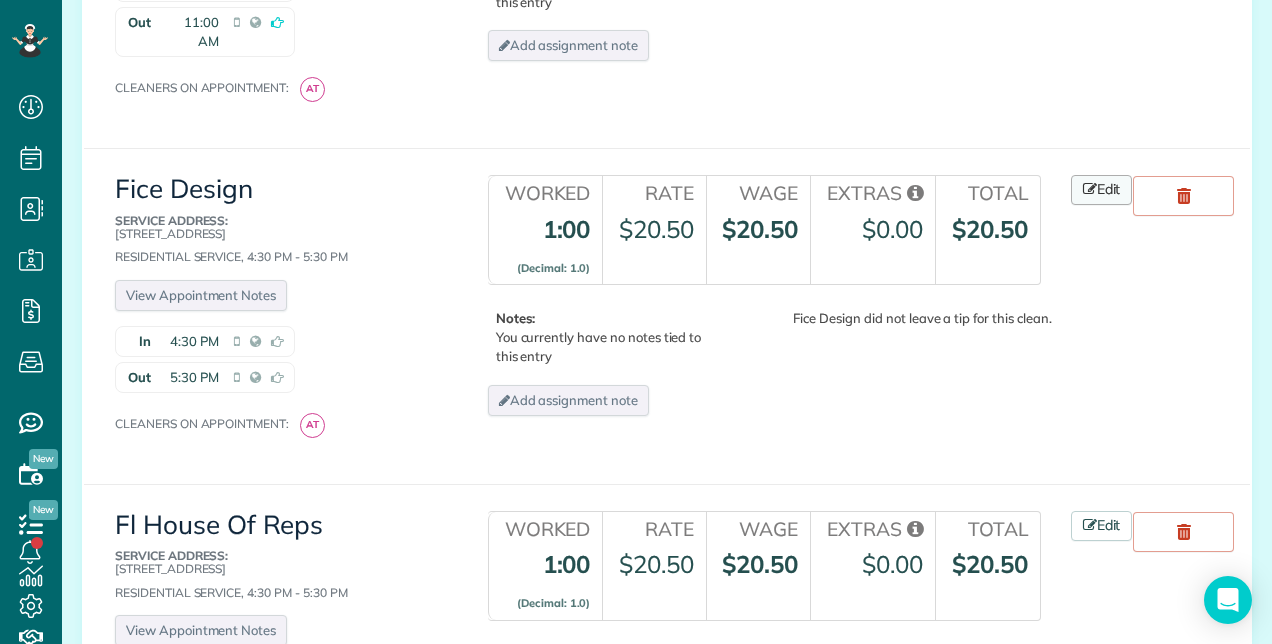 click on "Edit" at bounding box center (1102, 190) 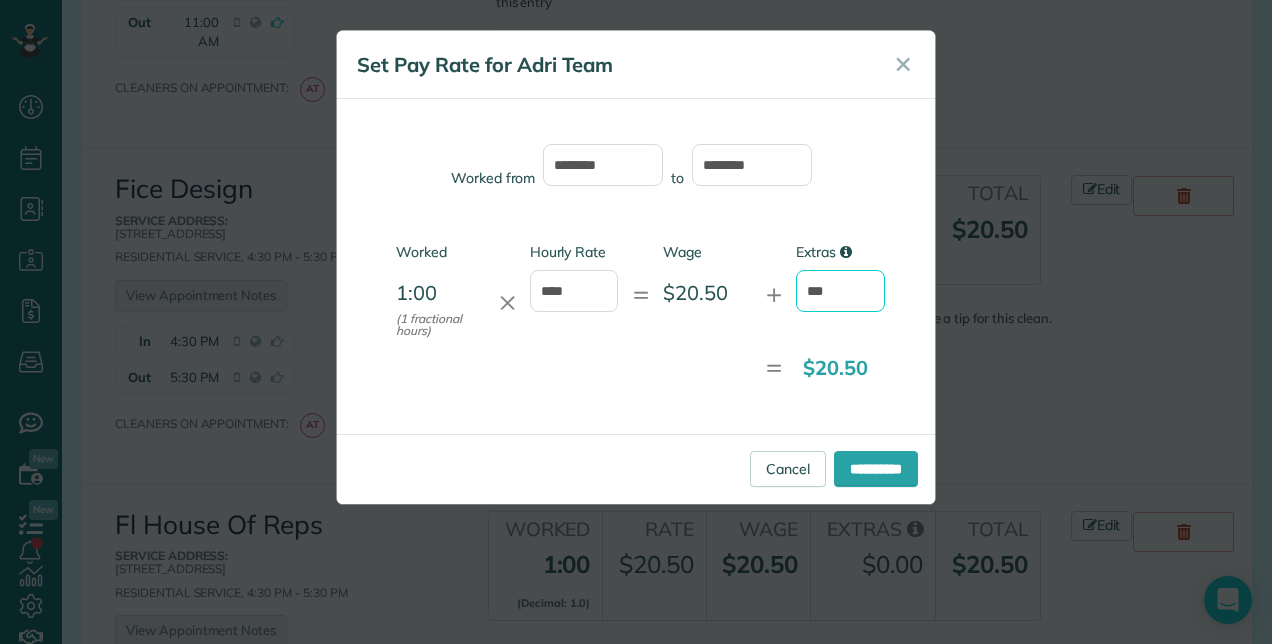 click on "***" at bounding box center (840, 291) 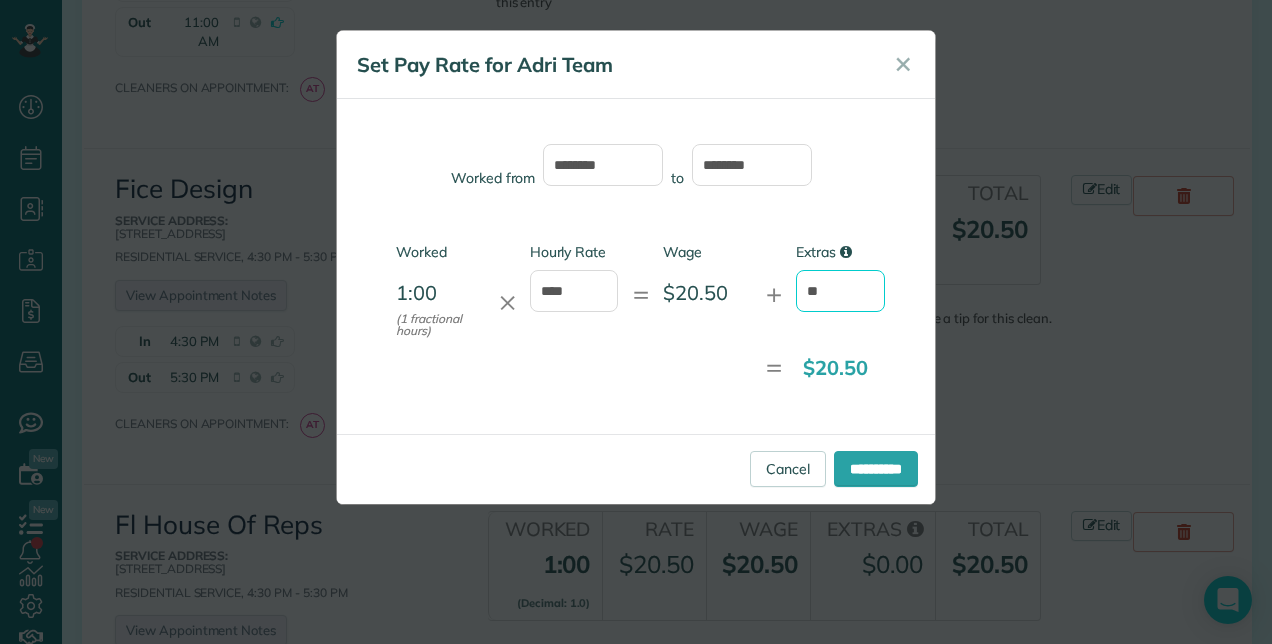 type on "*" 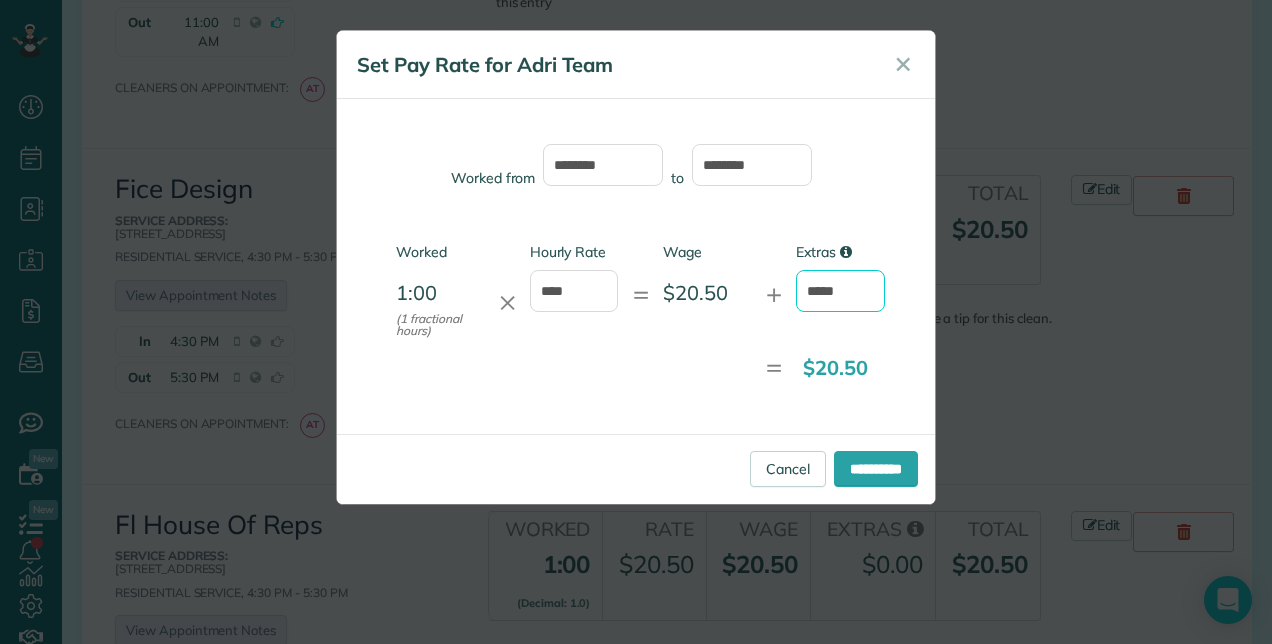 type on "*****" 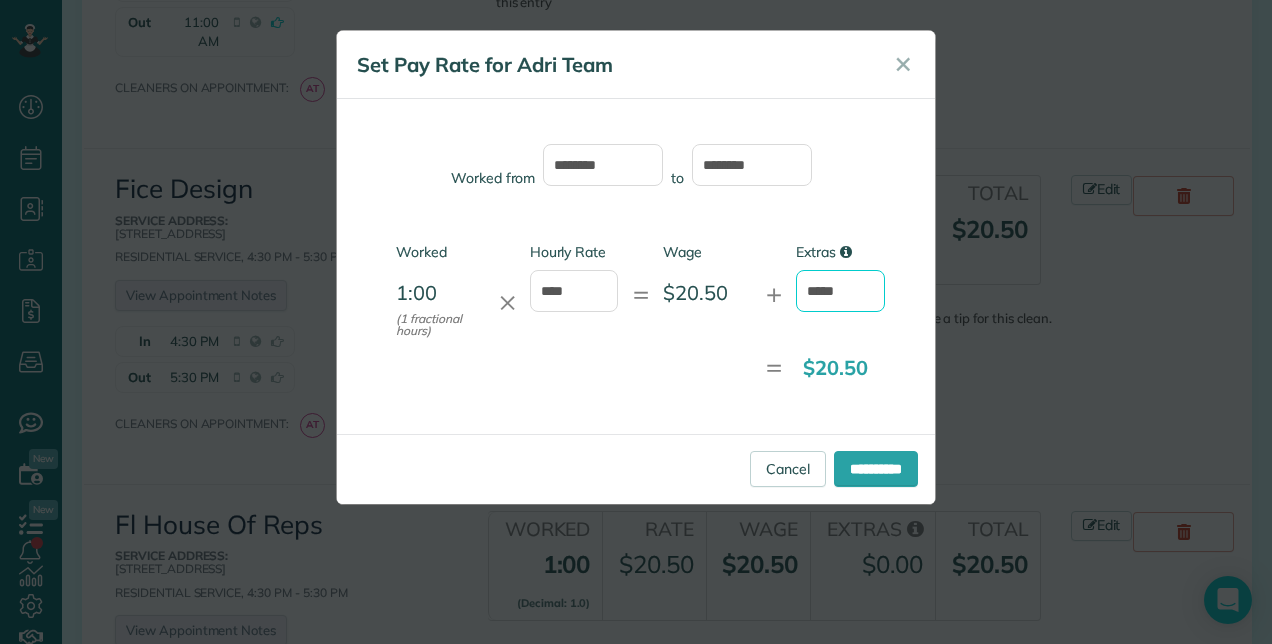 click on "**********" at bounding box center (876, 469) 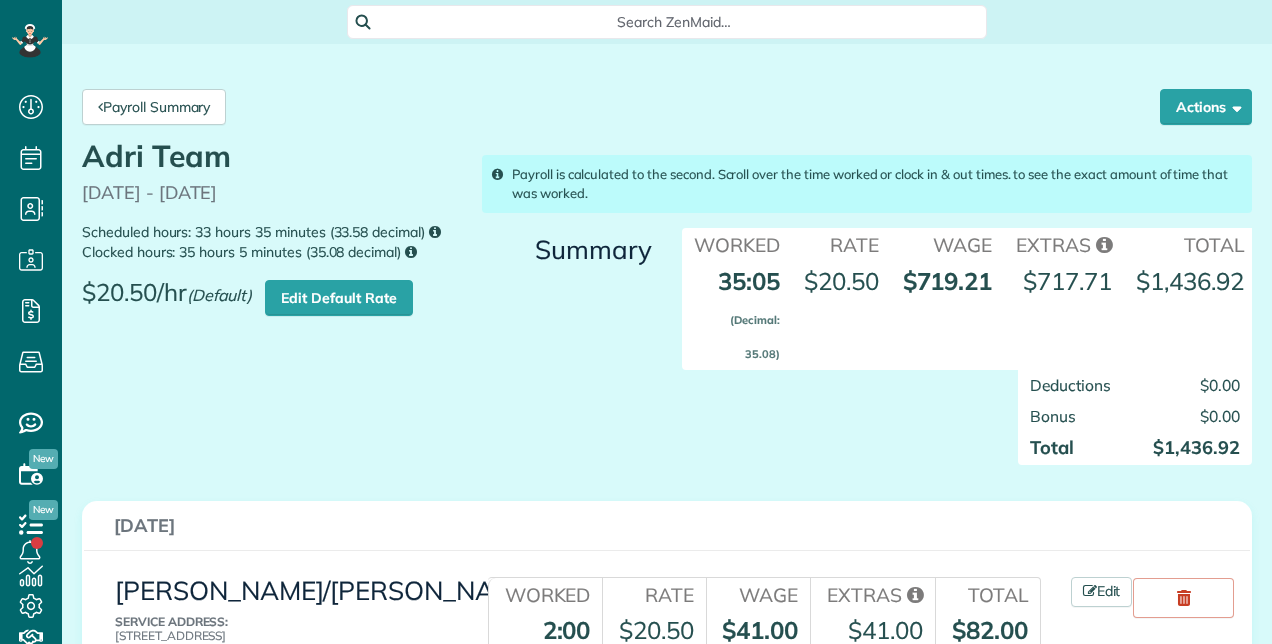 scroll, scrollTop: 0, scrollLeft: 0, axis: both 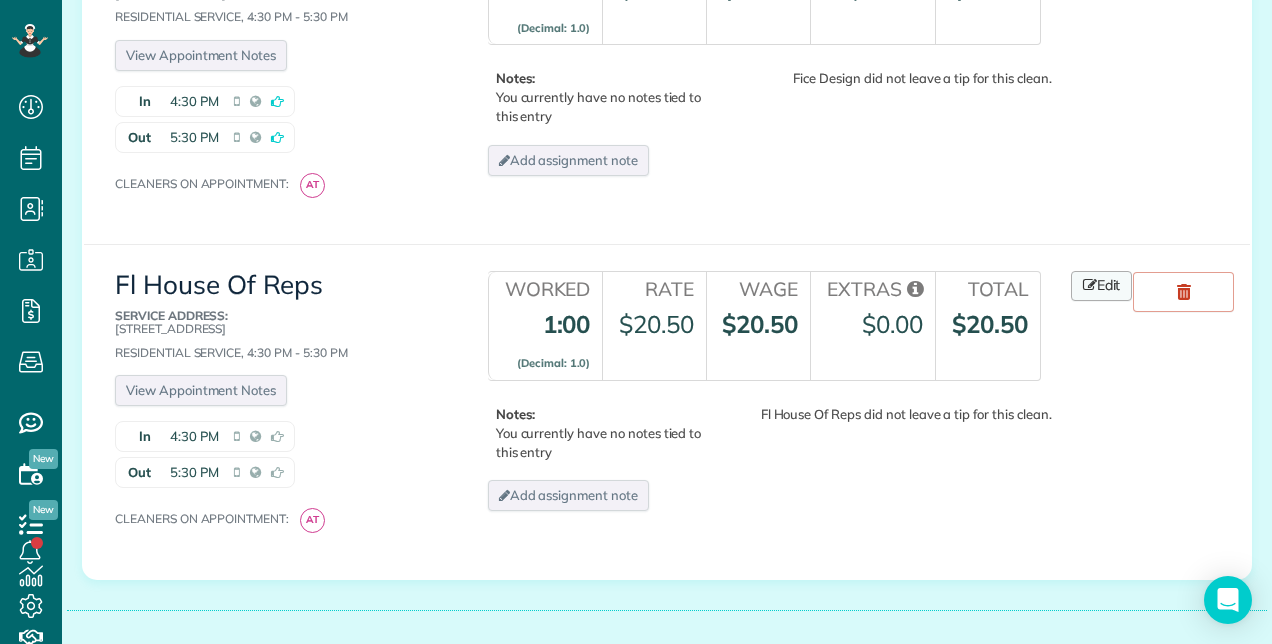 click on "Edit" at bounding box center [1102, 286] 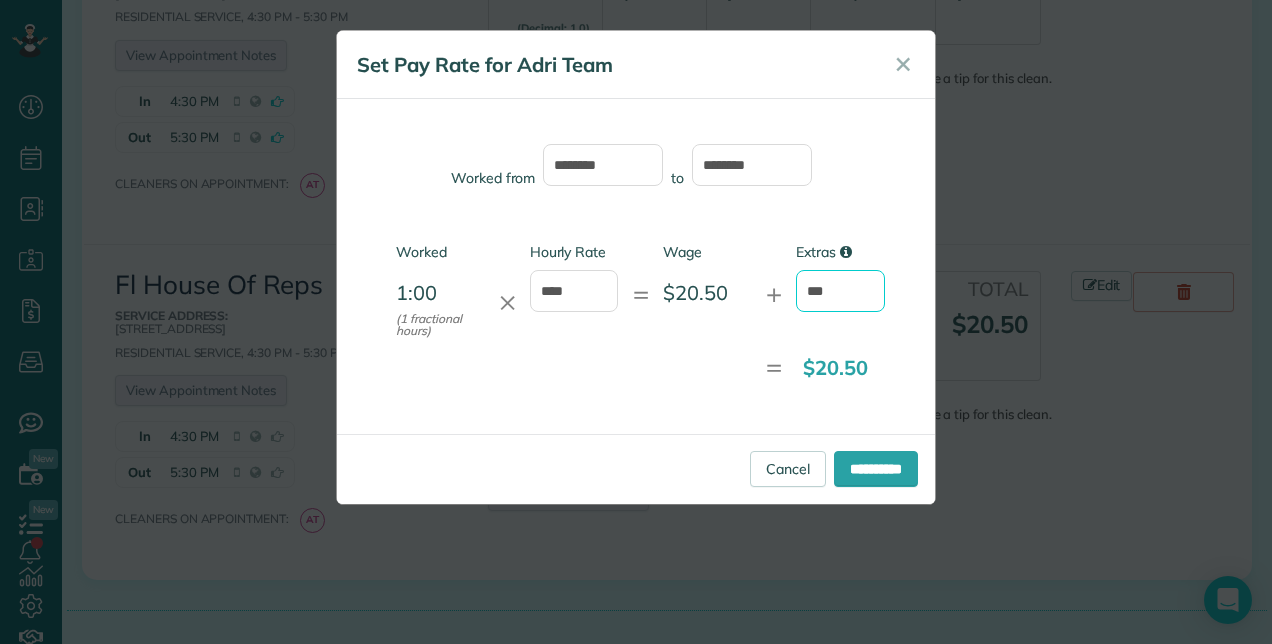 click on "***" at bounding box center (840, 291) 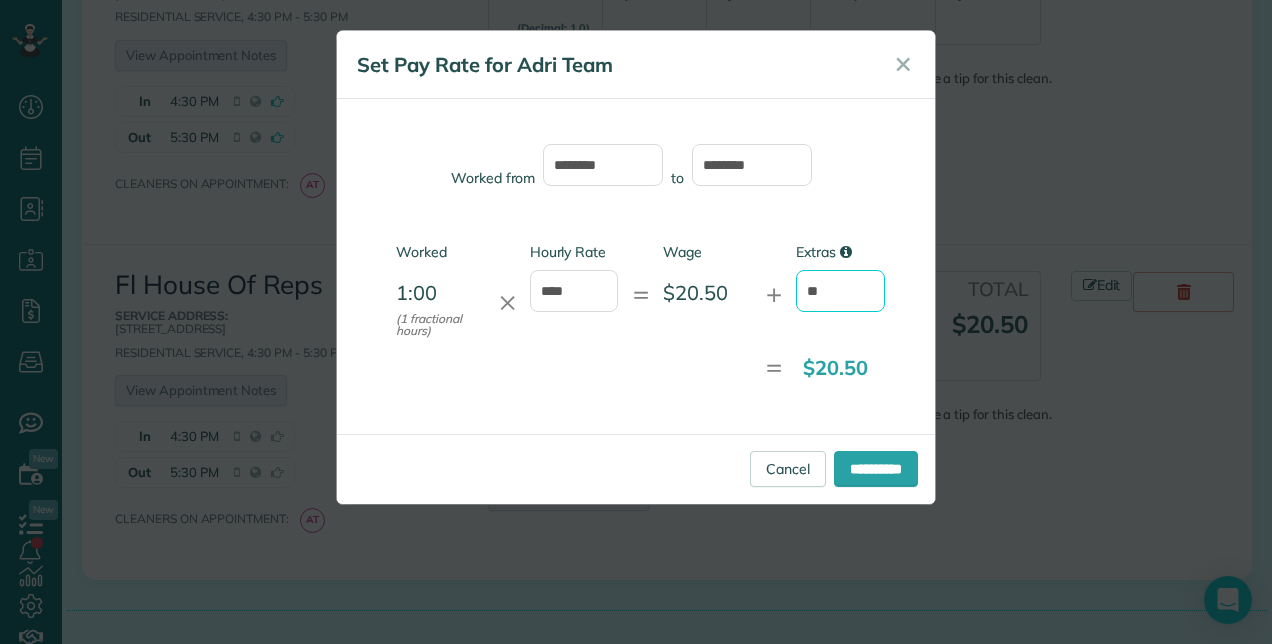 type on "*" 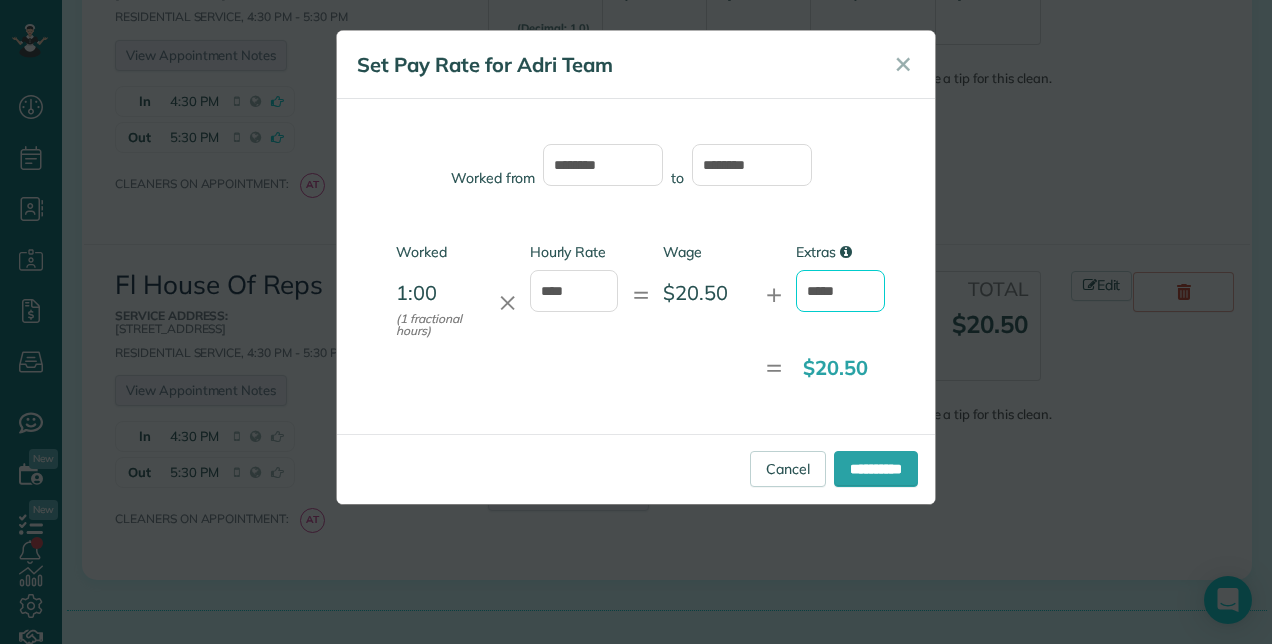 type on "*****" 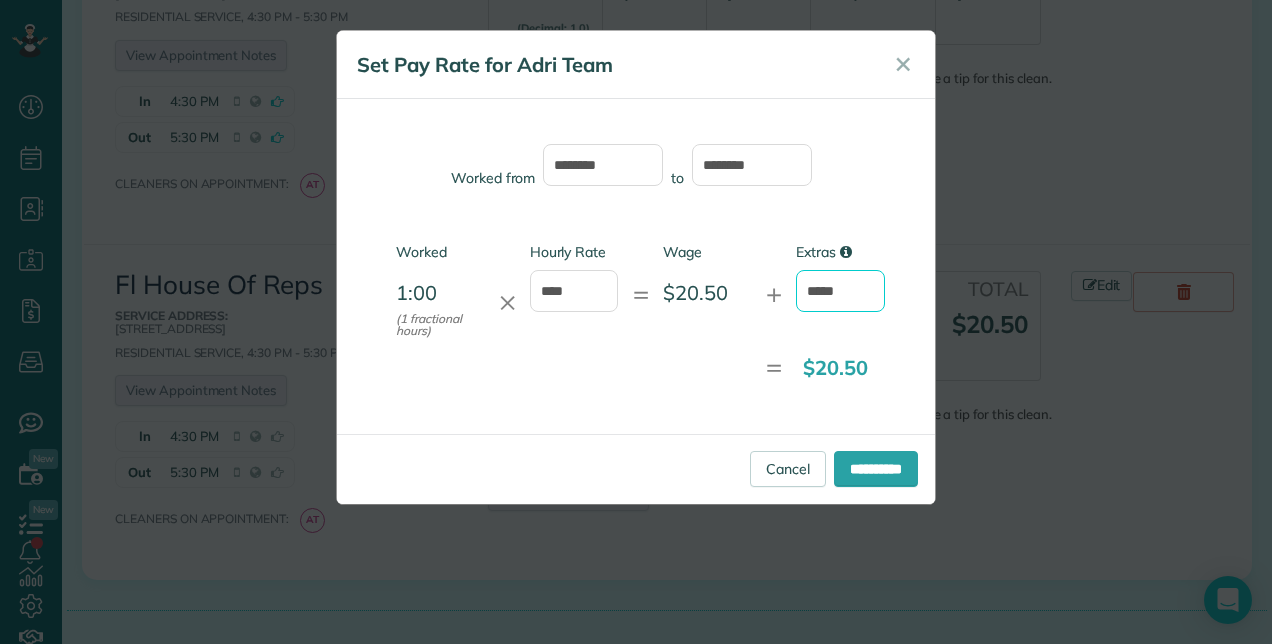 click on "**********" at bounding box center [876, 469] 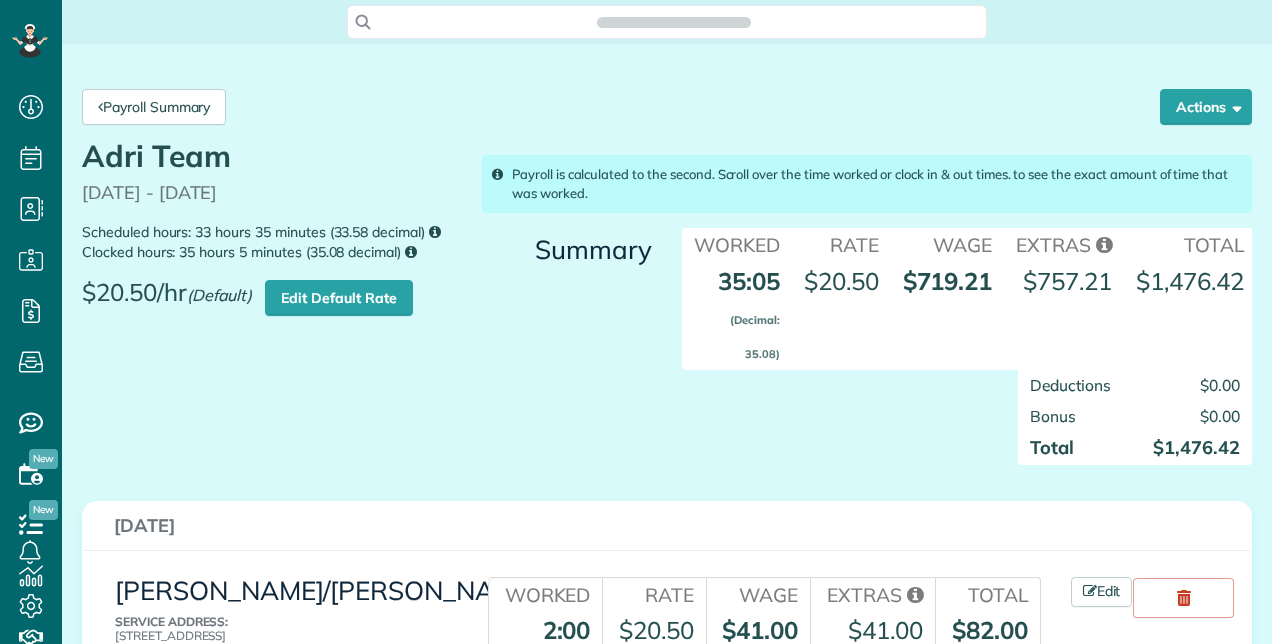 scroll, scrollTop: 0, scrollLeft: 0, axis: both 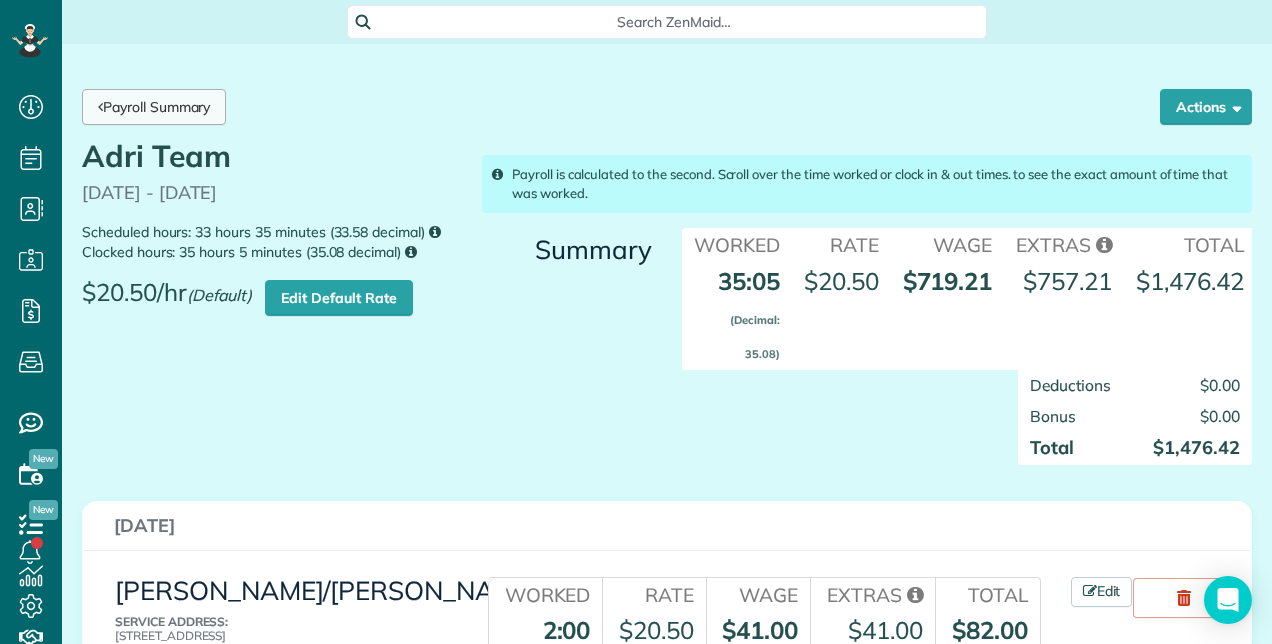 click on "Payroll Summary" at bounding box center [154, 107] 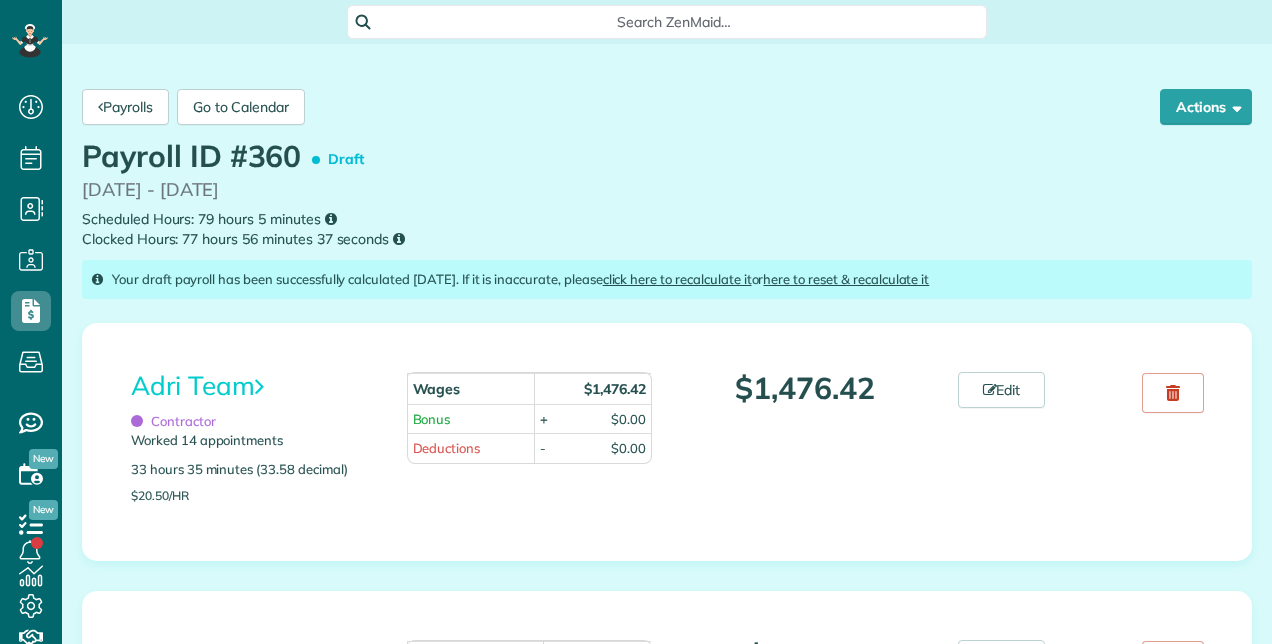 scroll, scrollTop: 0, scrollLeft: 0, axis: both 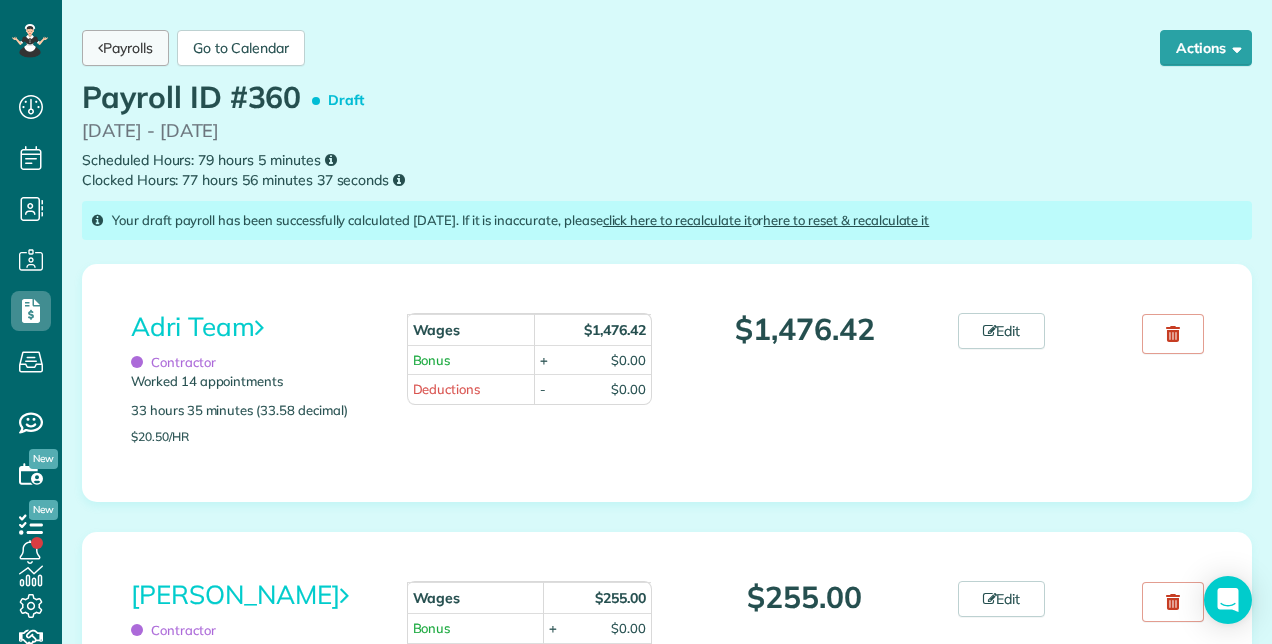 click on "Payrolls" at bounding box center [125, 48] 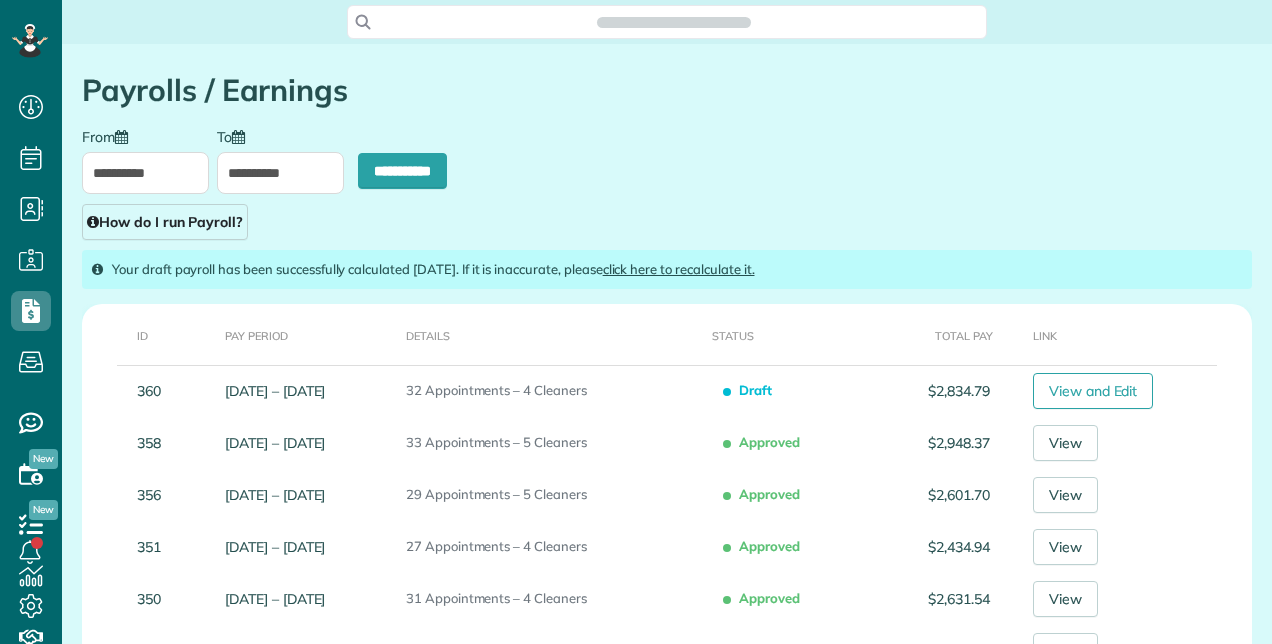 scroll, scrollTop: 0, scrollLeft: 0, axis: both 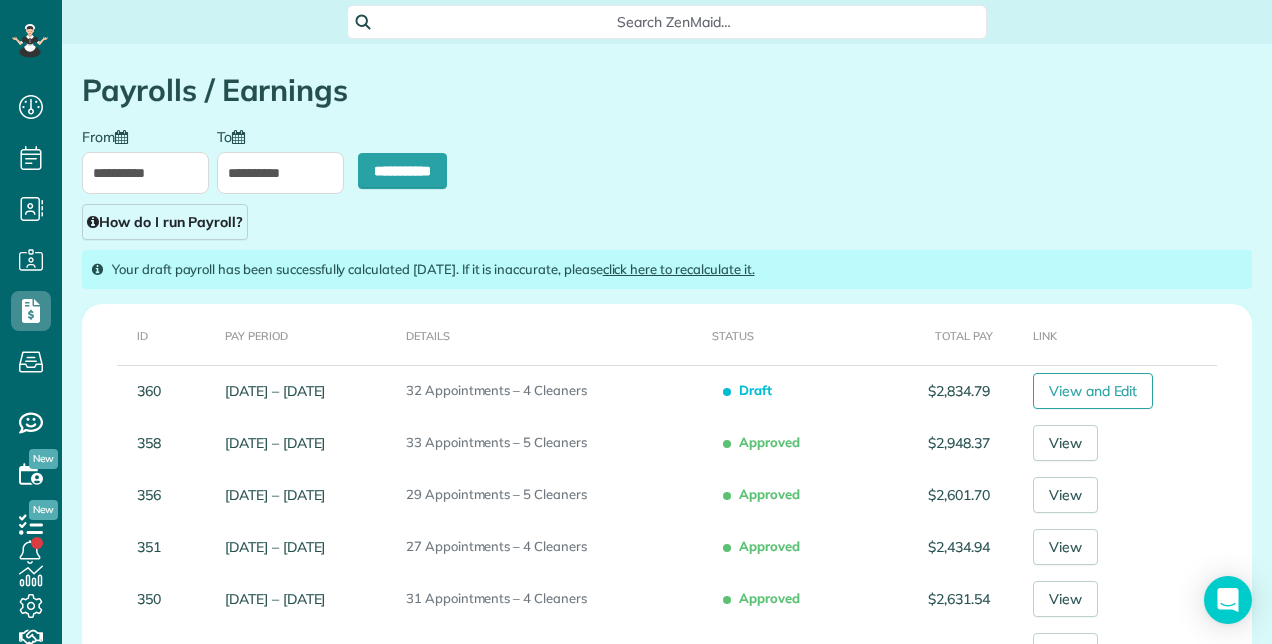 type on "**********" 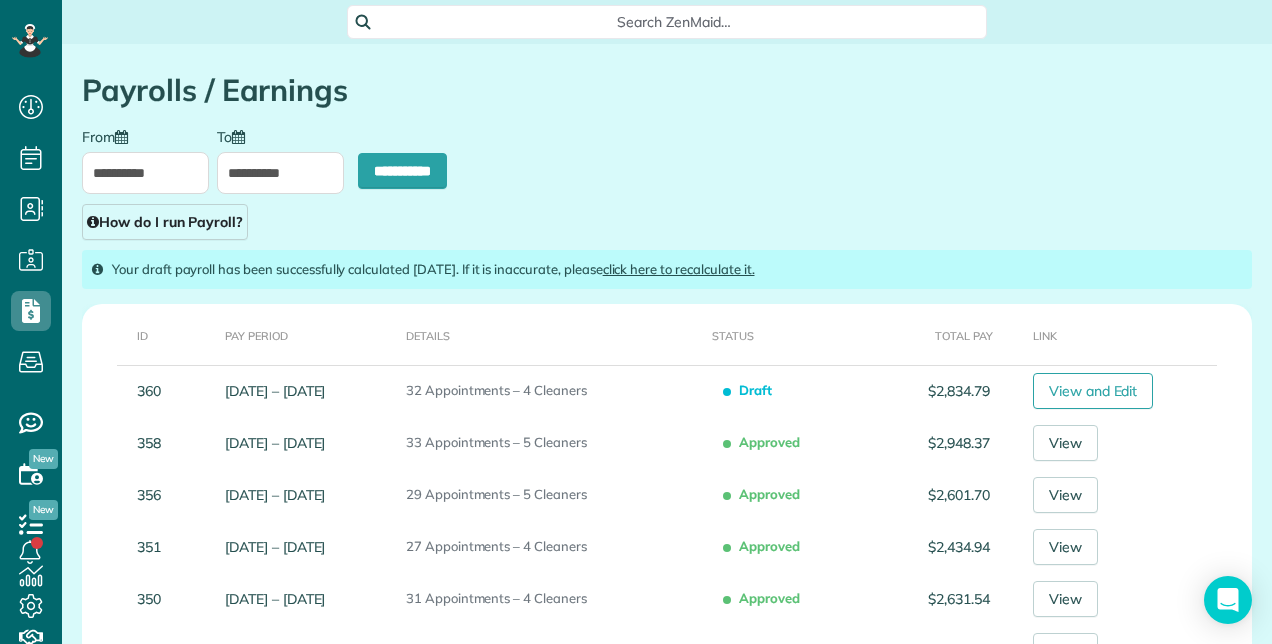type on "**********" 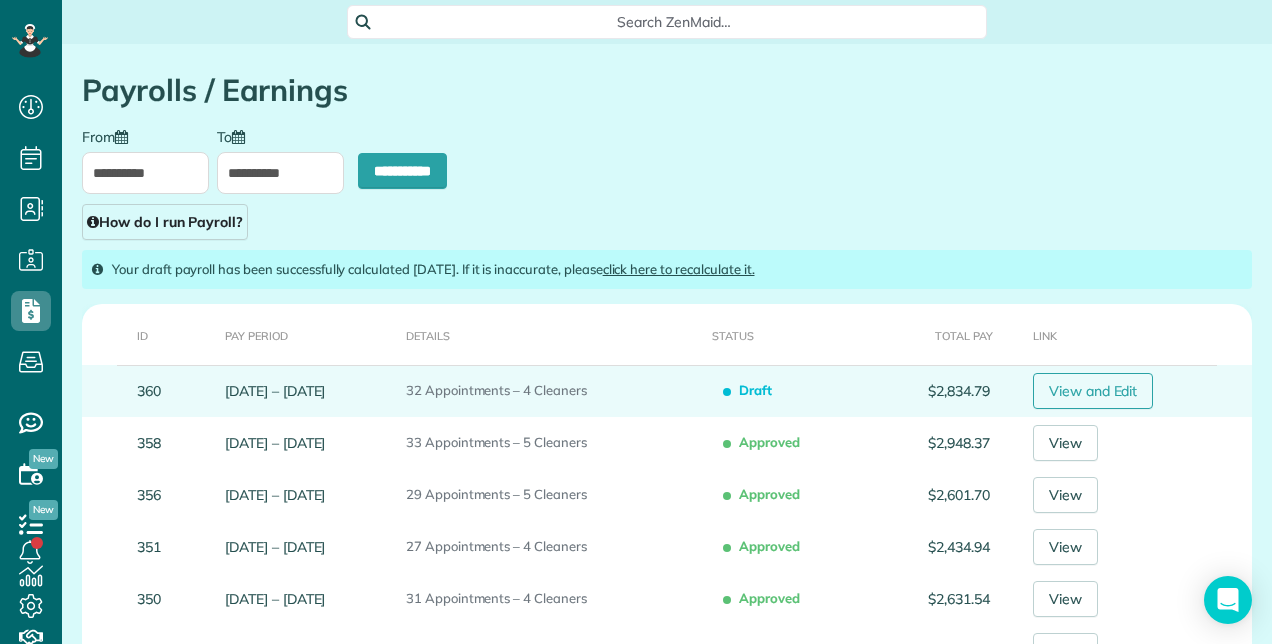click on "View and Edit" at bounding box center (1093, 391) 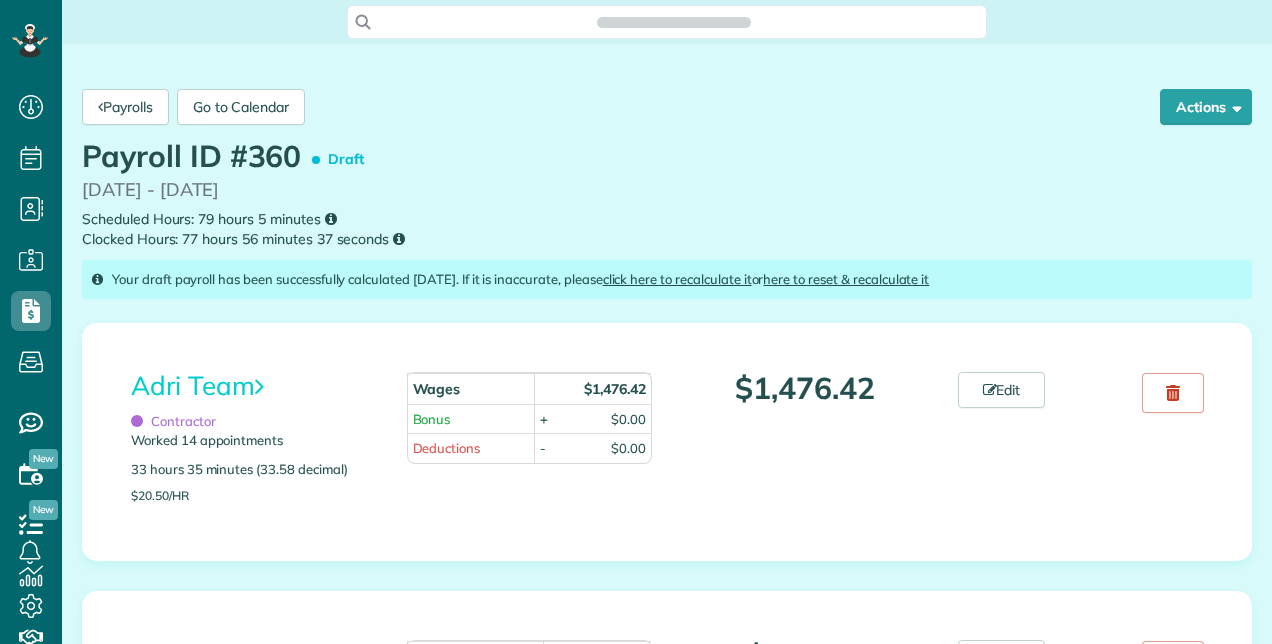 scroll, scrollTop: 0, scrollLeft: 0, axis: both 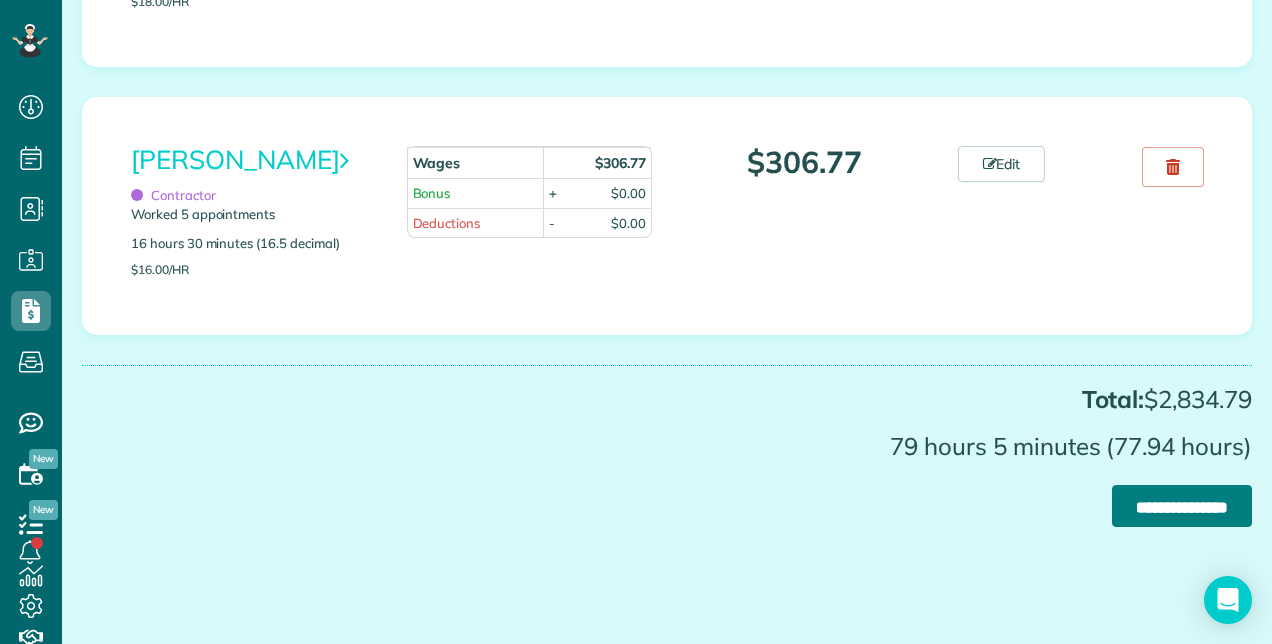 click on "**********" at bounding box center [1182, 506] 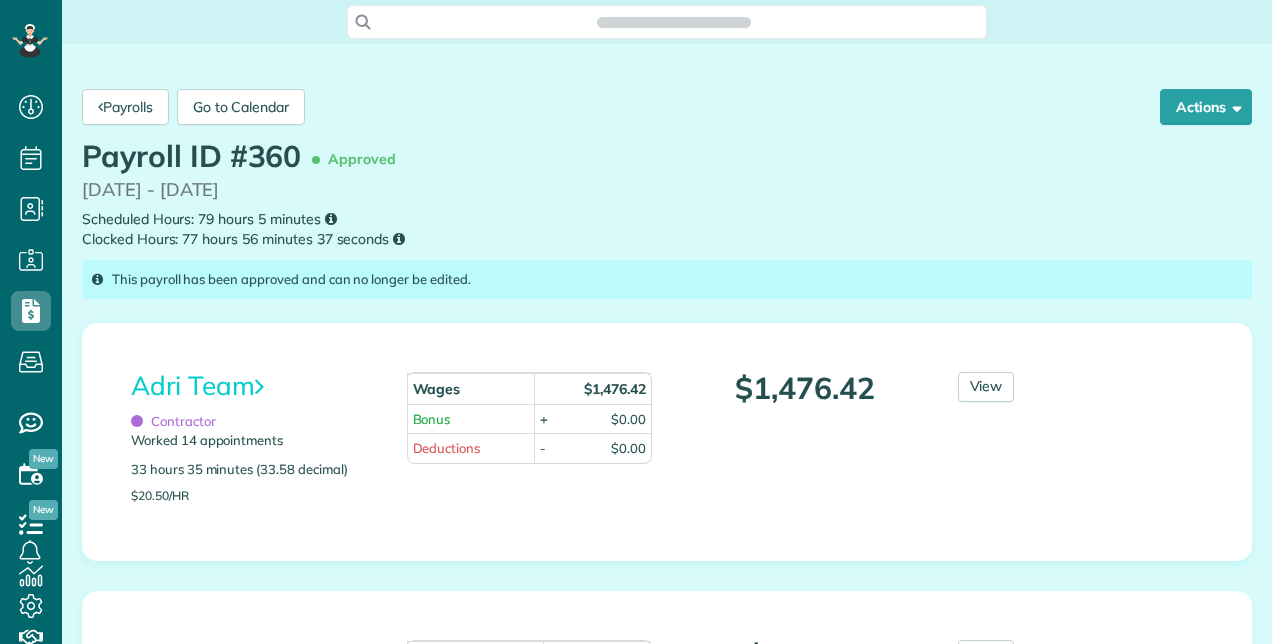 scroll, scrollTop: 0, scrollLeft: 0, axis: both 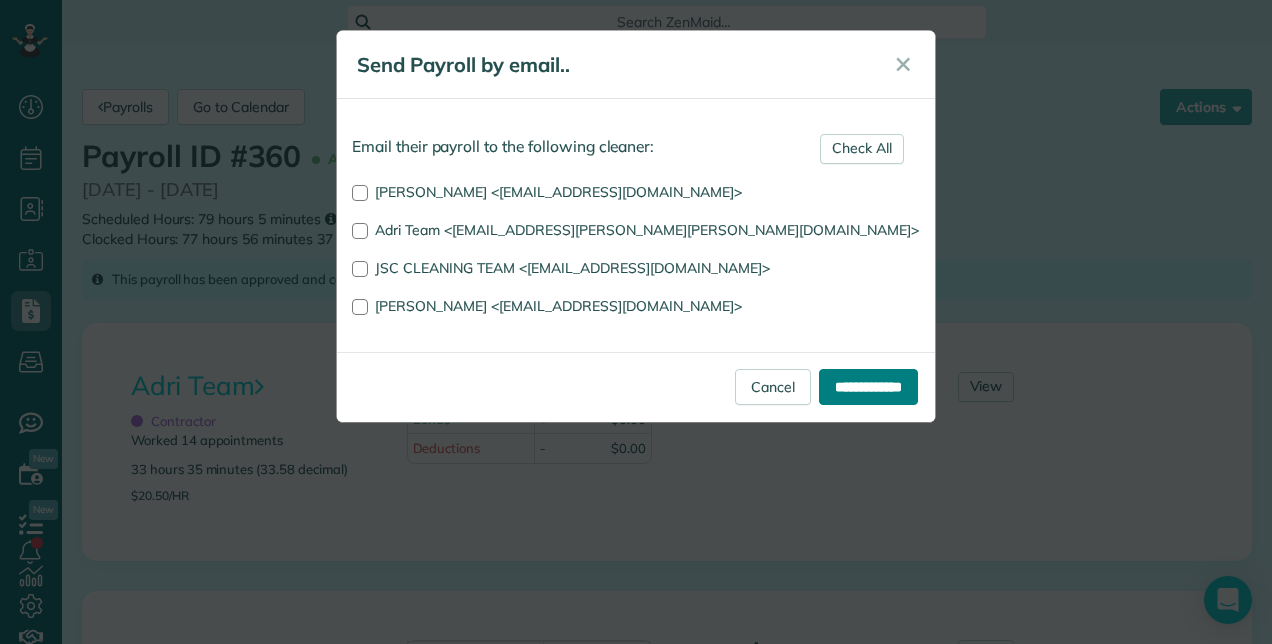 click on "**********" at bounding box center (868, 387) 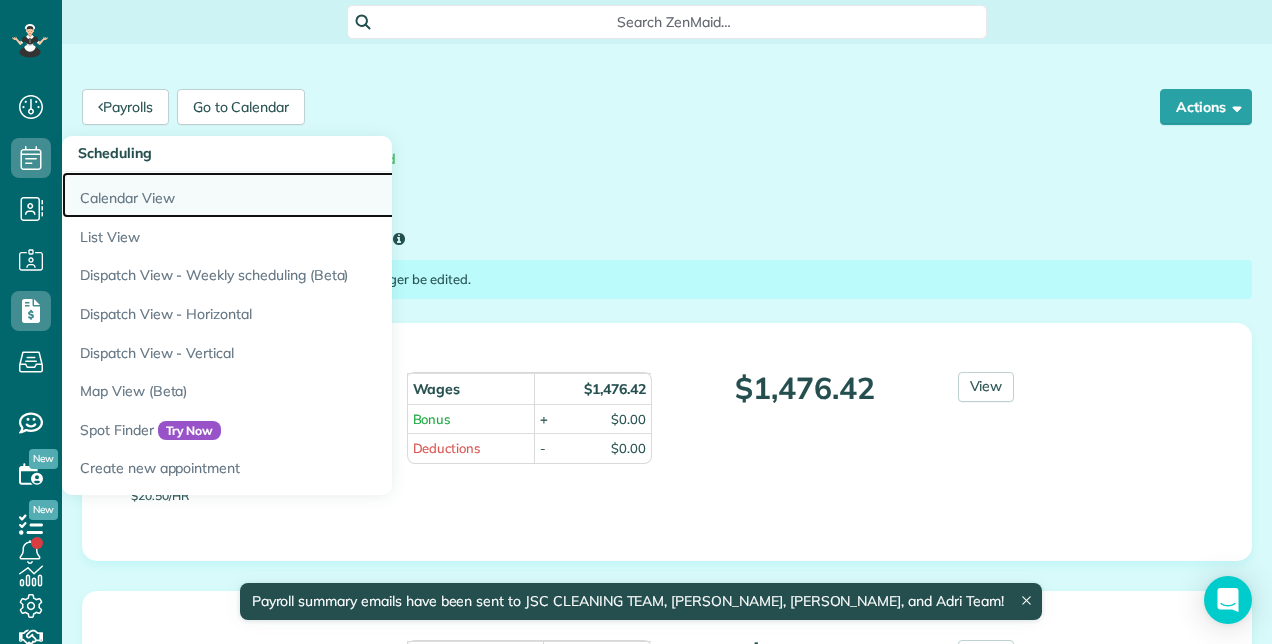 click on "Calendar View" at bounding box center [312, 195] 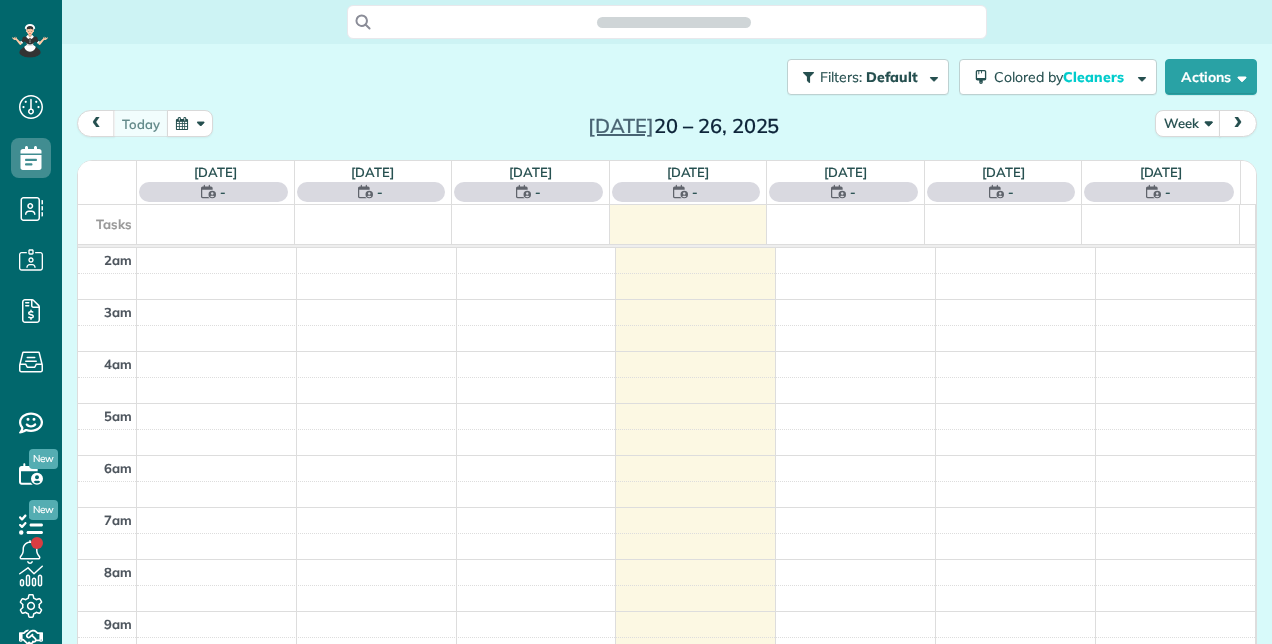 scroll, scrollTop: 0, scrollLeft: 0, axis: both 